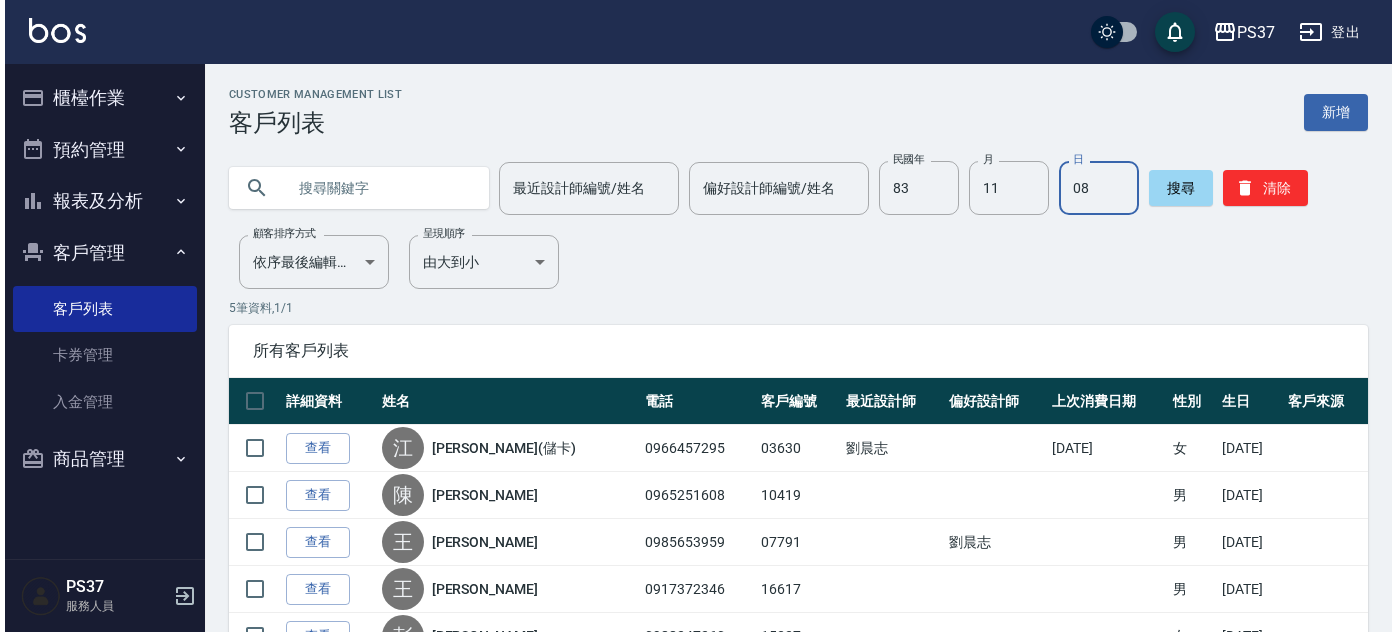 scroll, scrollTop: 0, scrollLeft: 0, axis: both 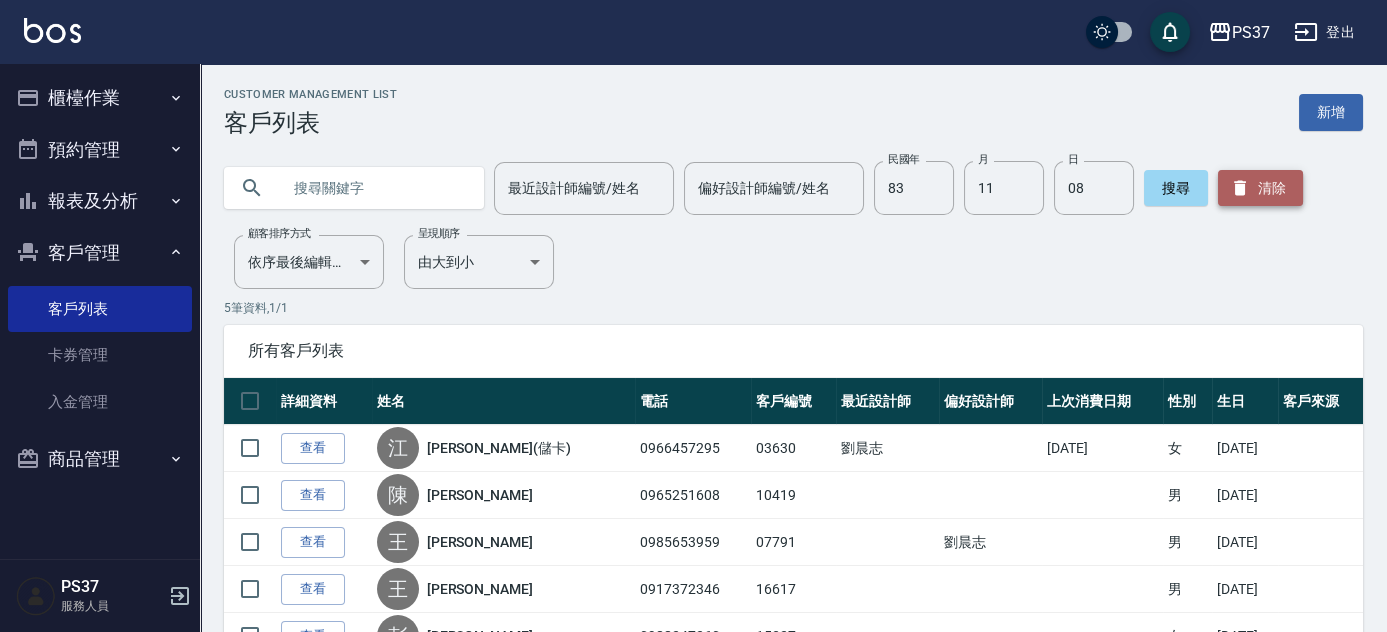 click on "清除" at bounding box center [1260, 188] 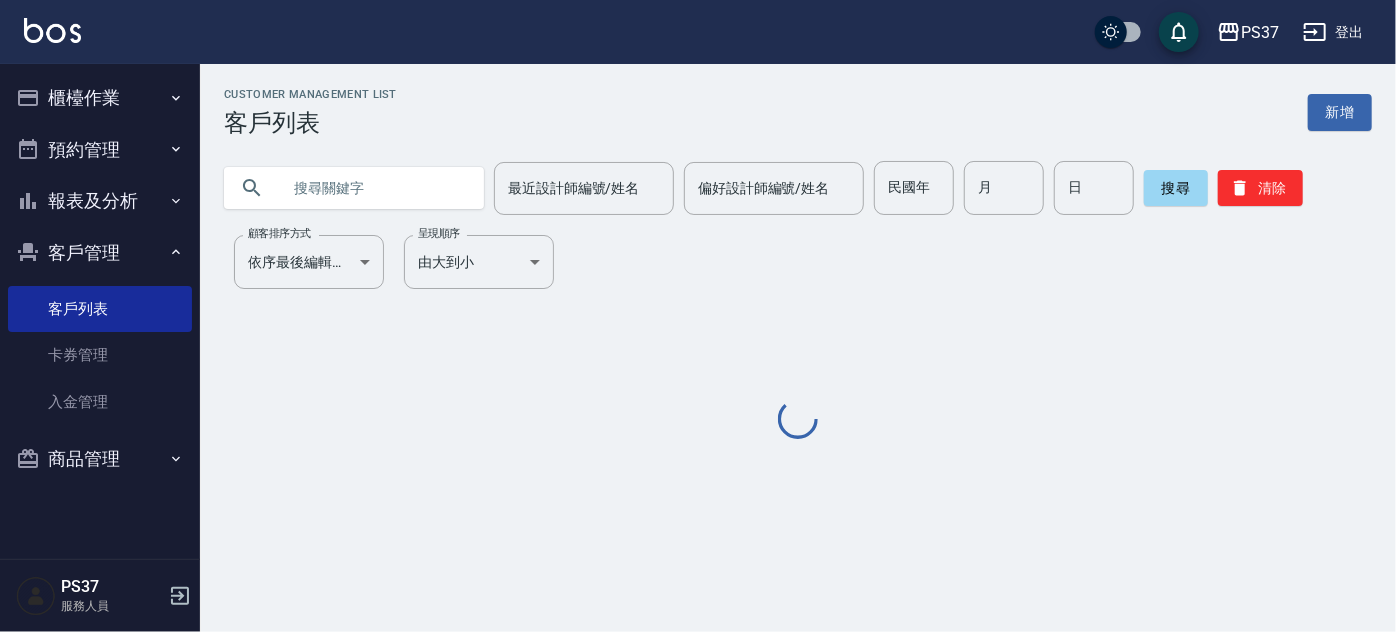 click on "櫃檯作業" at bounding box center (100, 98) 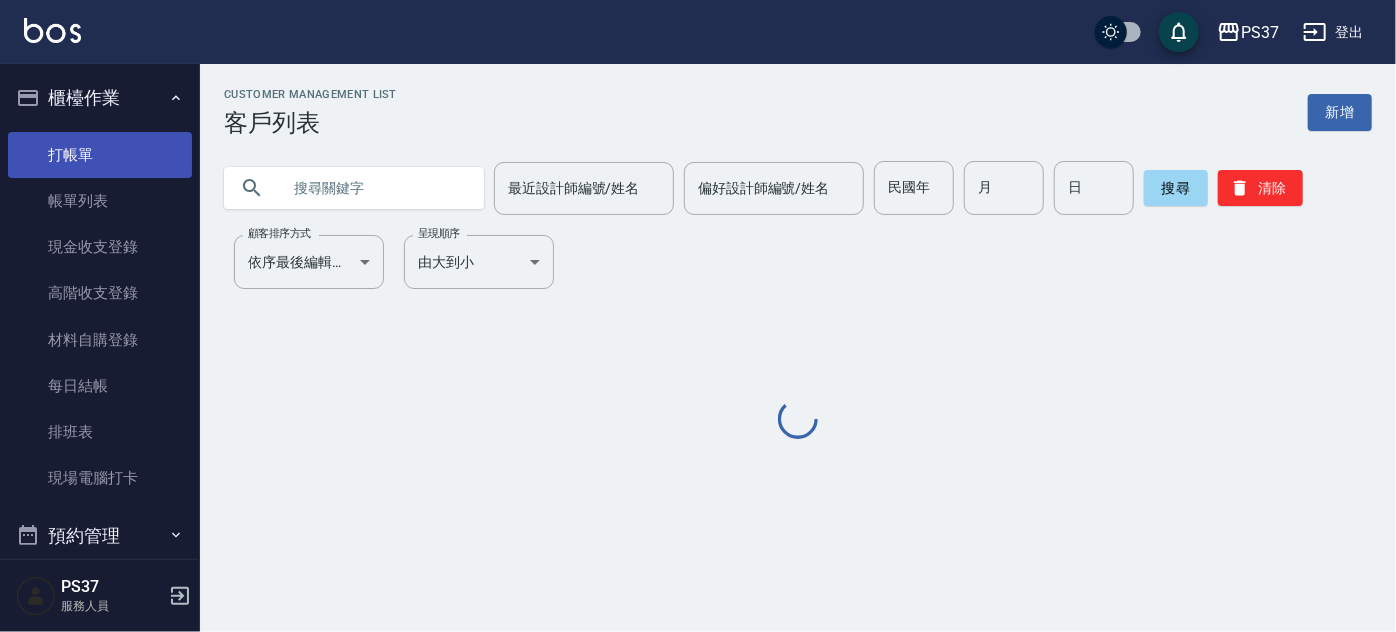 click on "打帳單" at bounding box center (100, 155) 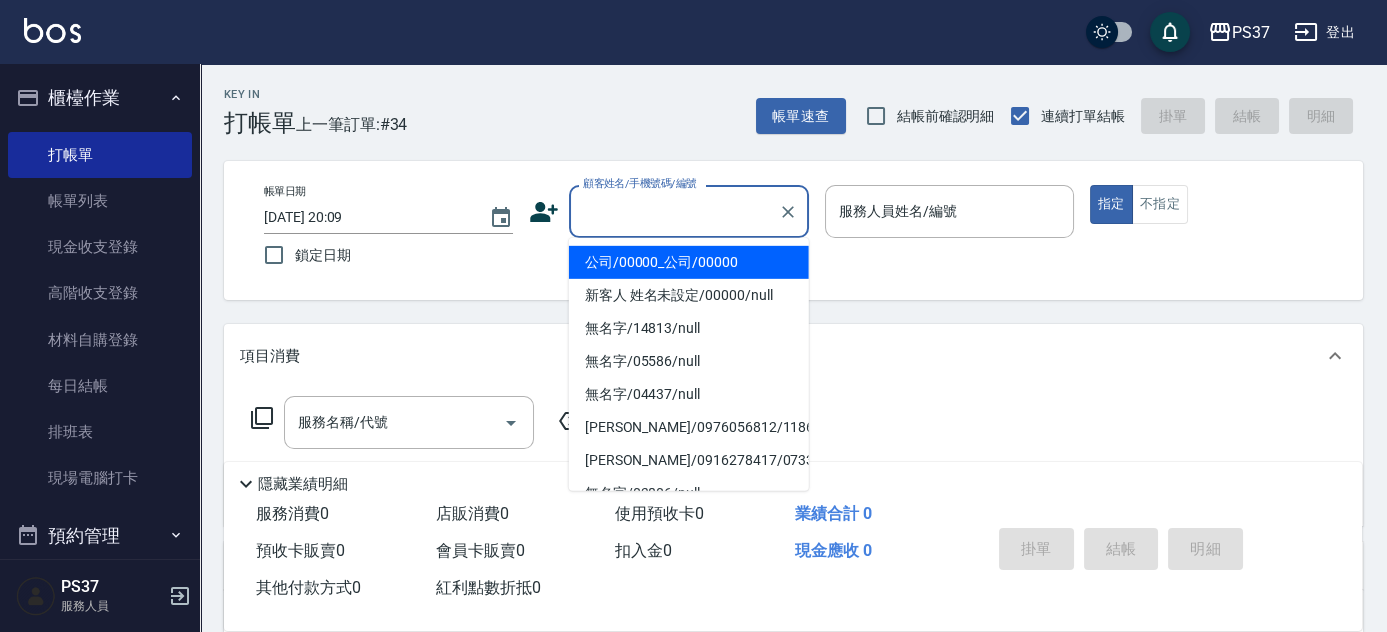 click on "顧客姓名/手機號碼/編號" at bounding box center (674, 211) 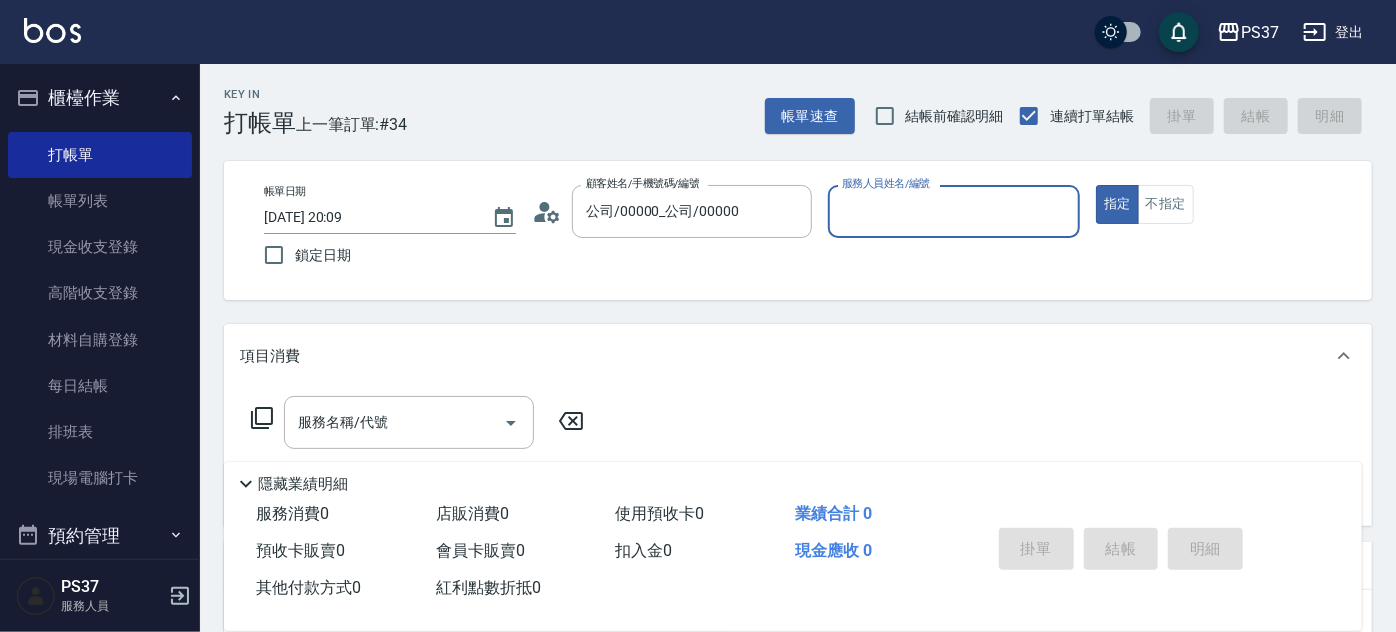 click on "PS37 登出 櫃檯作業 打帳單 帳單列表 現金收支登錄 高階收支登錄 材料自購登錄 每日結帳 排班表 現場電腦打卡 預約管理 預約管理 單日預約紀錄 單週預約紀錄 報表及分析 報表目錄 店家日報表 互助日報表 互助點數明細 全店業績分析表 設計師日報表 店販抽成明細 費用分析表 客戶管理 客戶列表 卡券管理 入金管理 商品管理 商品分類設定 商品列表 PS37 服務人員 Key In 打帳單 上一筆訂單:#34 帳單速查 結帳前確認明細 連續打單結帳 掛單 結帳 明細 帳單日期 [DATE] 20:09 鎖定日期 顧客姓名/手機號碼/編號 公司/00000_公司/00000 顧客姓名/手機號碼/編號 服務人員姓名/編號 服務人員姓名/編號 指定 不指定 項目消費 服務名稱/代號 服務名稱/代號 店販銷售 服務人員姓名/編號 服務人員姓名/編號 商品代號/名稱 商品代號/名稱 預收卡販賣 卡券名稱/代號 卡券名稱/代號 備註 ​ 0" at bounding box center (698, 486) 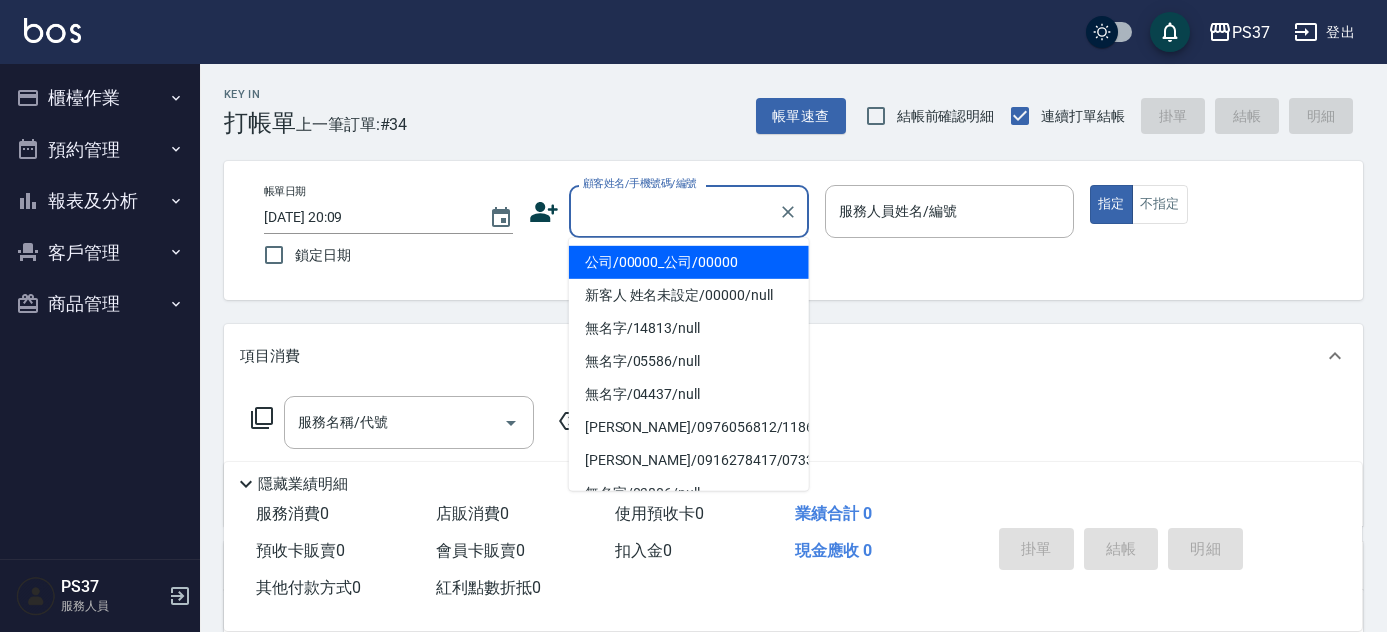 scroll, scrollTop: 0, scrollLeft: 0, axis: both 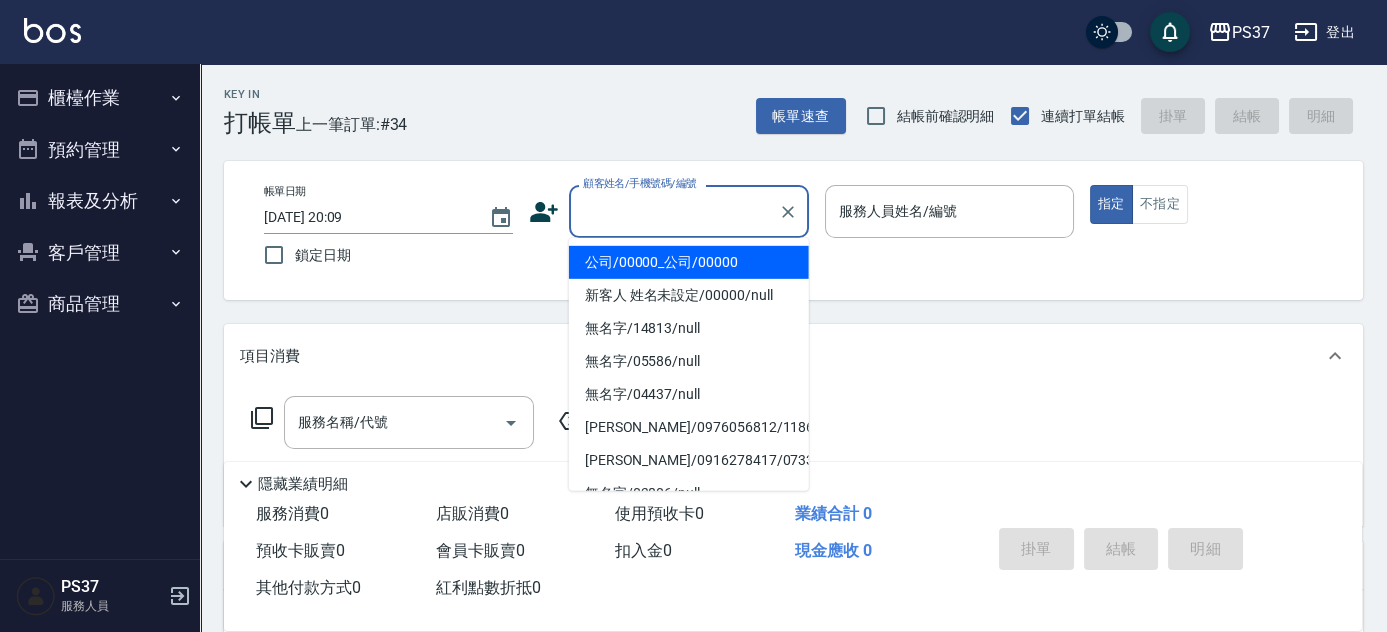 click on "公司/00000_公司/00000" at bounding box center (689, 262) 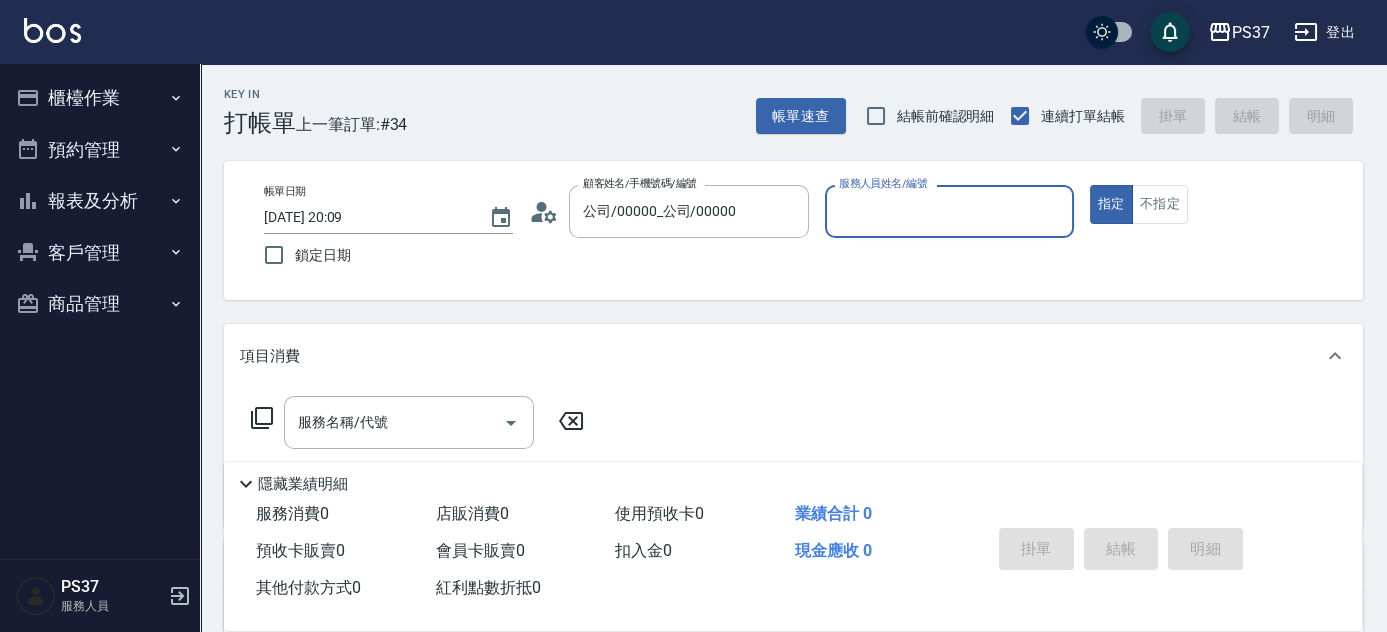 click on "服務人員姓名/編號" at bounding box center (949, 211) 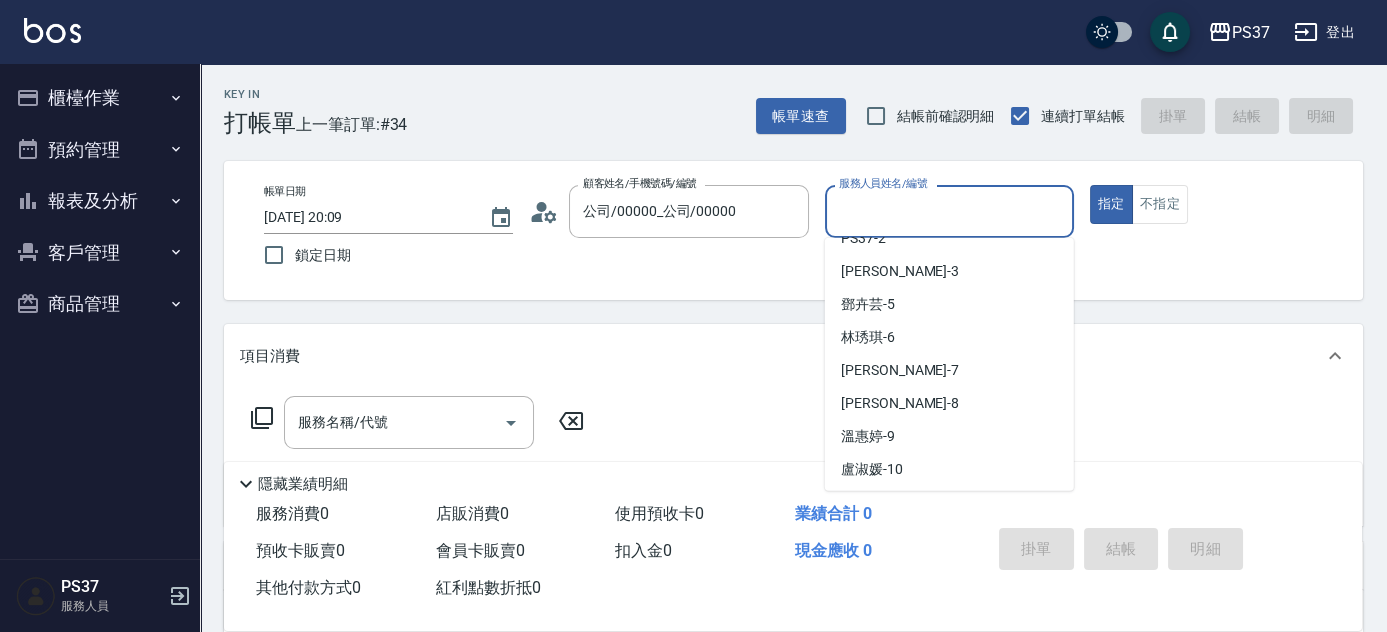 scroll, scrollTop: 181, scrollLeft: 0, axis: vertical 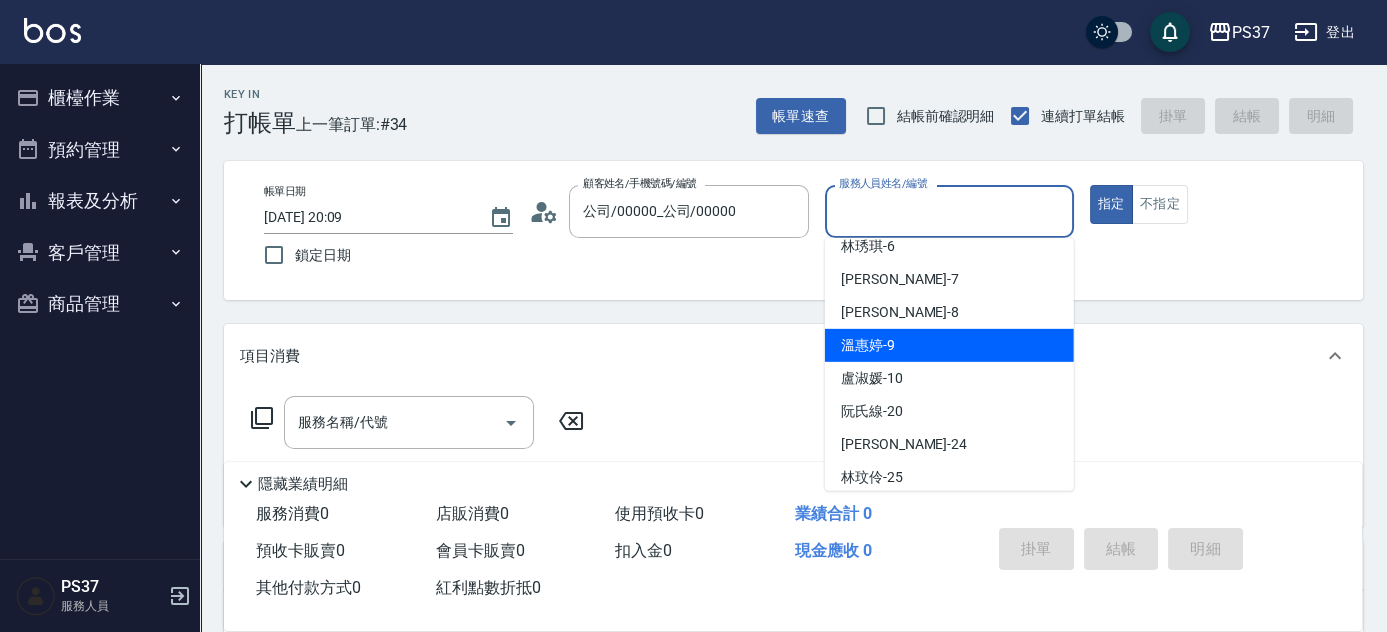click on "溫惠婷 -9" at bounding box center [949, 345] 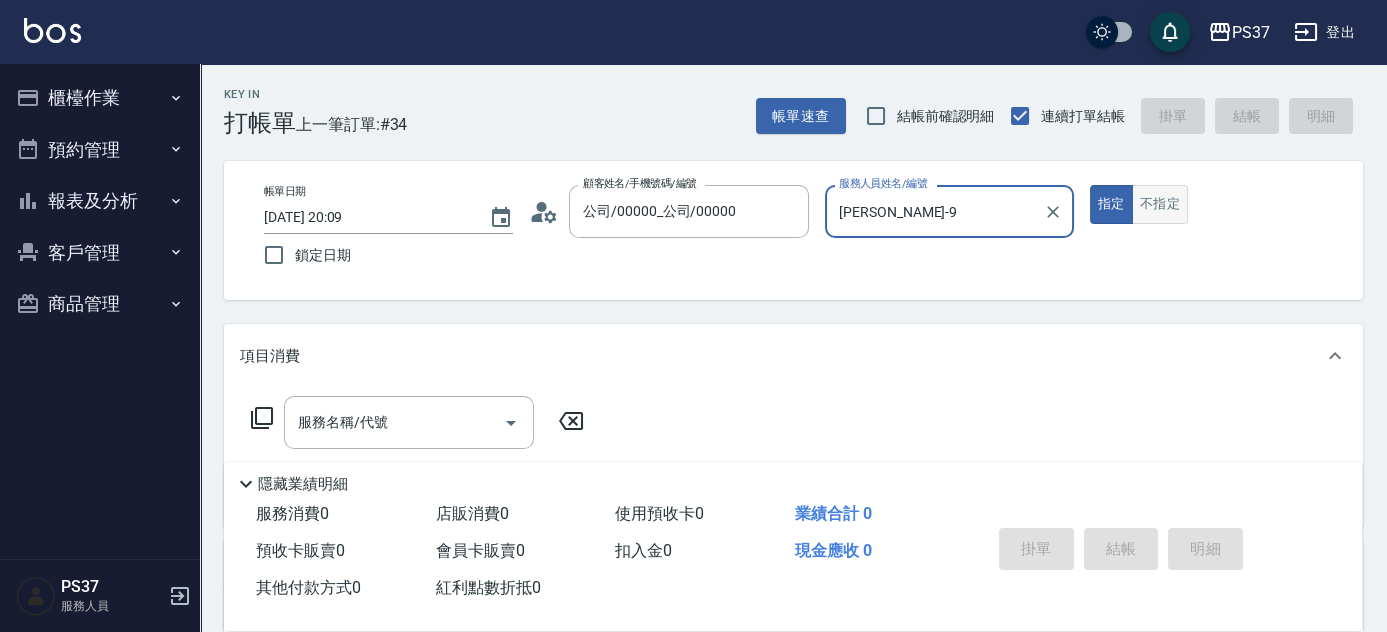 click on "不指定" at bounding box center [1160, 204] 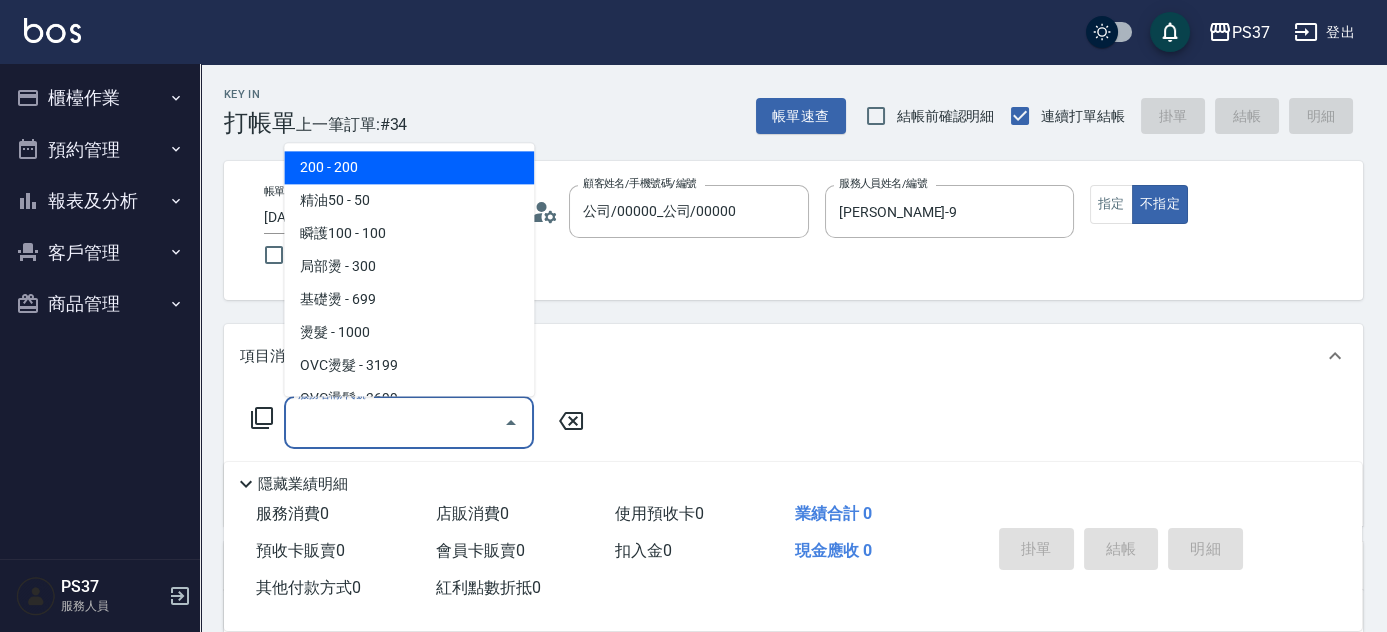 click on "服務名稱/代號" at bounding box center [394, 422] 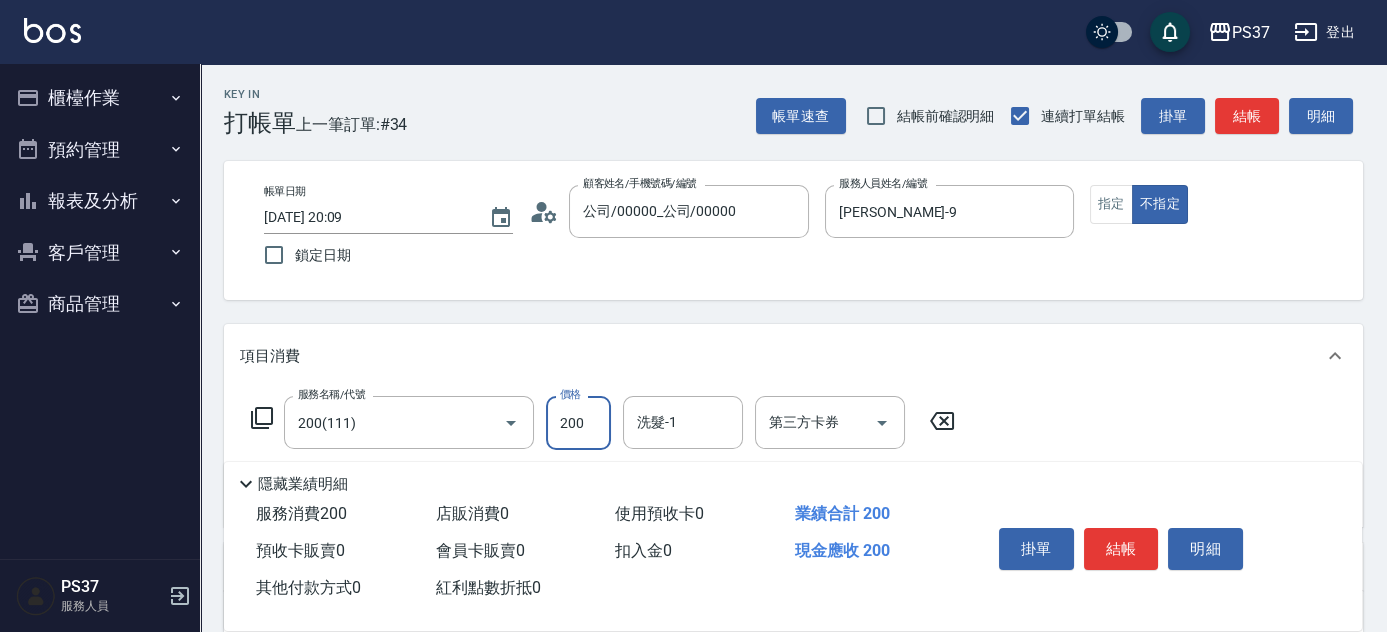 click on "200" at bounding box center [578, 423] 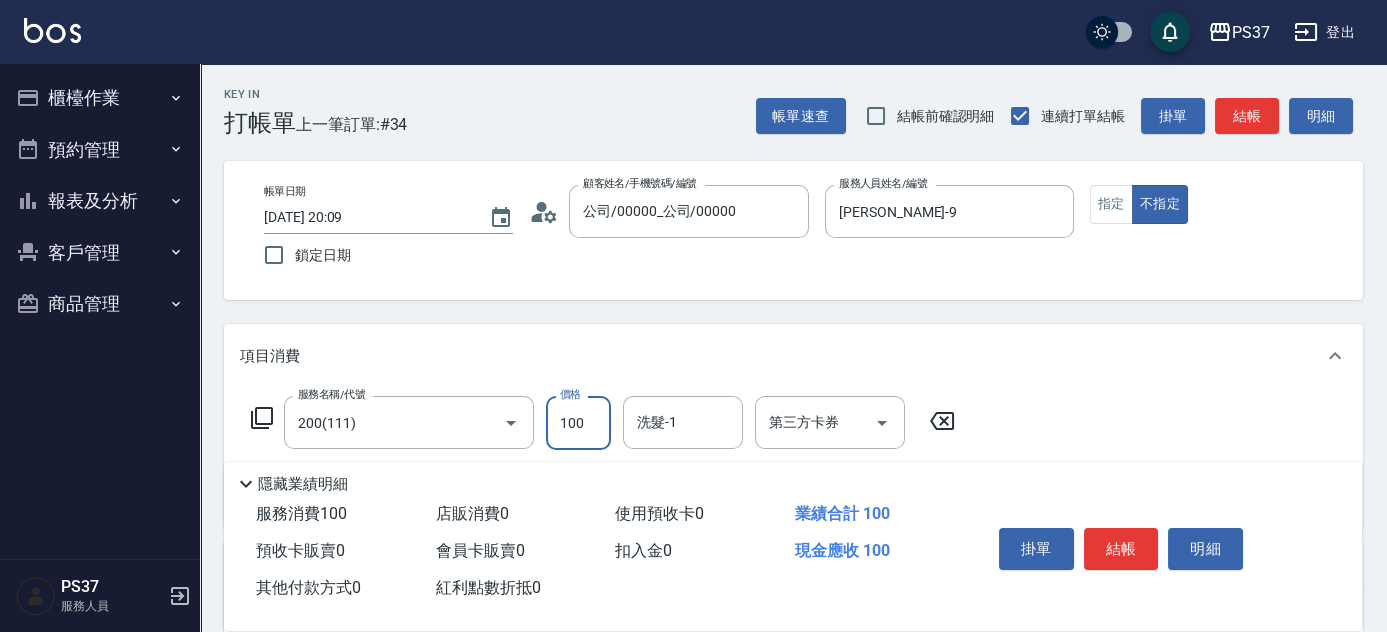 type on "100" 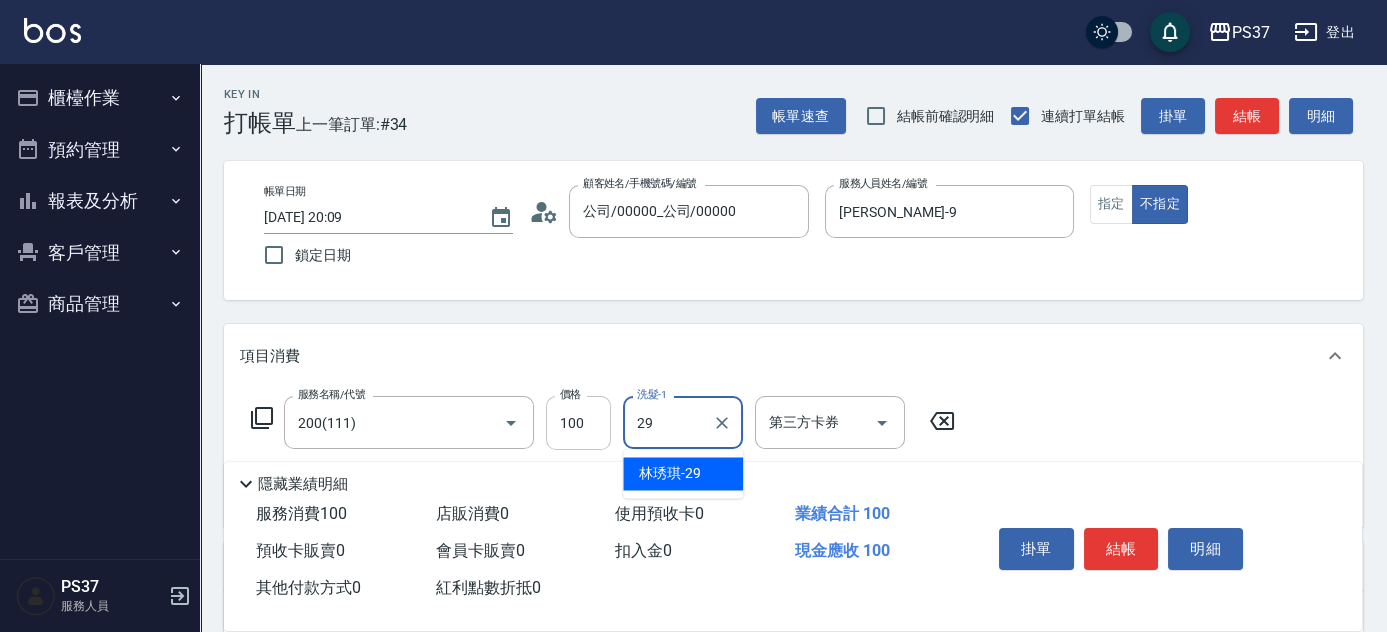 type on "林琇琪-29" 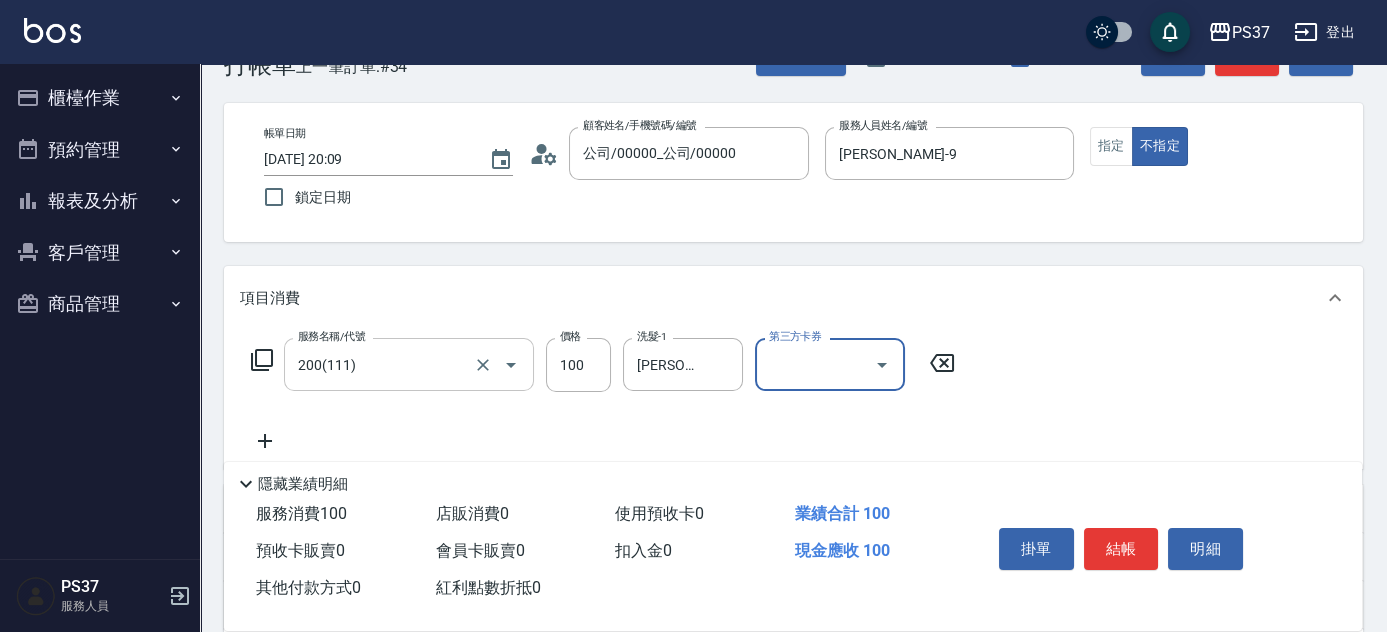 scroll, scrollTop: 90, scrollLeft: 0, axis: vertical 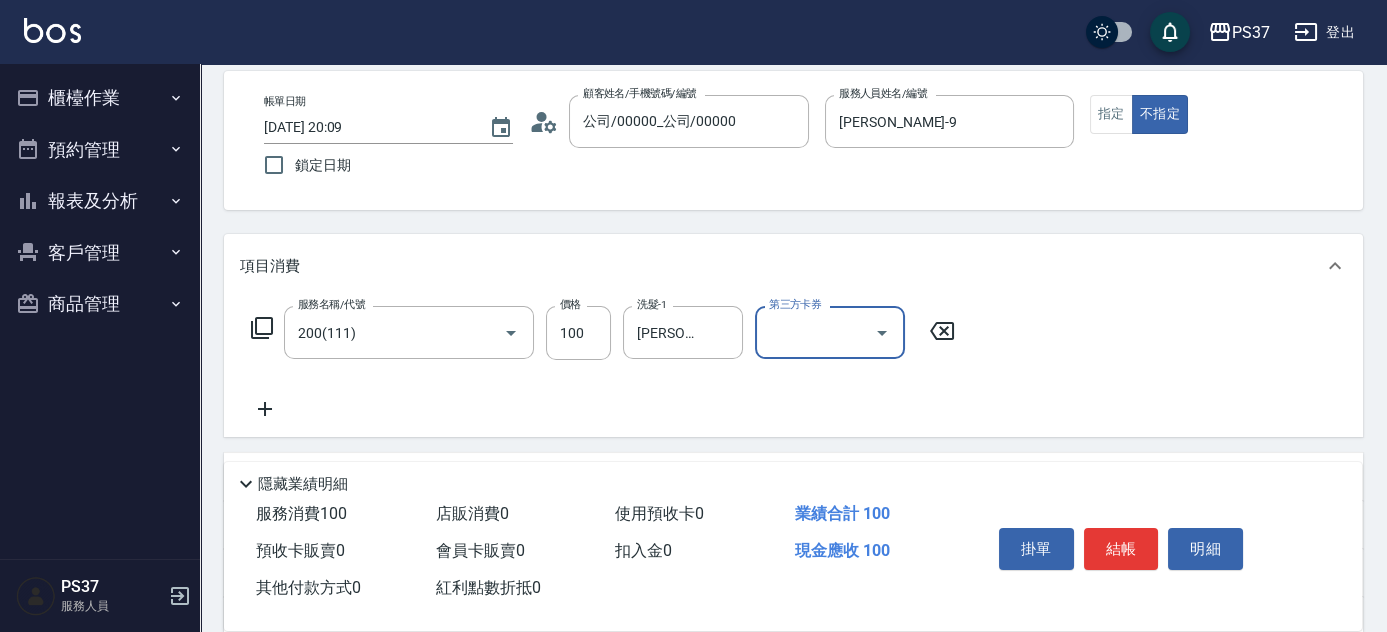 click 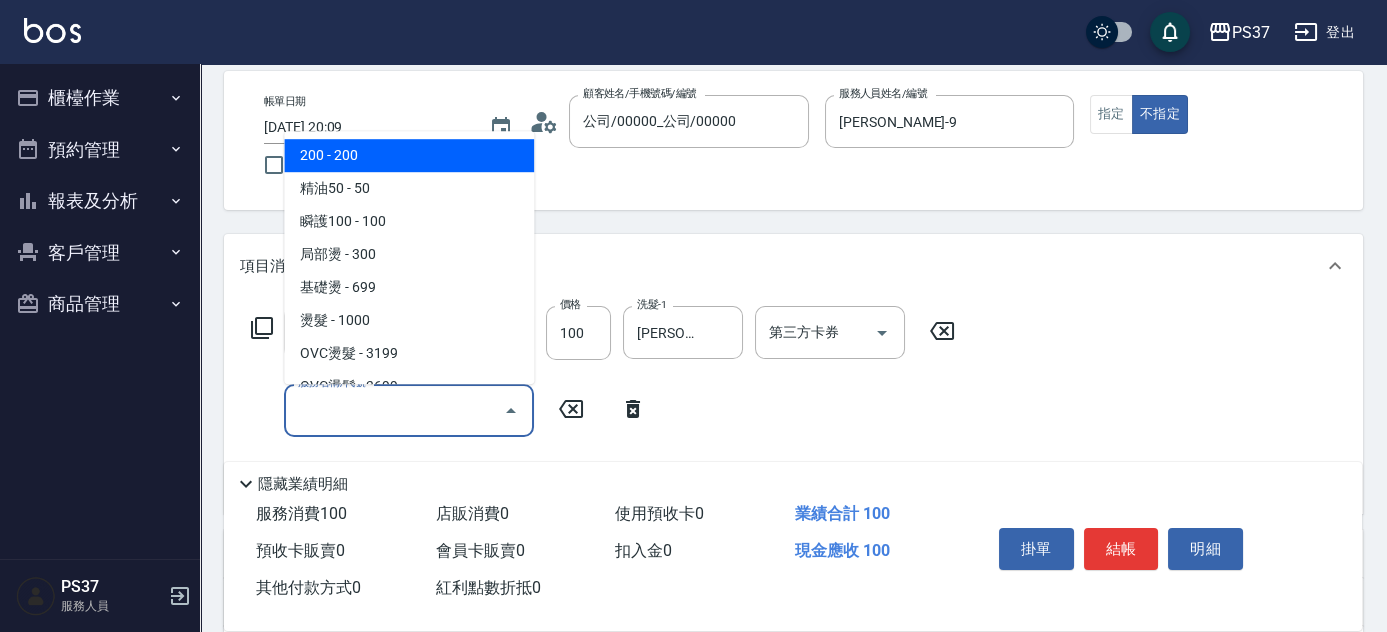 click on "服務名稱/代號" at bounding box center (394, 410) 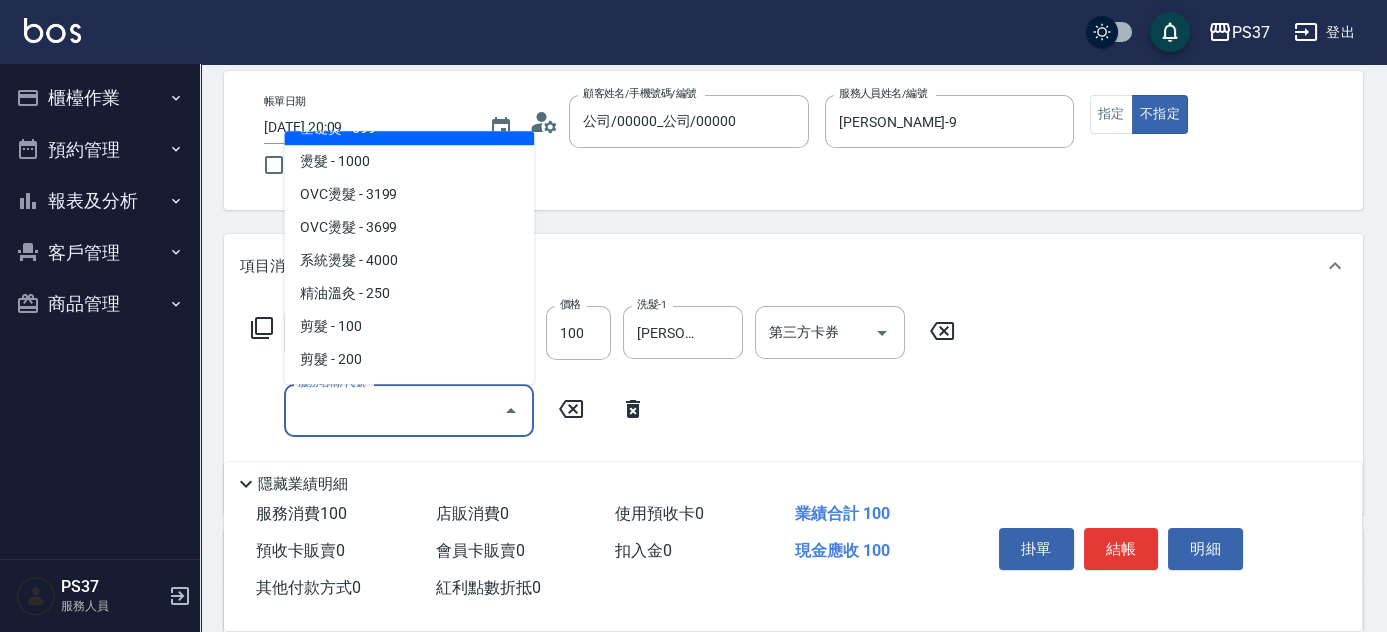 scroll, scrollTop: 272, scrollLeft: 0, axis: vertical 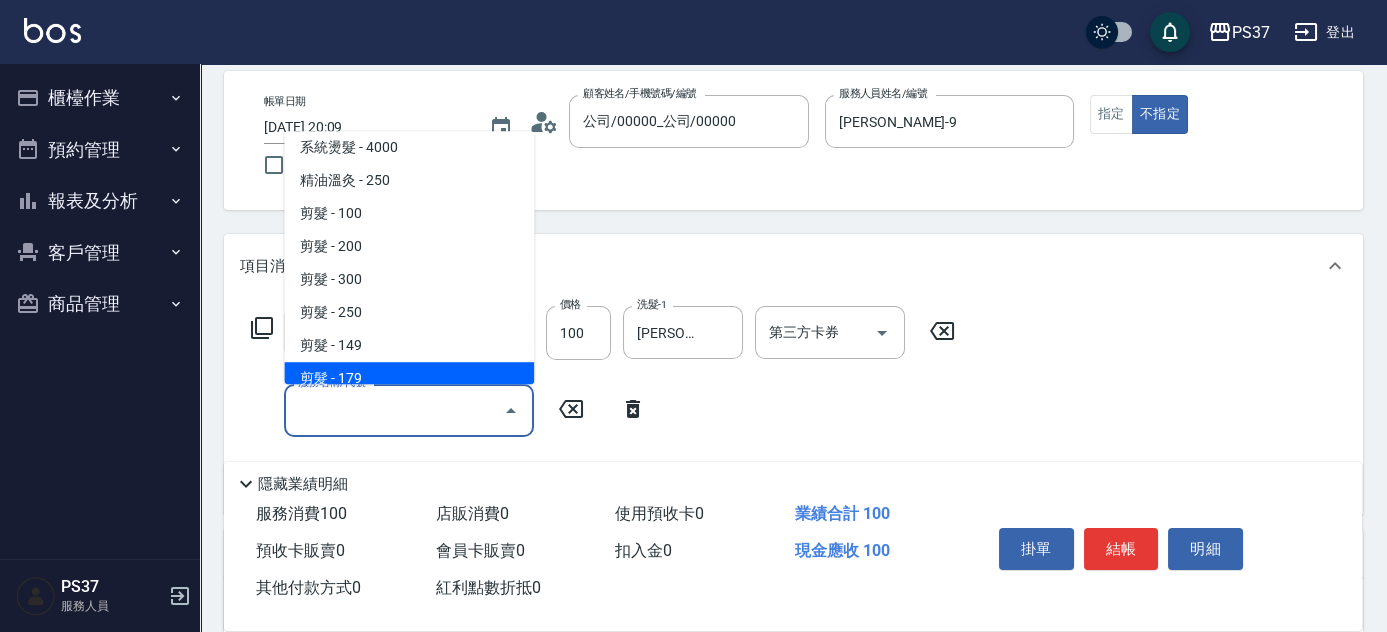 click on "剪髮 - 179" at bounding box center [409, 378] 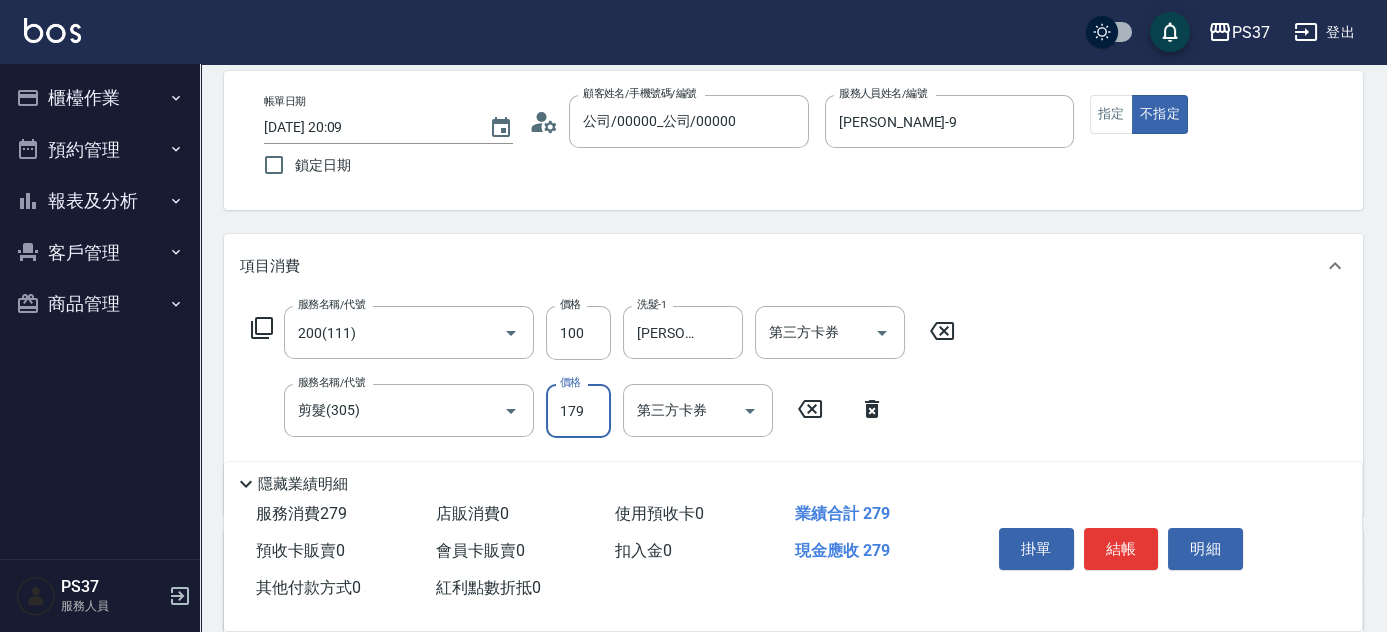click on "179" at bounding box center [578, 411] 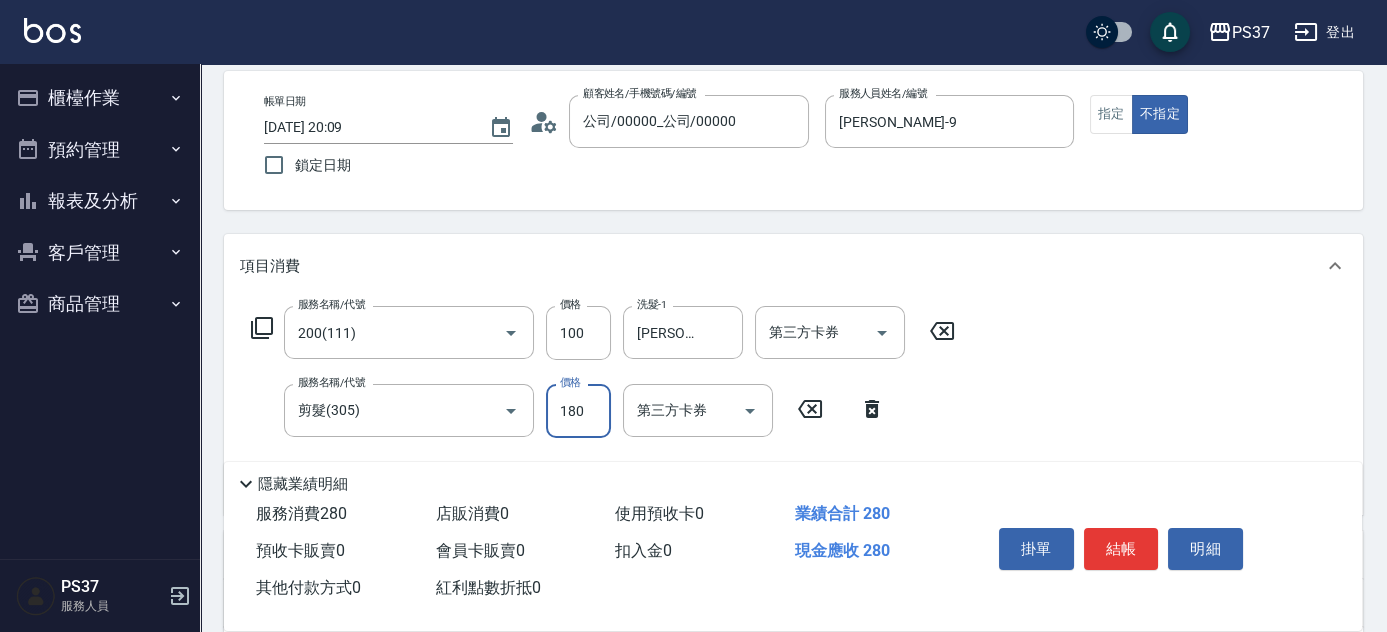 type on "180" 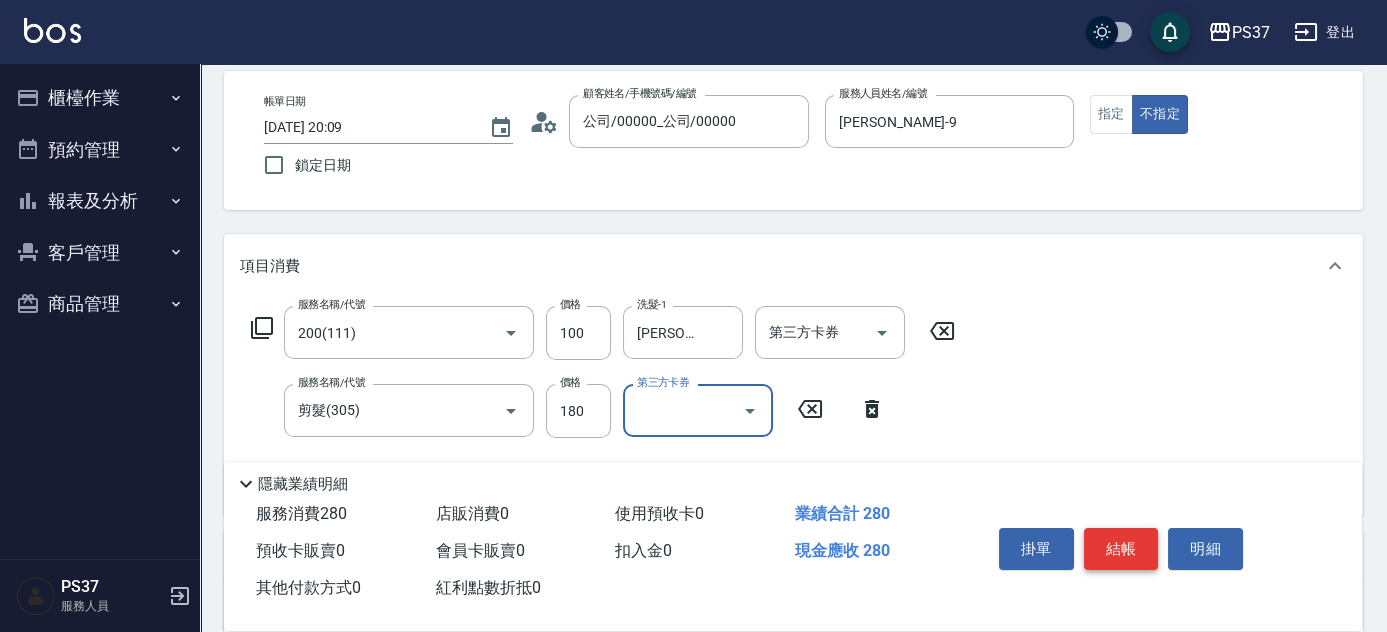 click on "結帳" at bounding box center (1121, 549) 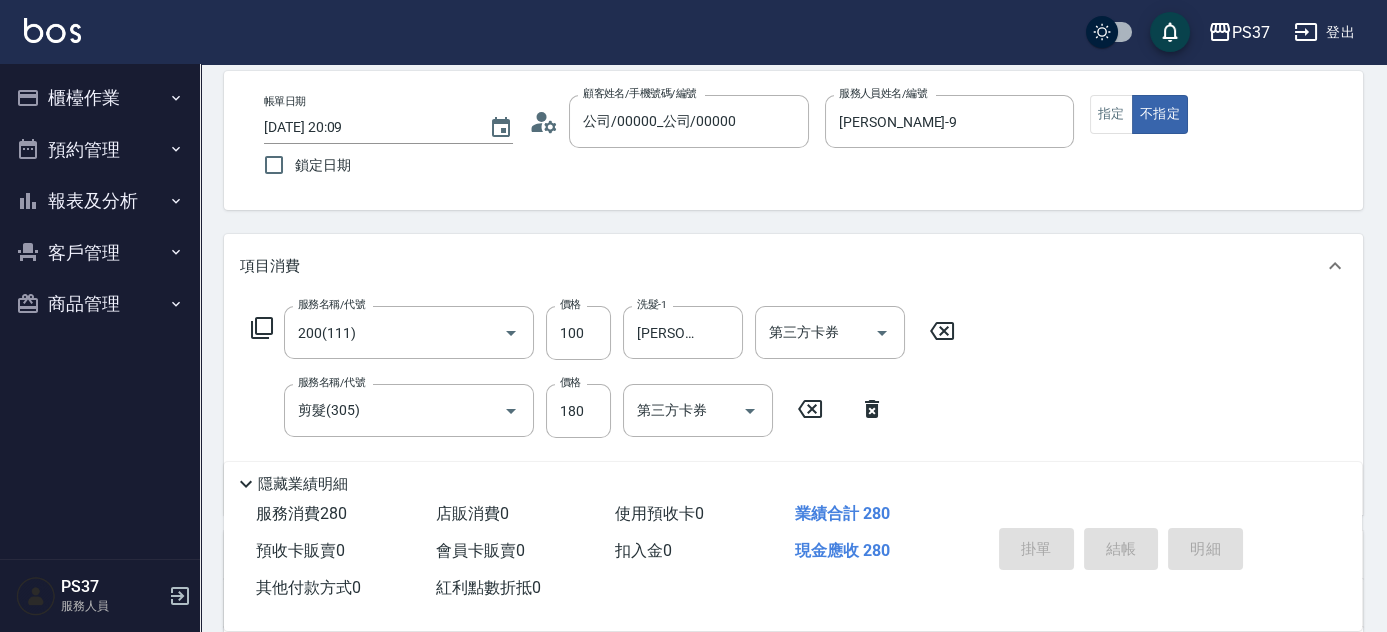 type on "2025/07/11 20:10" 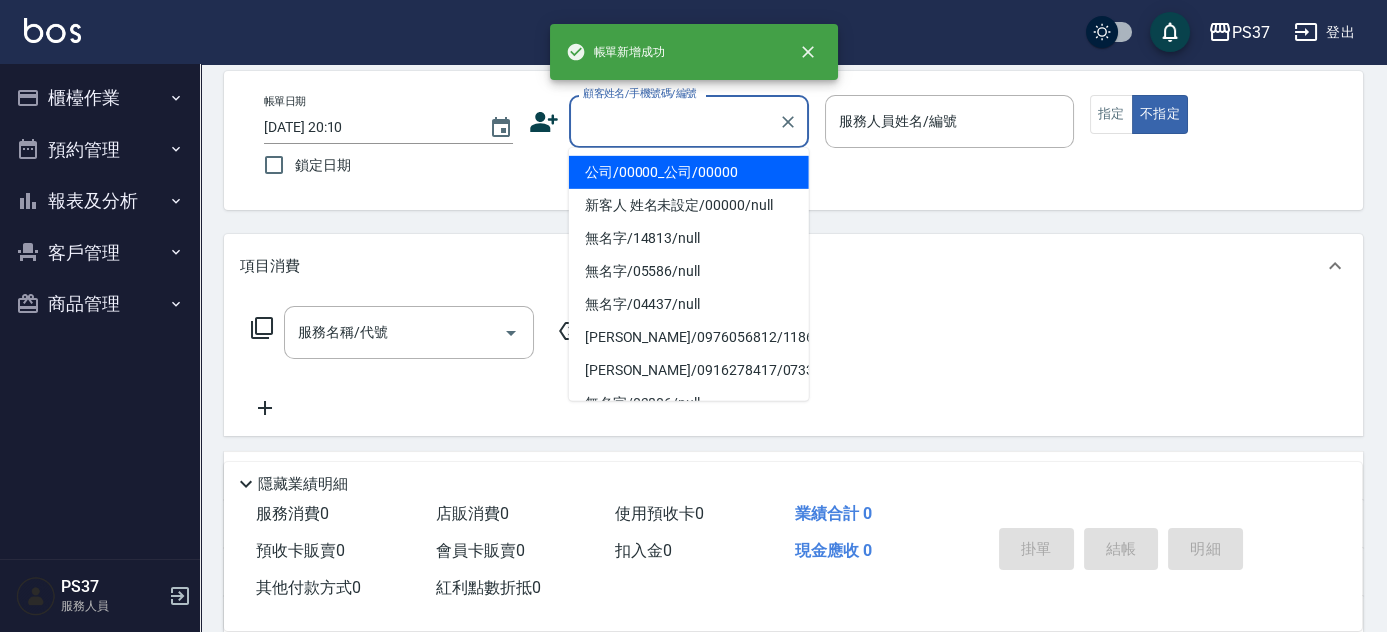 click on "顧客姓名/手機號碼/編號" at bounding box center [674, 121] 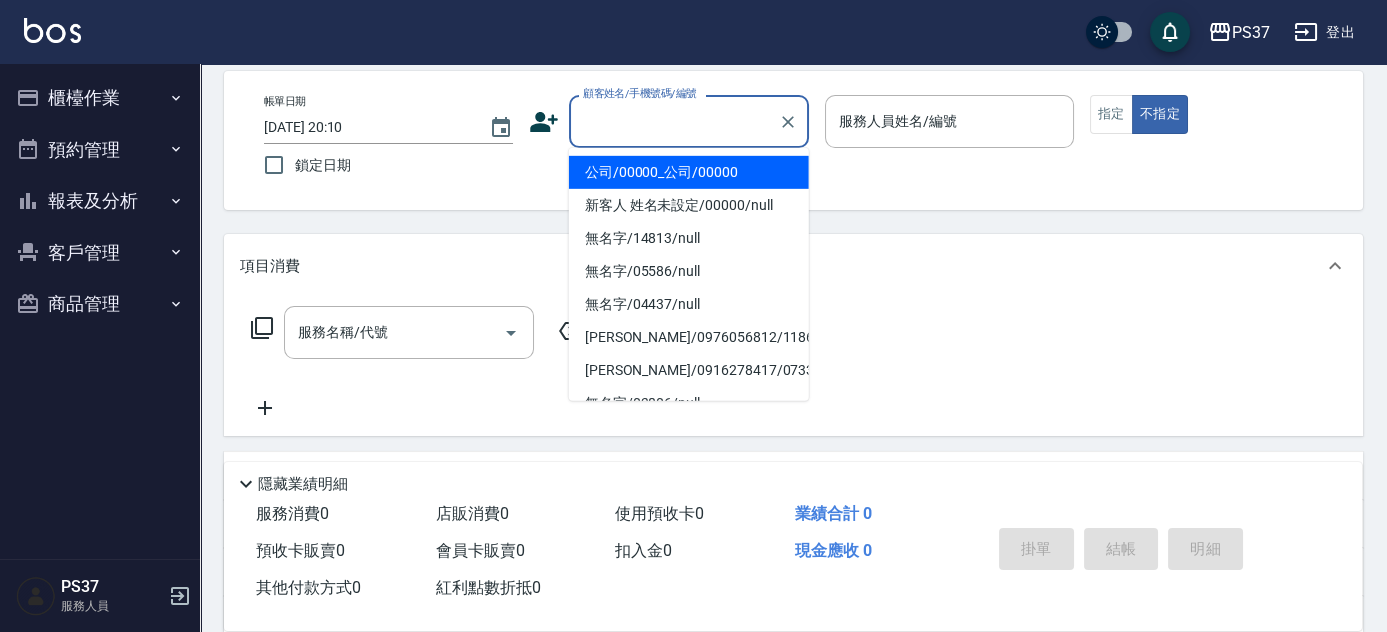click on "公司/00000_公司/00000" at bounding box center (689, 172) 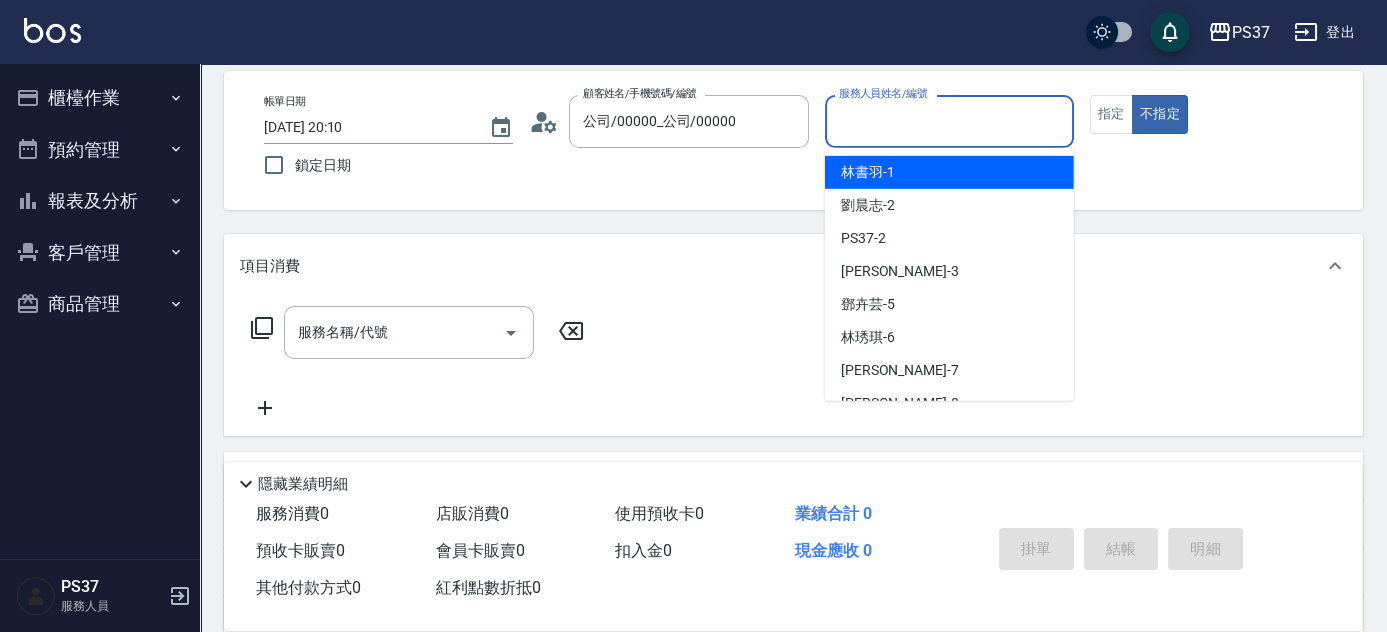 click on "服務人員姓名/編號" at bounding box center [949, 121] 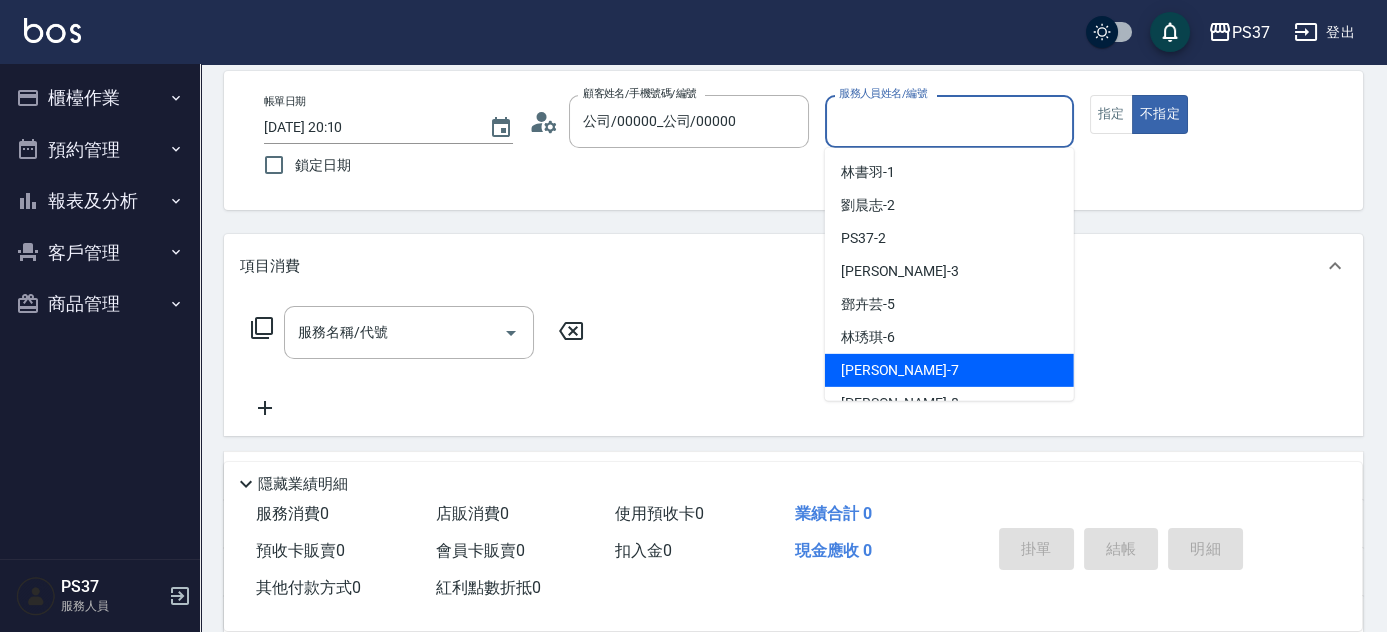 click on "黎氏萍 -7" at bounding box center (949, 370) 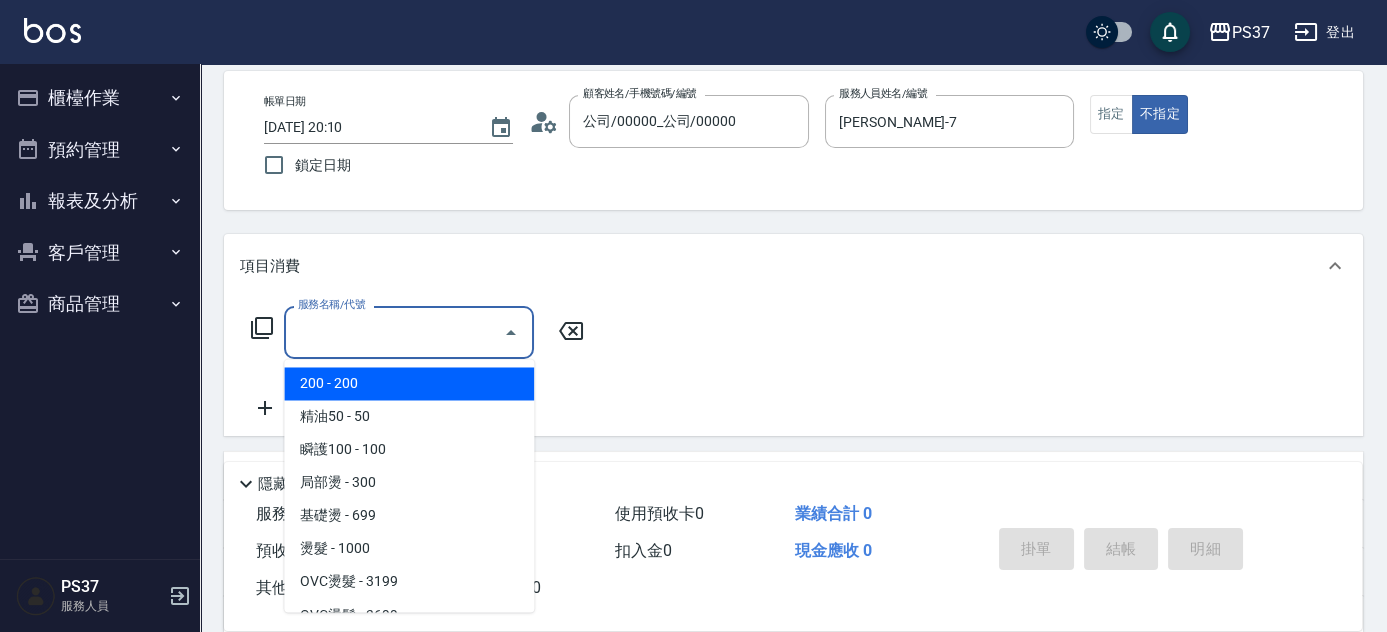 click on "服務名稱/代號" at bounding box center (394, 332) 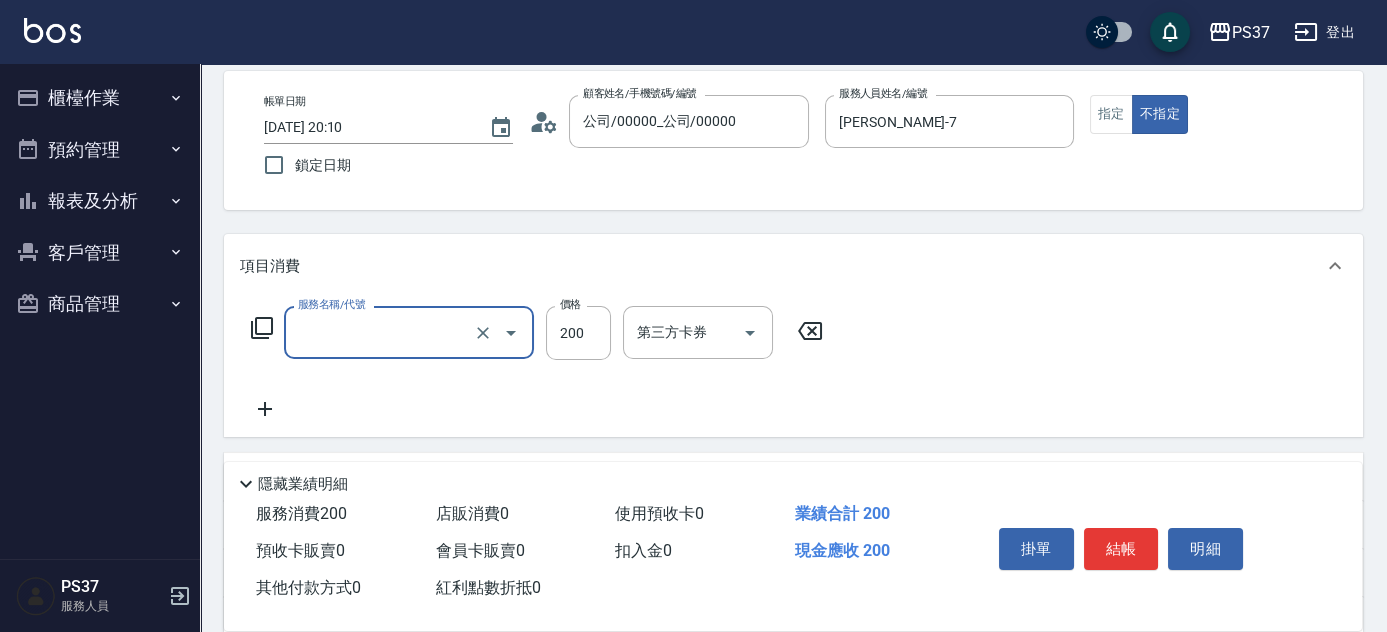 type on "200(111)" 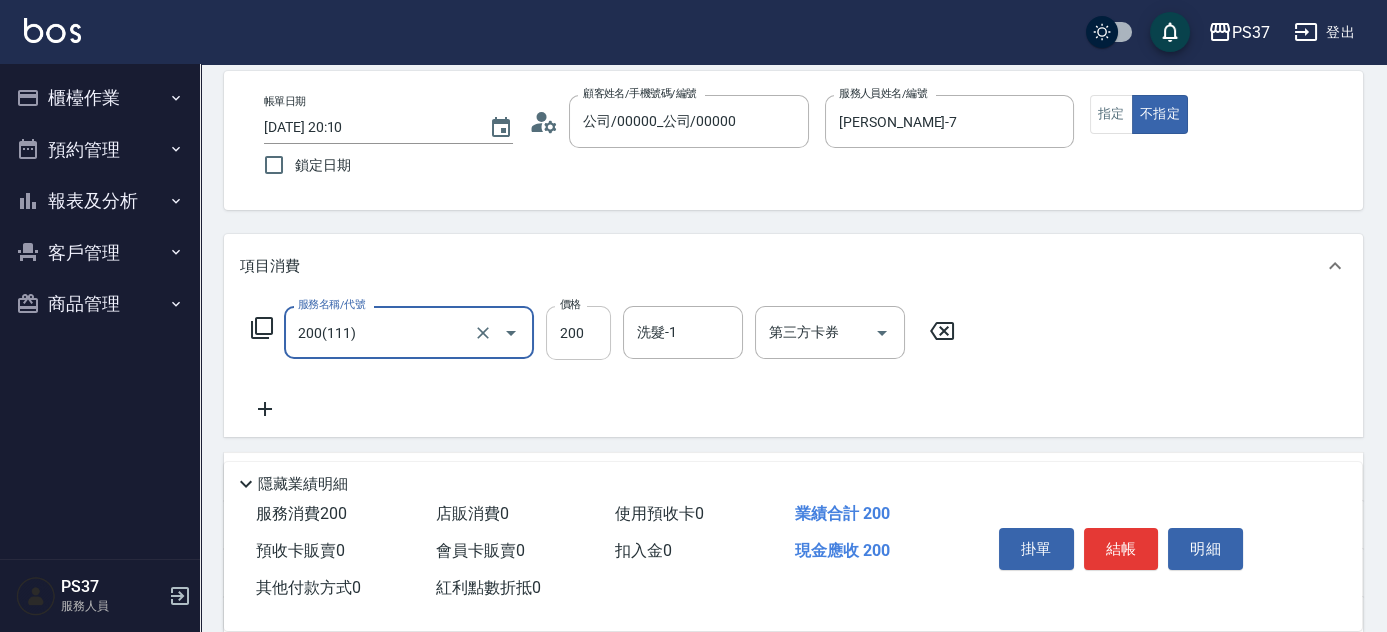 click on "200" at bounding box center [578, 333] 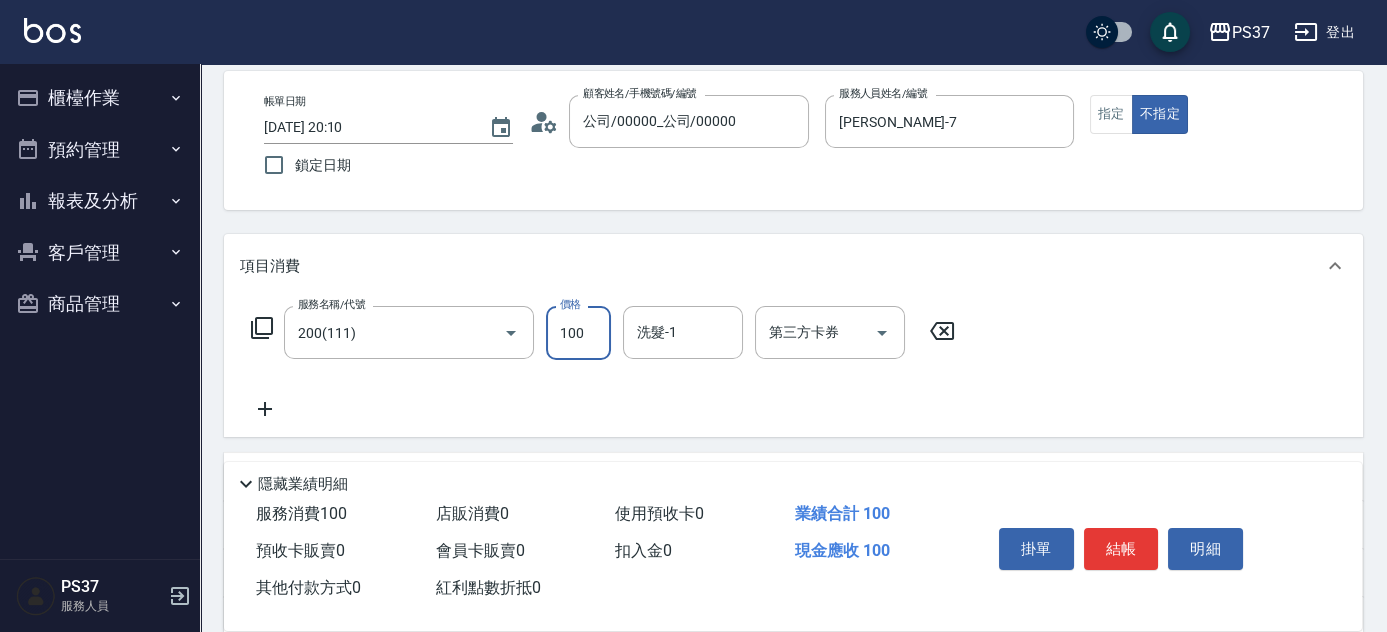 type on "100" 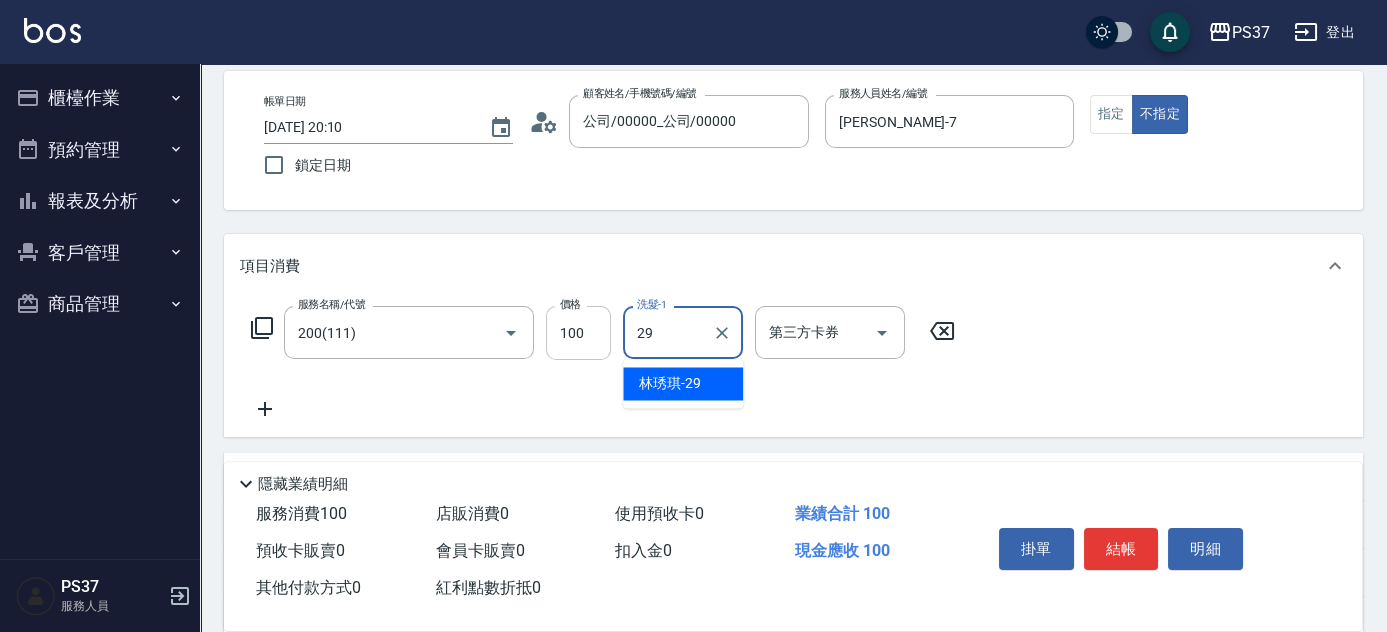 type on "林琇琪-29" 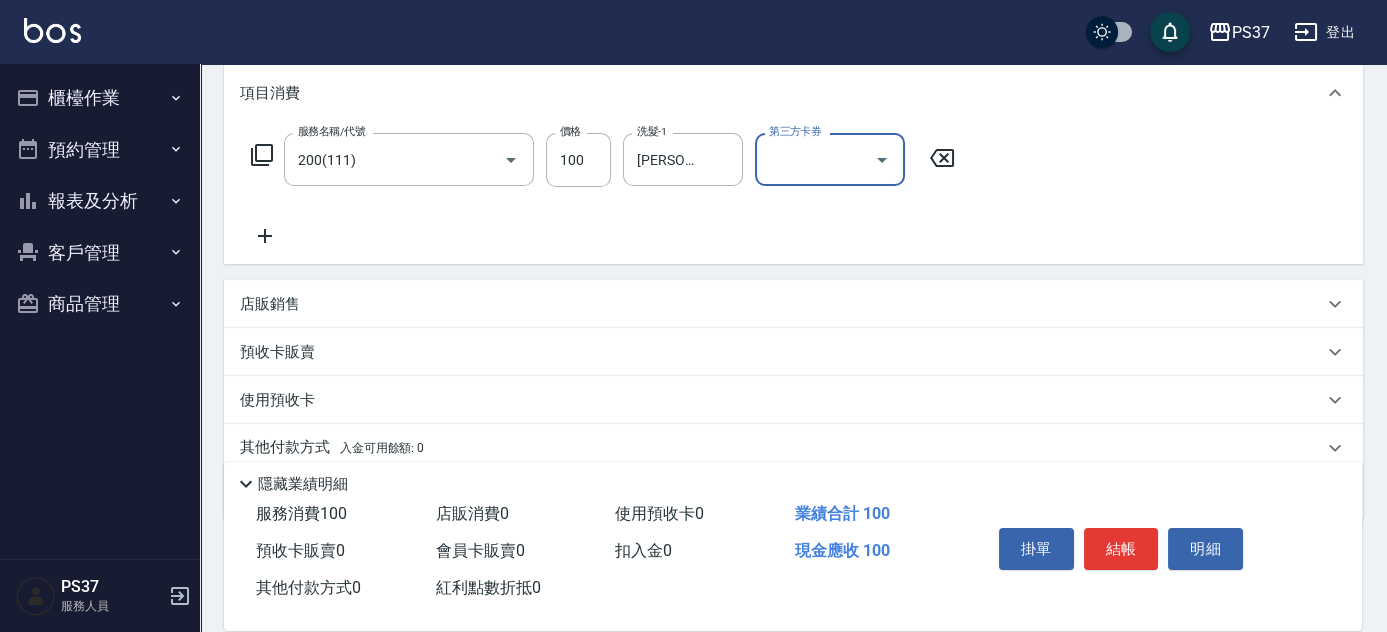 scroll, scrollTop: 272, scrollLeft: 0, axis: vertical 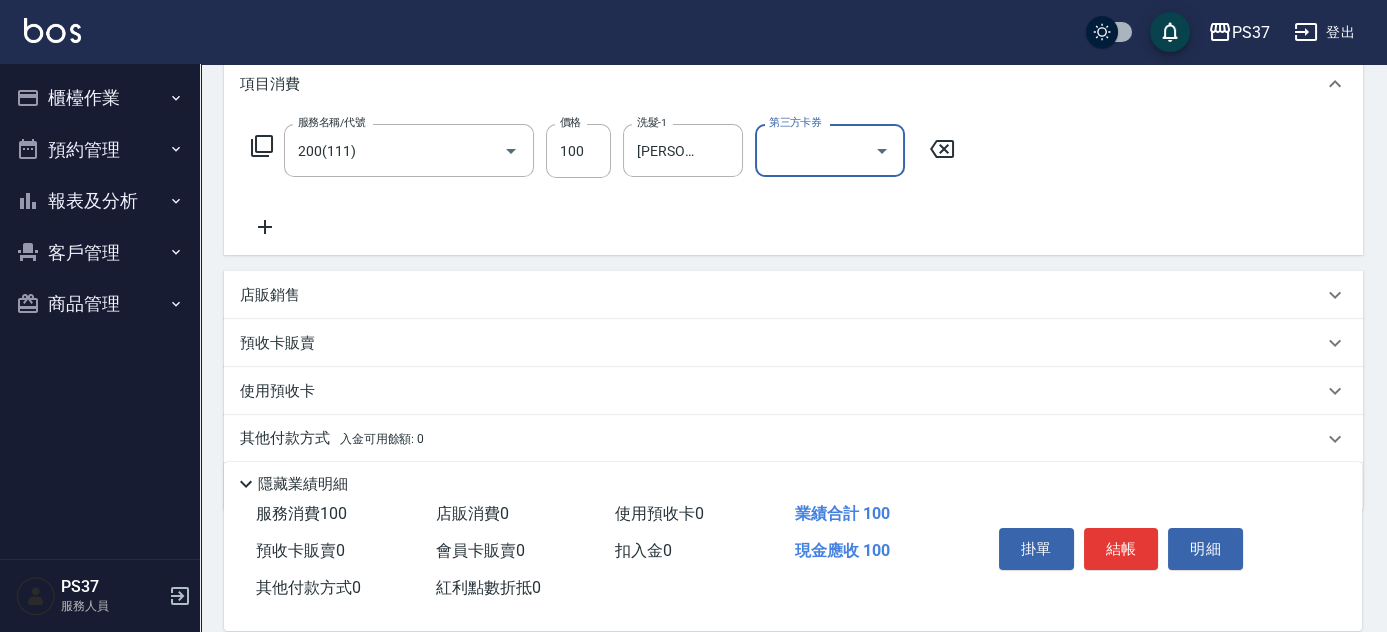 click 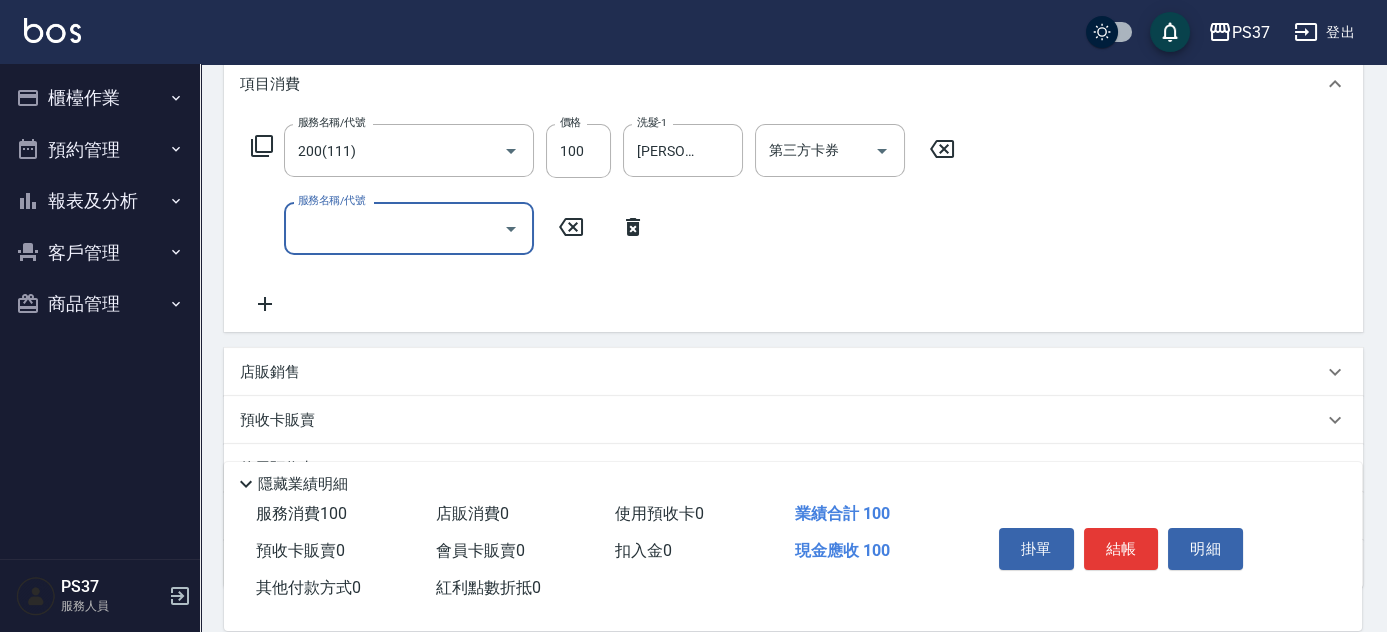 click on "服務名稱/代號" at bounding box center [394, 228] 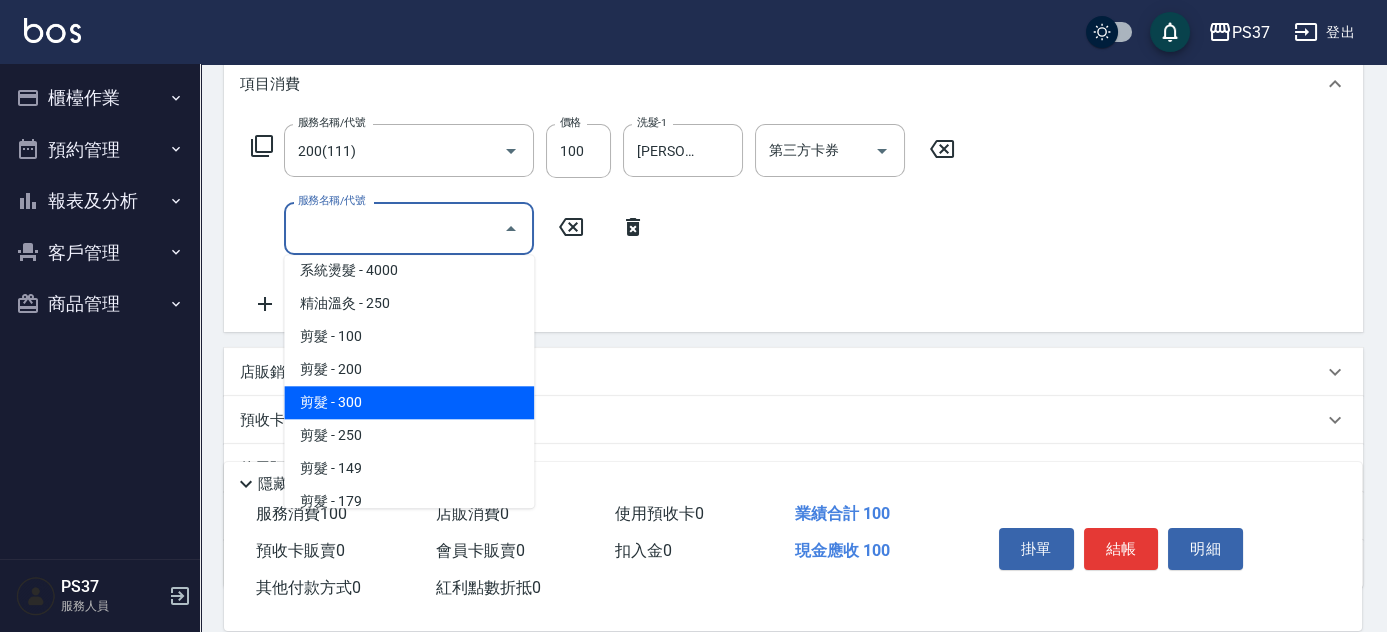 scroll, scrollTop: 363, scrollLeft: 0, axis: vertical 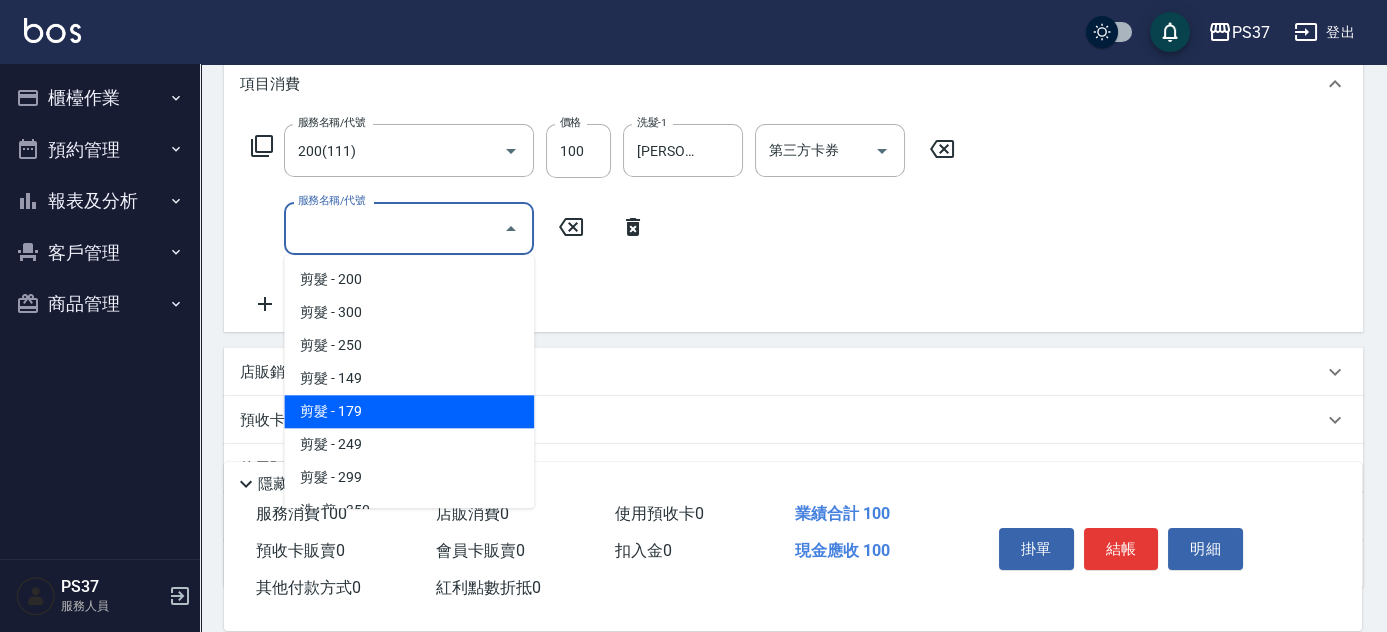 click on "剪髮 - 179" at bounding box center (409, 411) 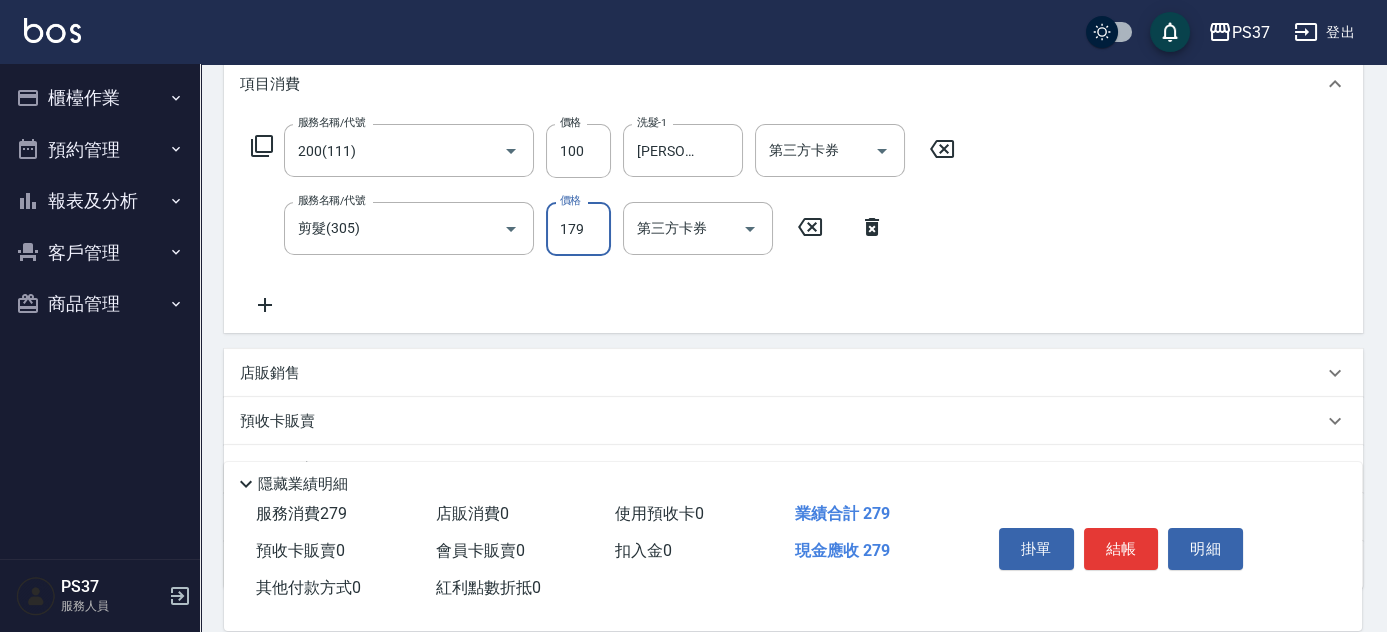 click on "179" at bounding box center (578, 229) 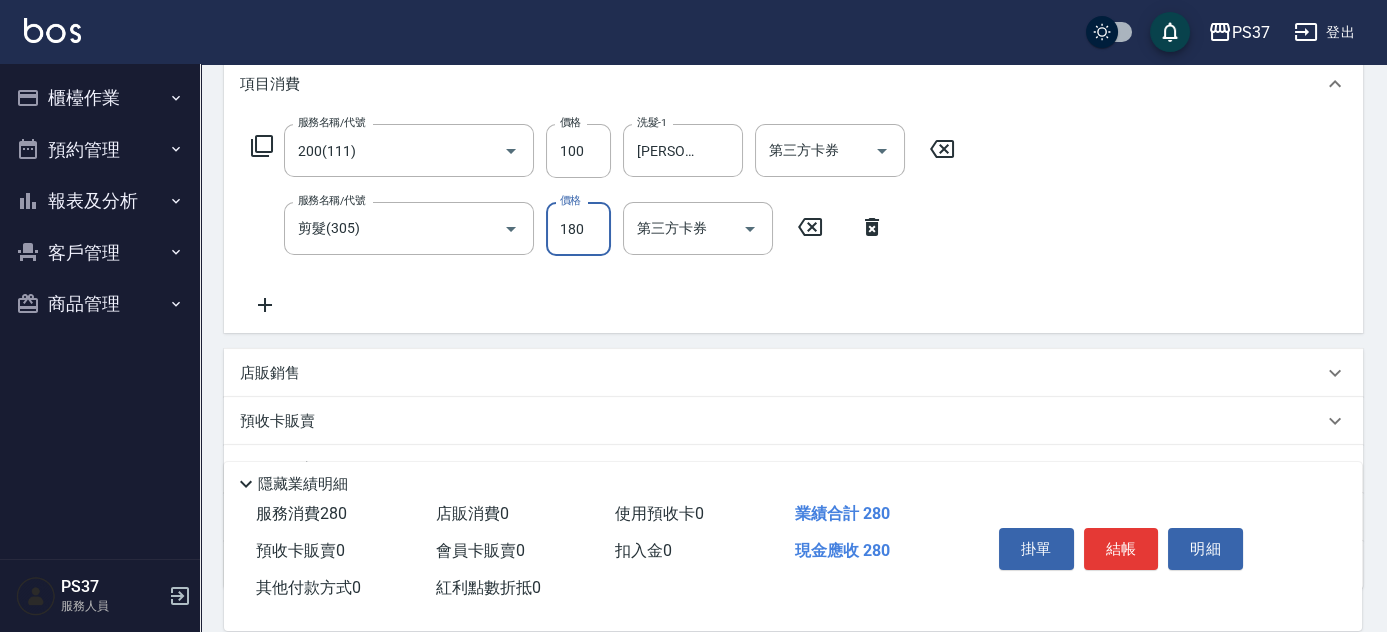 type on "180" 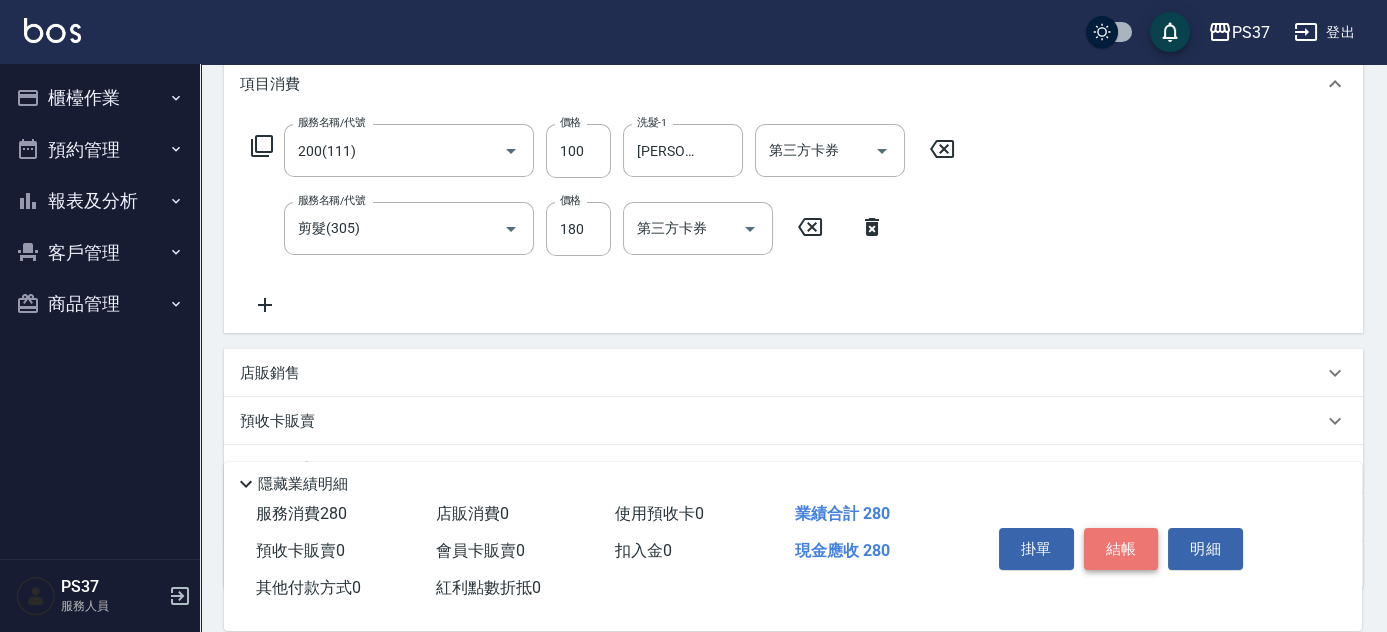 click on "結帳" at bounding box center [1121, 549] 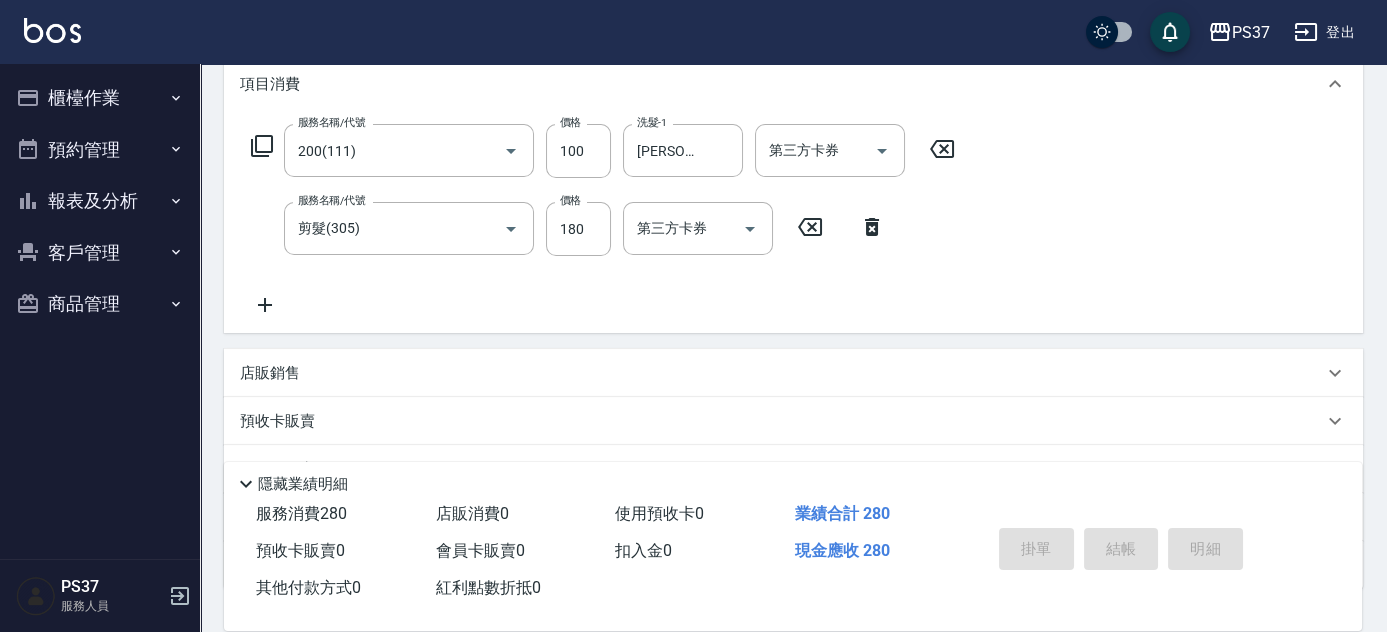type 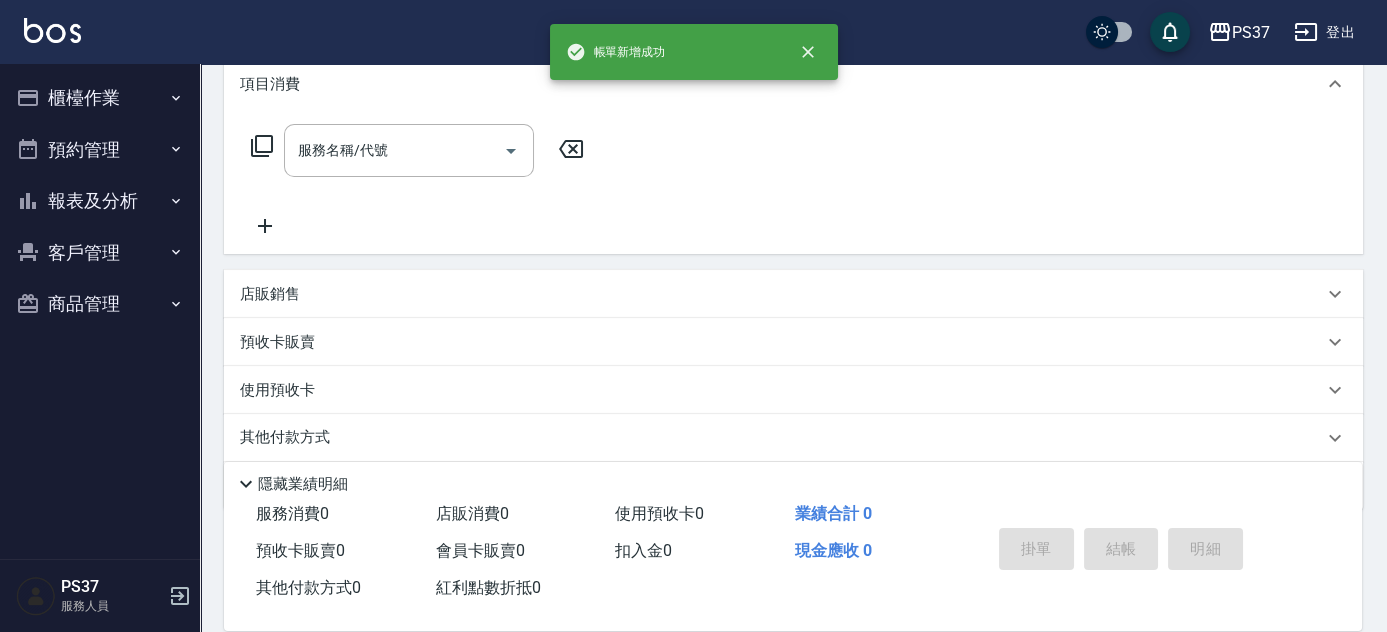 scroll, scrollTop: 0, scrollLeft: 0, axis: both 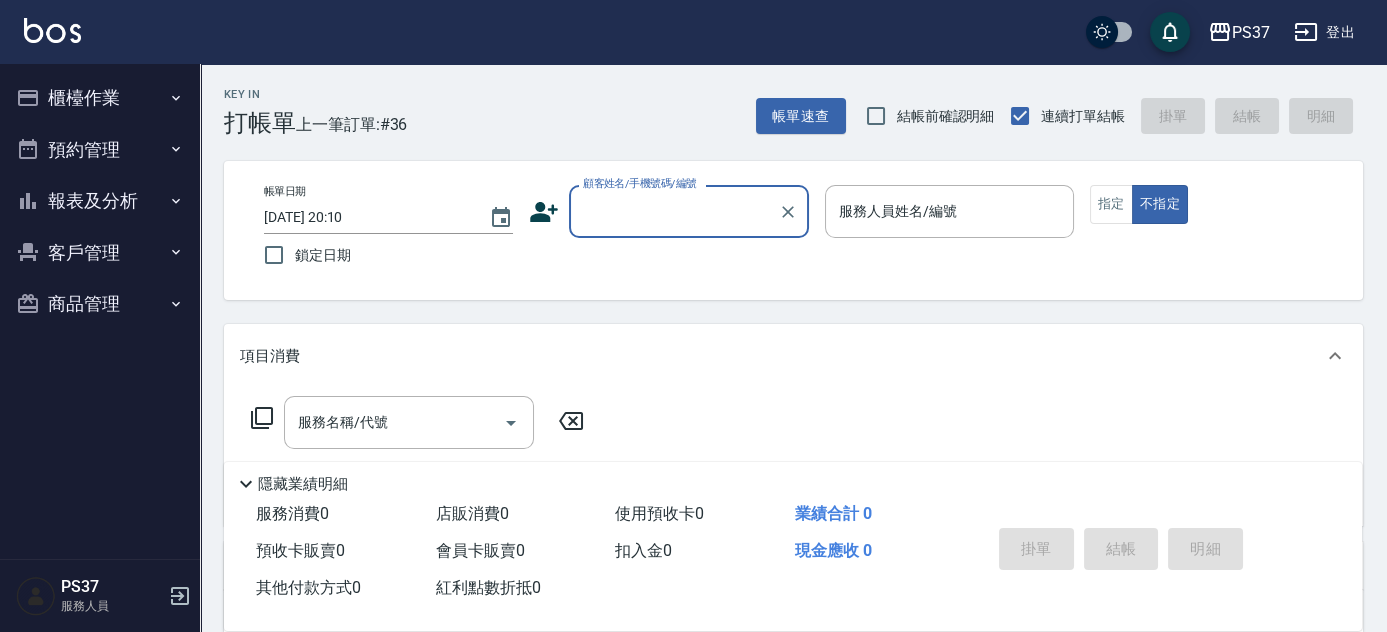 click on "報表及分析" at bounding box center (100, 201) 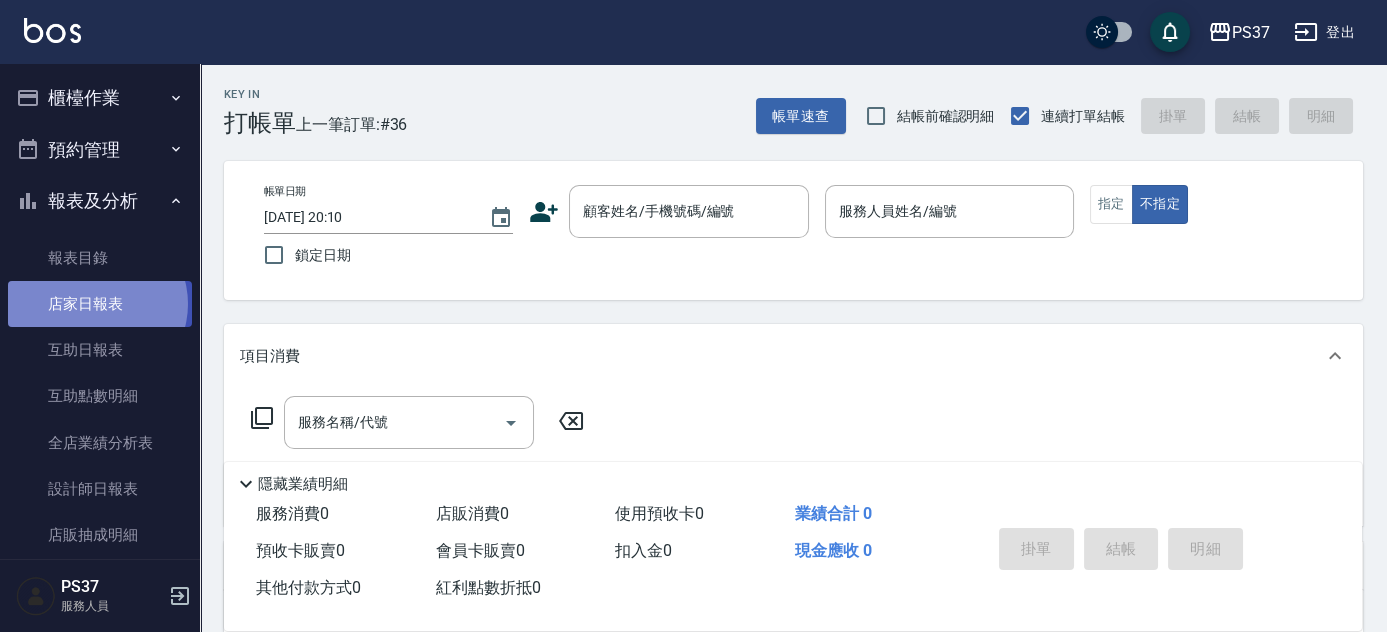click on "店家日報表" at bounding box center [100, 304] 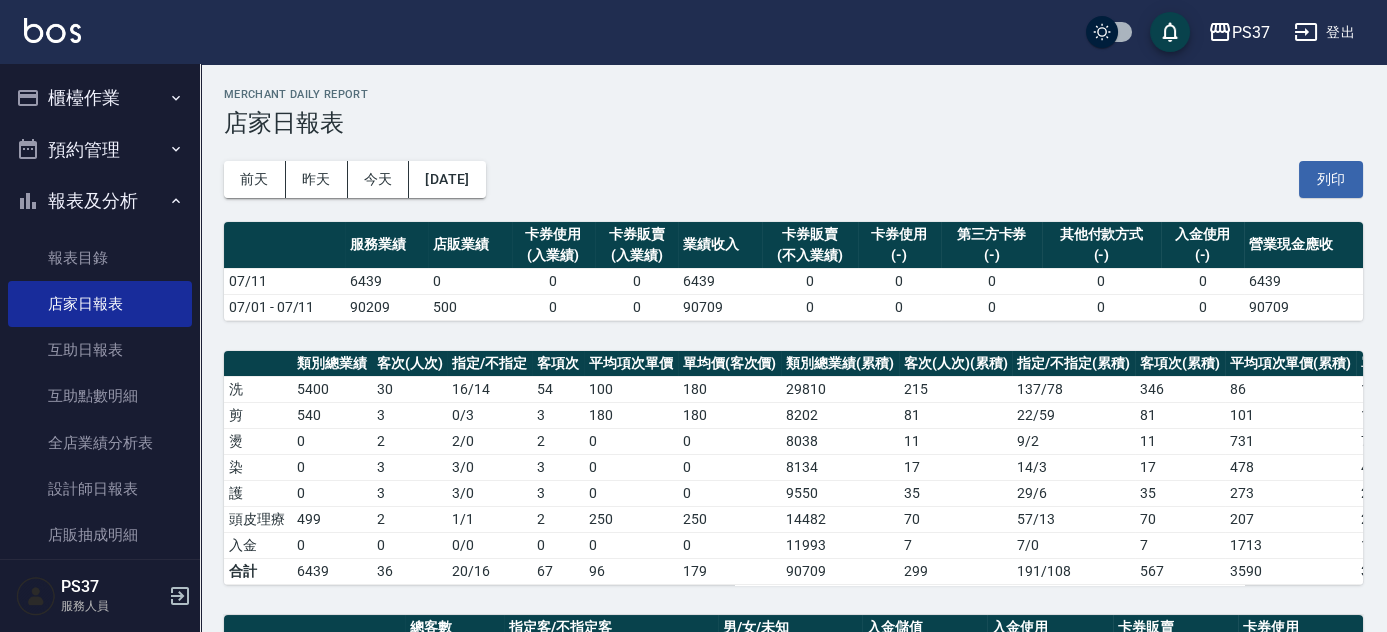 click on "報表及分析" at bounding box center (100, 201) 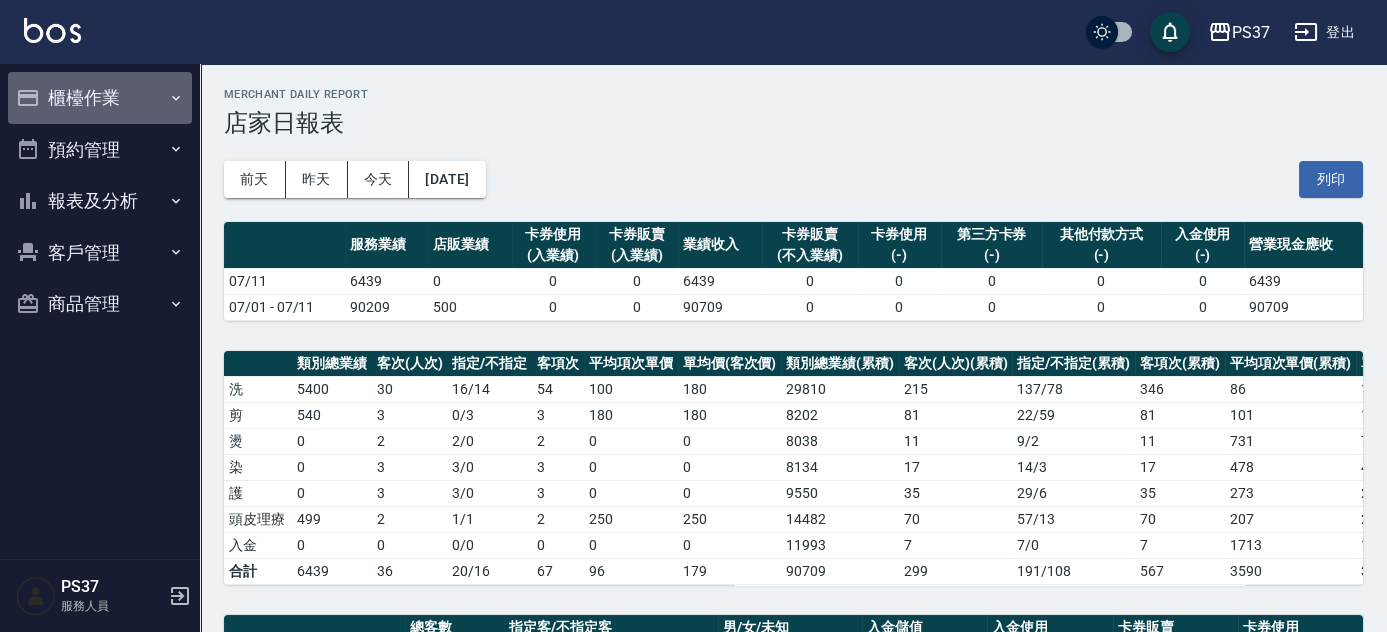 click on "櫃檯作業" at bounding box center [100, 98] 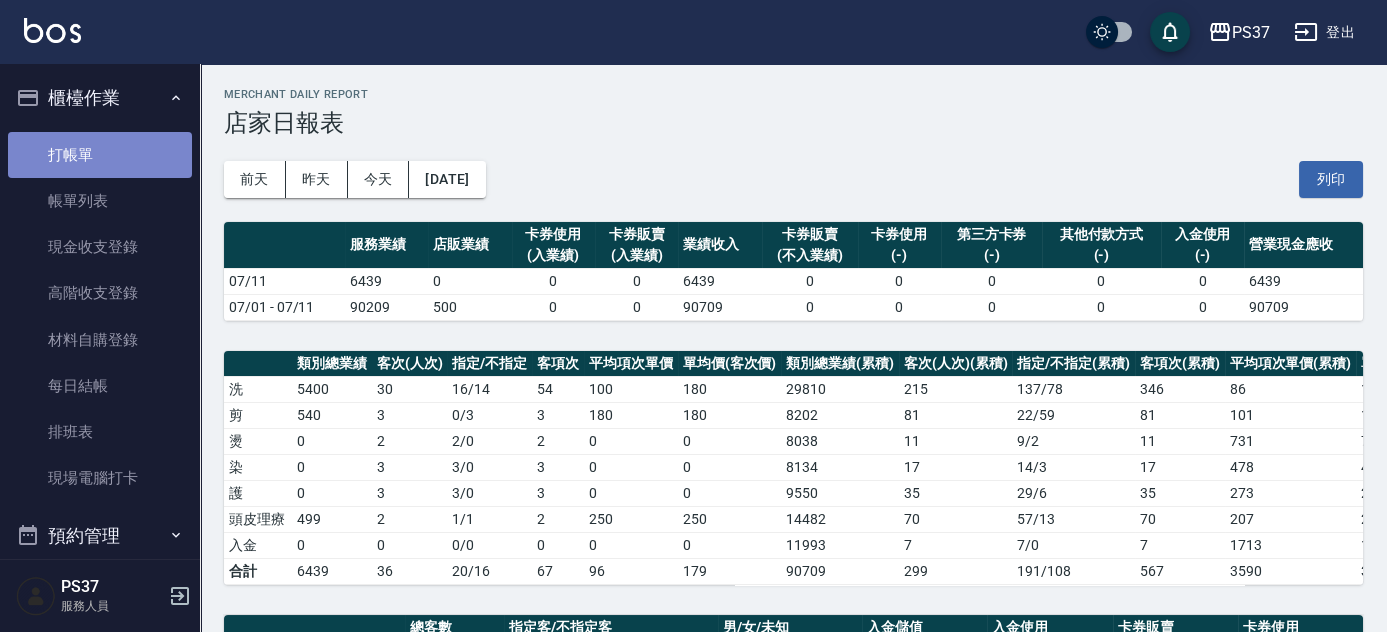 click on "打帳單" at bounding box center (100, 155) 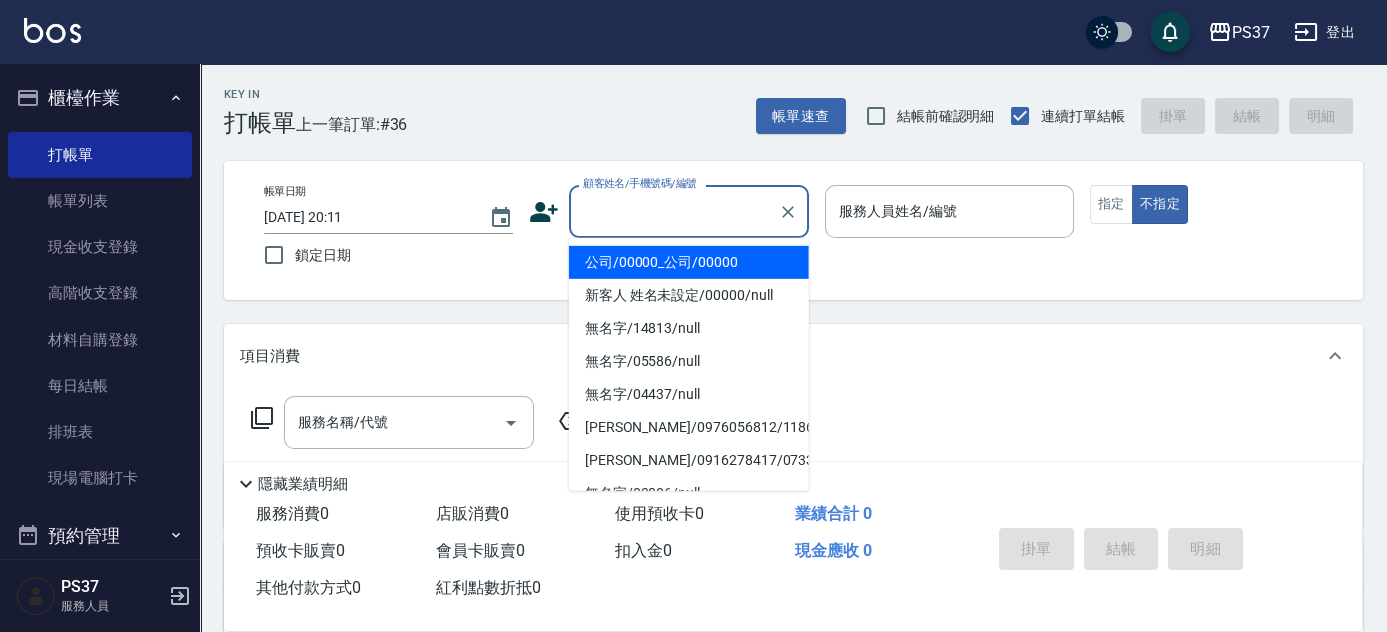 click on "顧客姓名/手機號碼/編號" at bounding box center (674, 211) 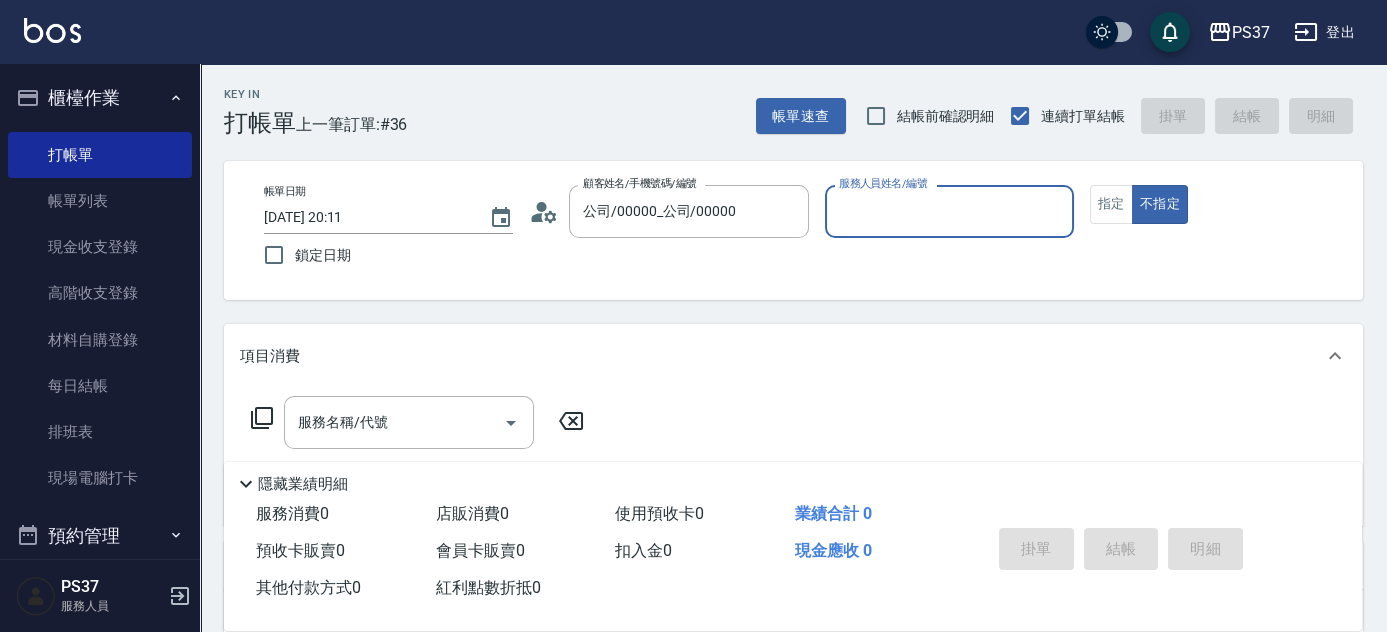 click on "服務人員姓名/編號" at bounding box center [949, 211] 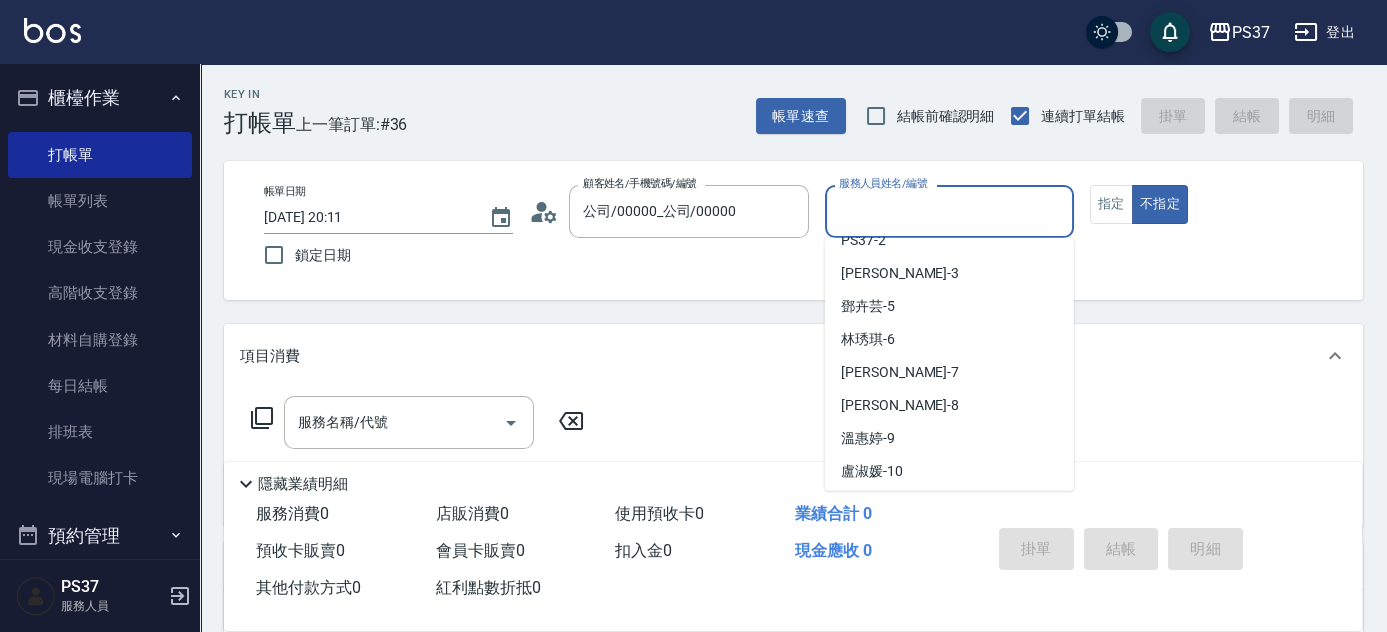scroll, scrollTop: 0, scrollLeft: 0, axis: both 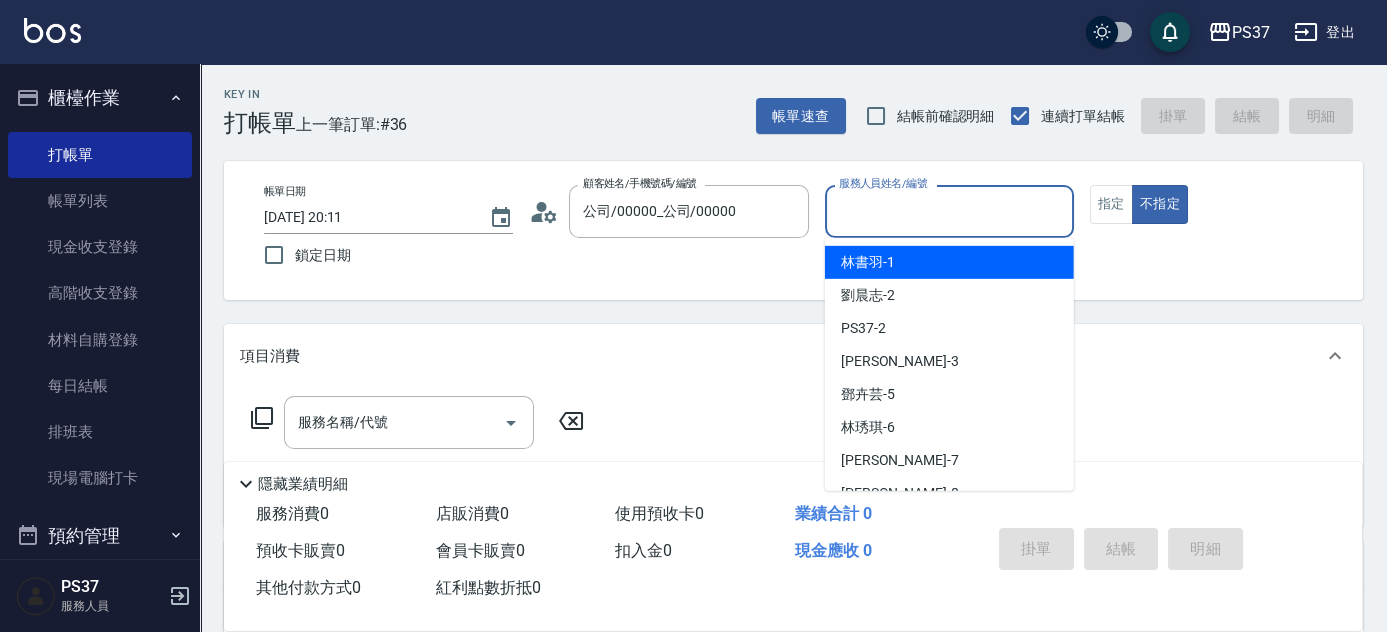 click on "林書羽 -1" at bounding box center (949, 262) 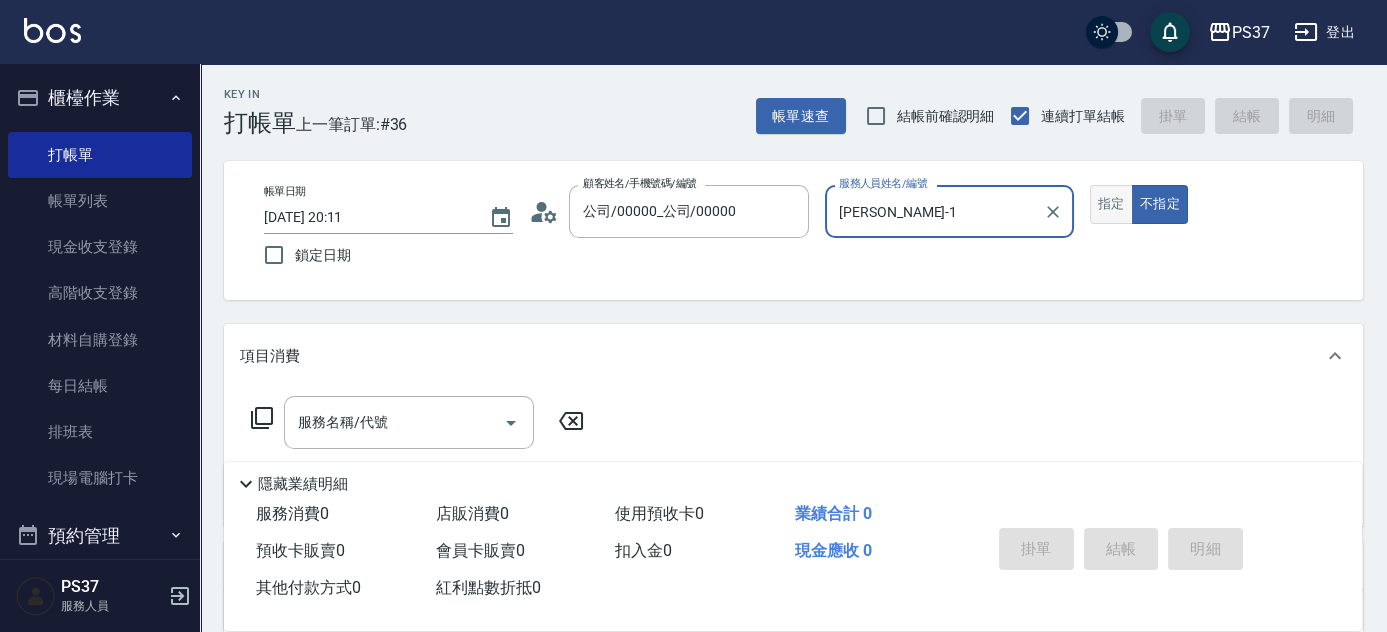 click on "指定" at bounding box center (1111, 204) 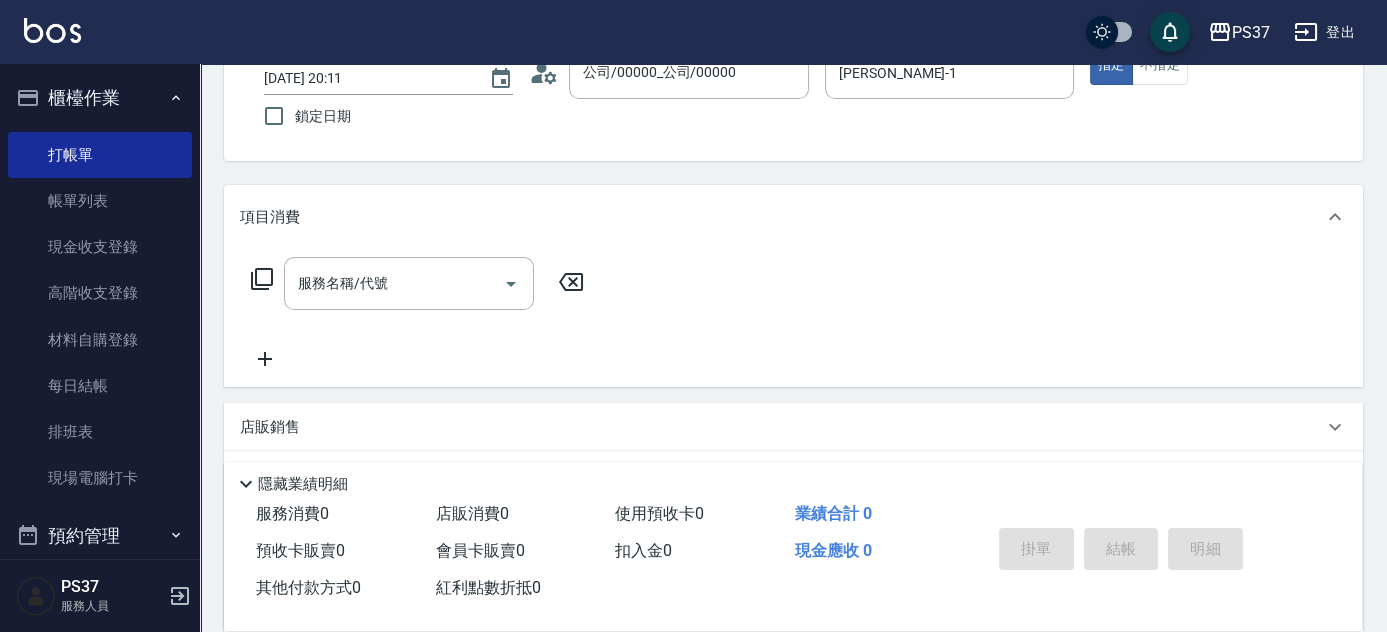 scroll, scrollTop: 272, scrollLeft: 0, axis: vertical 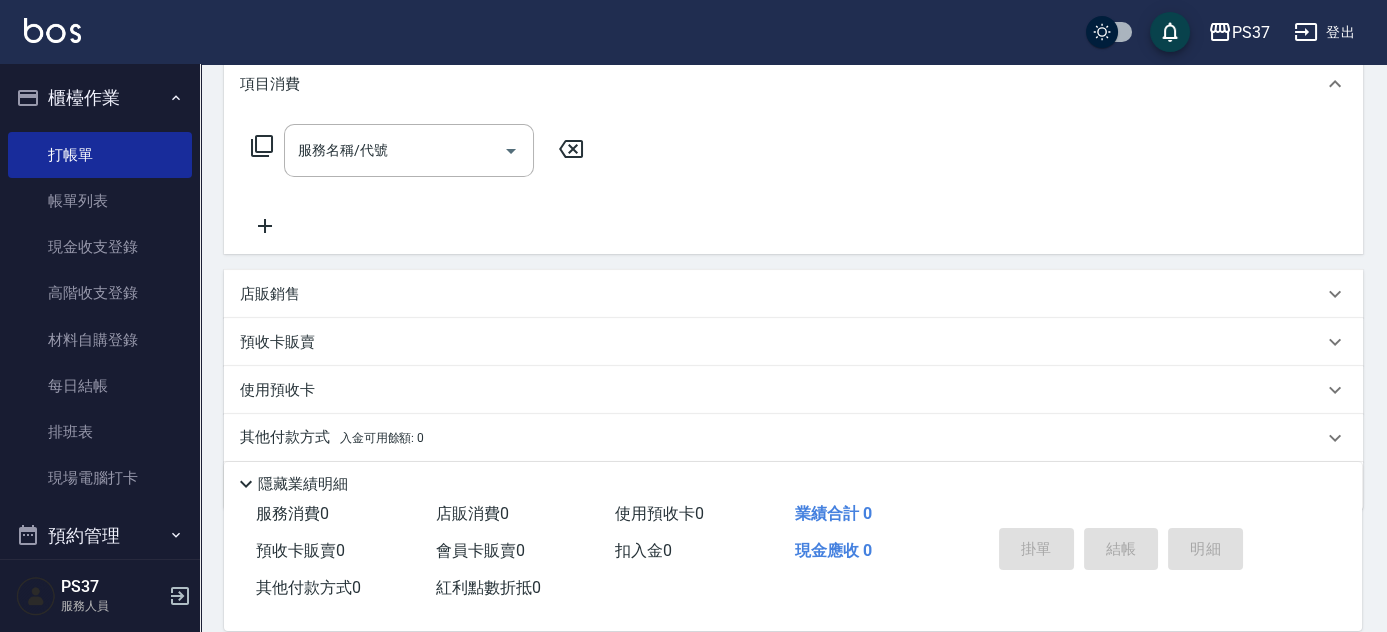 click on "店販銷售" at bounding box center [793, 294] 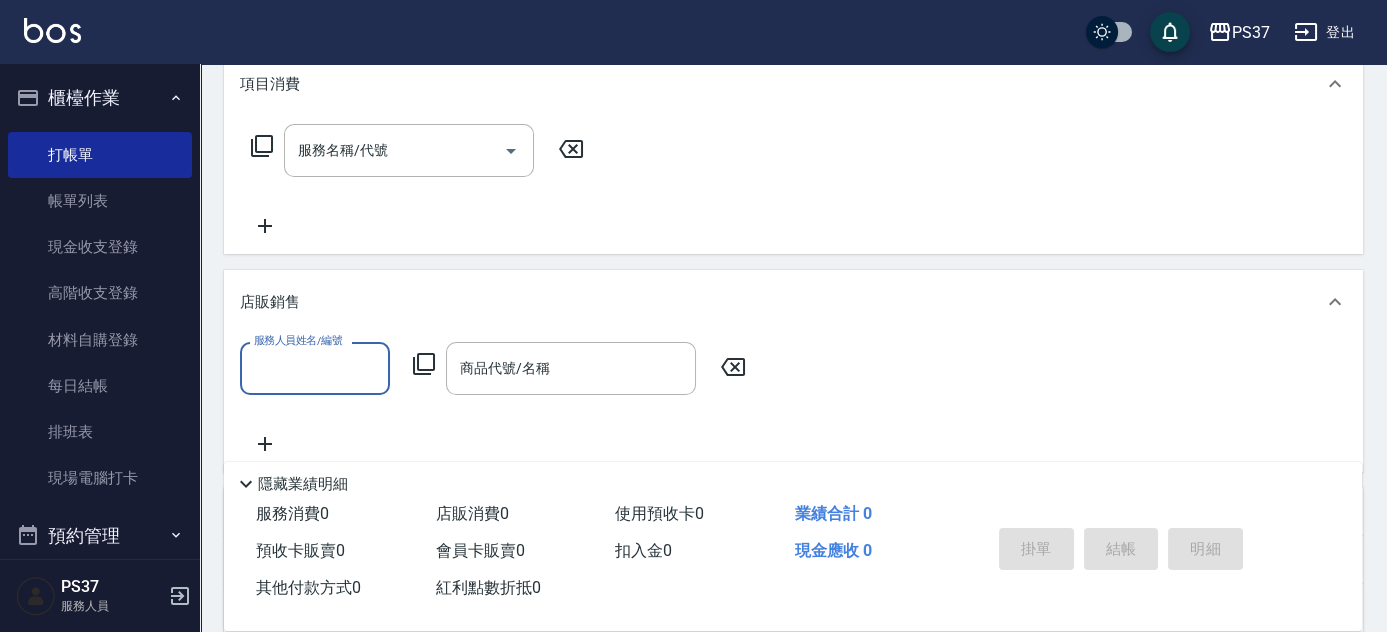 scroll, scrollTop: 0, scrollLeft: 0, axis: both 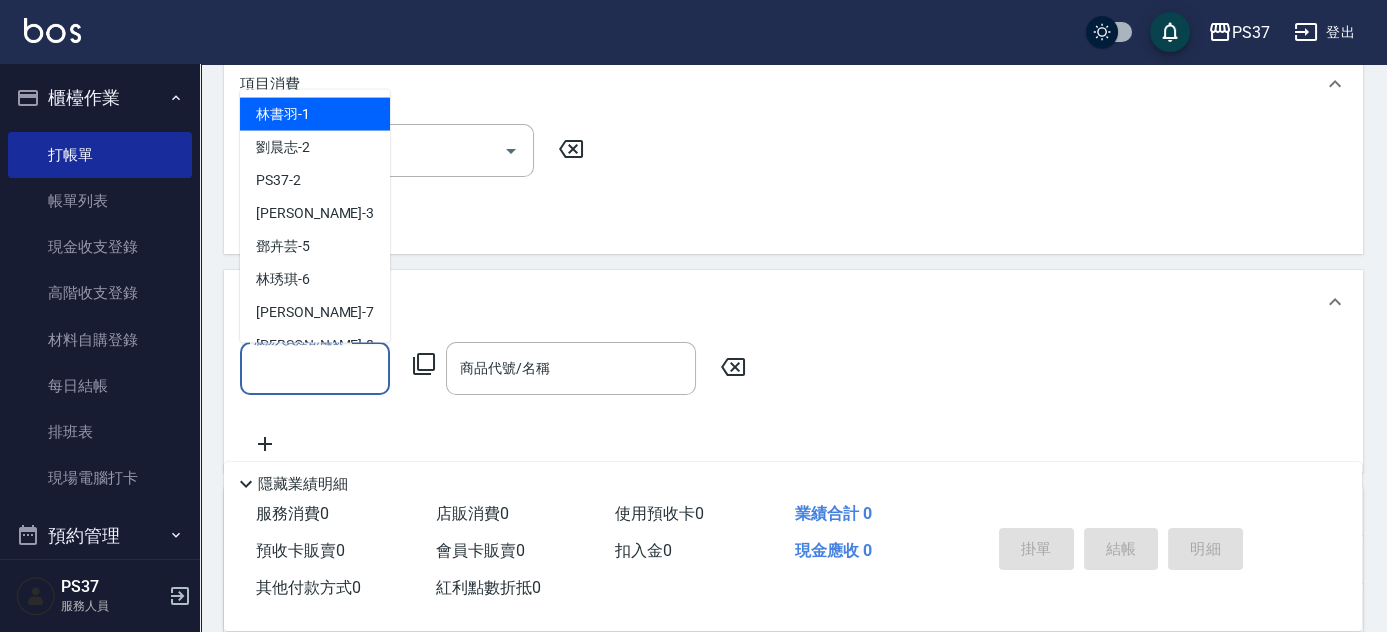 click on "林書羽 -1" at bounding box center [315, 114] 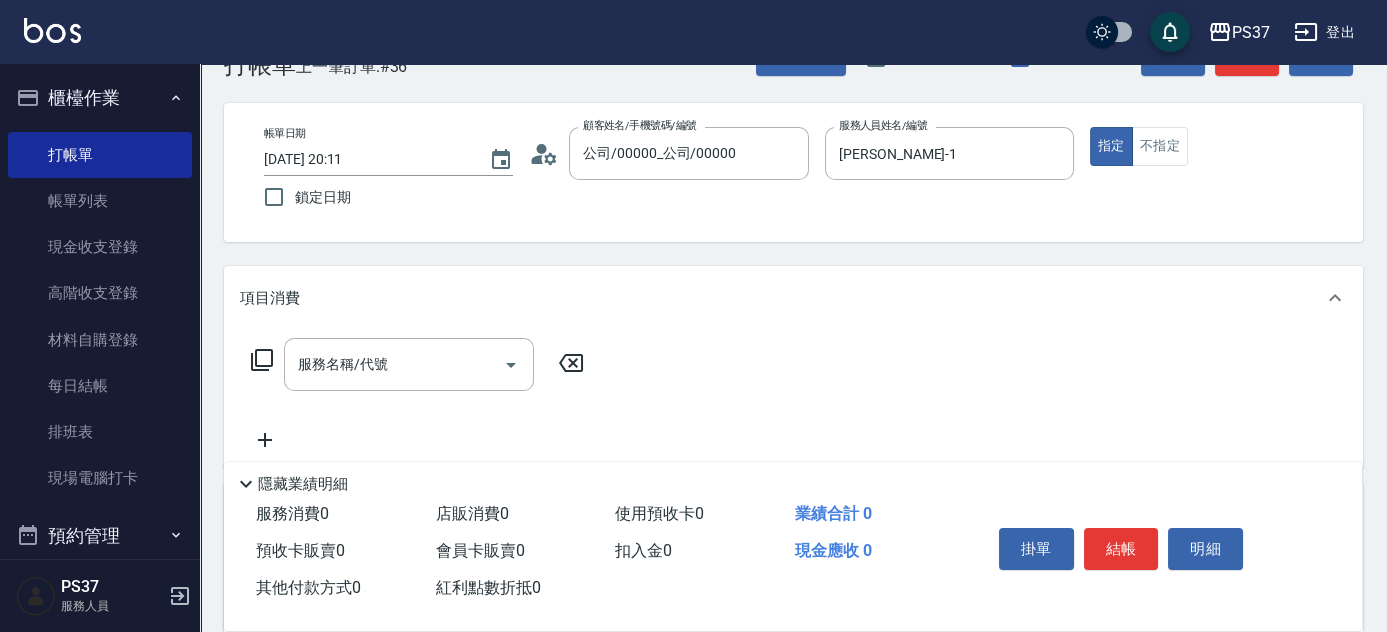 scroll, scrollTop: 0, scrollLeft: 0, axis: both 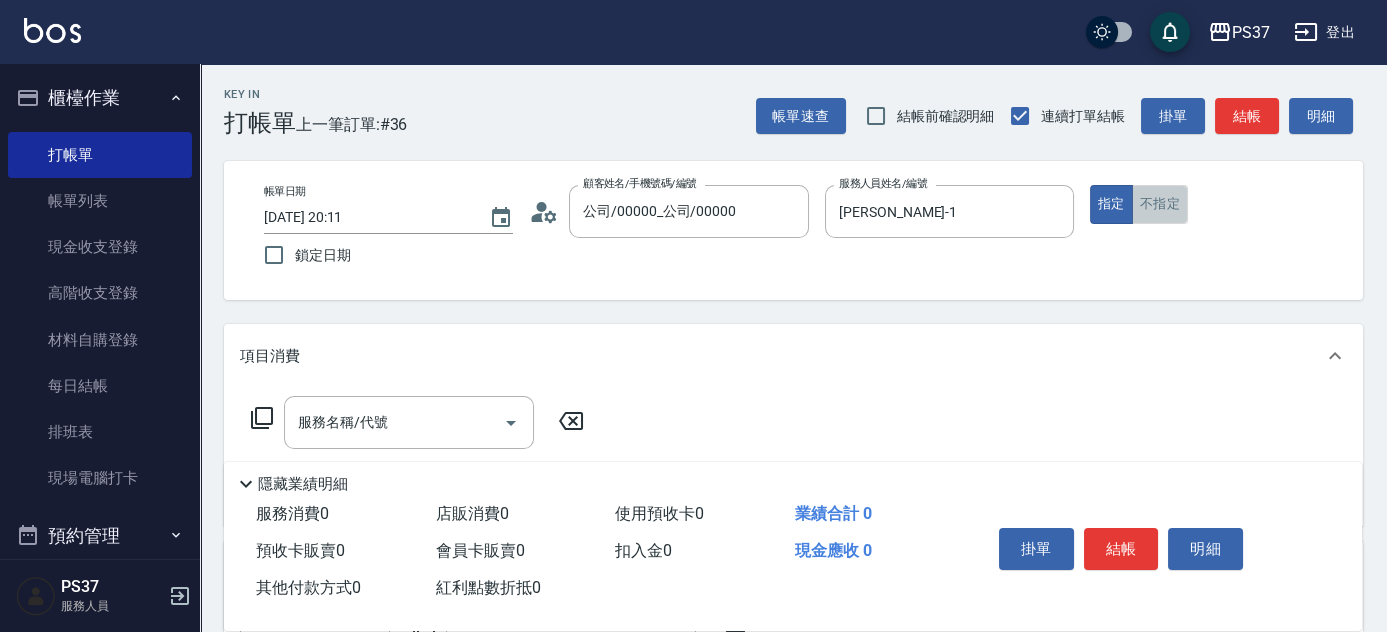click on "不指定" at bounding box center [1160, 204] 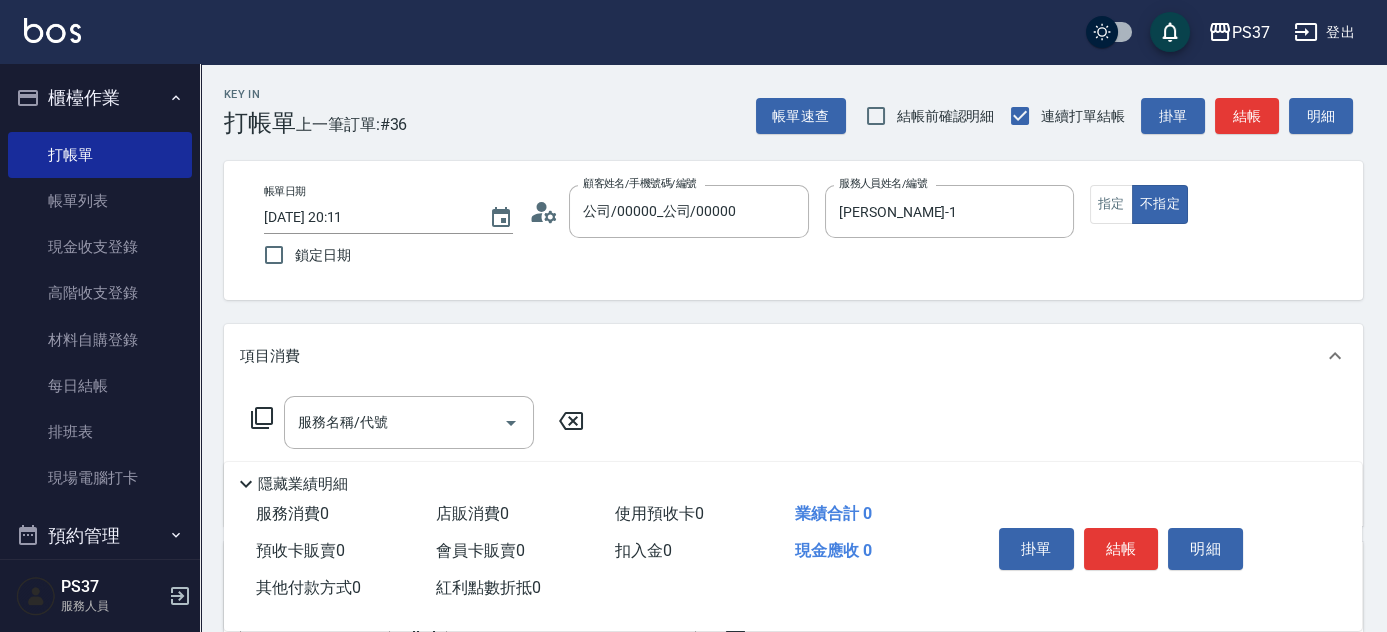 click on "Key In 打帳單 上一筆訂單:#36 帳單速查 結帳前確認明細 連續打單結帳 掛單 結帳 明細 帳單日期 2025/07/11 20:11 鎖定日期 顧客姓名/手機號碼/編號 公司/00000_公司/00000 顧客姓名/手機號碼/編號 服務人員姓名/編號 林書羽-1 服務人員姓名/編號 指定 不指定 項目消費 服務名稱/代號 服務名稱/代號 店販銷售 服務人員姓名/編號 林書羽-1 服務人員姓名/編號 商品代號/名稱 商品代號/名稱 預收卡販賣 卡券名稱/代號 卡券名稱/代號 使用預收卡 卡券代號/名稱 卡券代號/名稱 其他付款方式 入金可用餘額: 0 其他付款方式 其他付款方式 入金剩餘： 0元 0 ​ 整筆扣入金 0元 異動入金 備註及來源 備註 備註 訂單來源 ​ 訂單來源 隱藏業績明細 服務消費  0 店販消費  0 使用預收卡  0 業績合計   0 預收卡販賣  0 會員卡販賣  0 扣入金  0 現金應收   0 其他付款方式  0 紅利點數折抵  0 掛單 結帳" at bounding box center [793, 603] 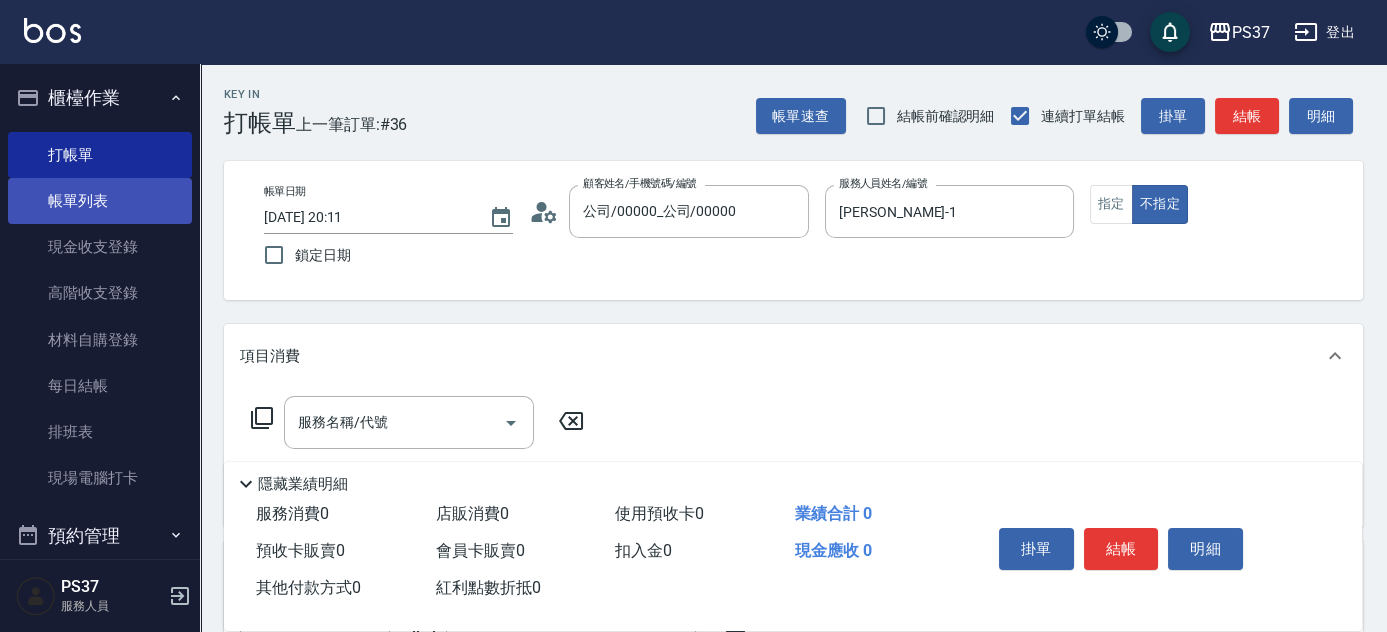 click on "帳單列表" at bounding box center [100, 201] 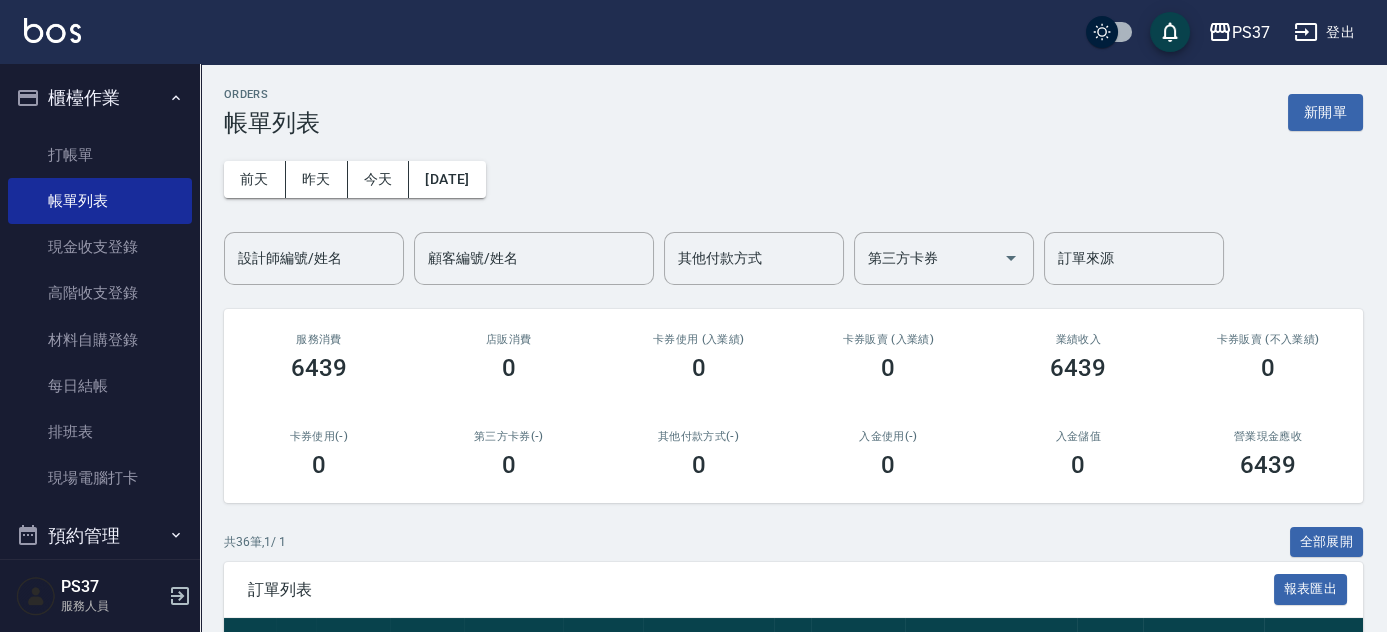 click on "前天 昨天 今天 2025/07/11 設計師編號/姓名 設計師編號/姓名 顧客編號/姓名 顧客編號/姓名 其他付款方式 其他付款方式 第三方卡券 第三方卡券 訂單來源 訂單來源" at bounding box center [793, 211] 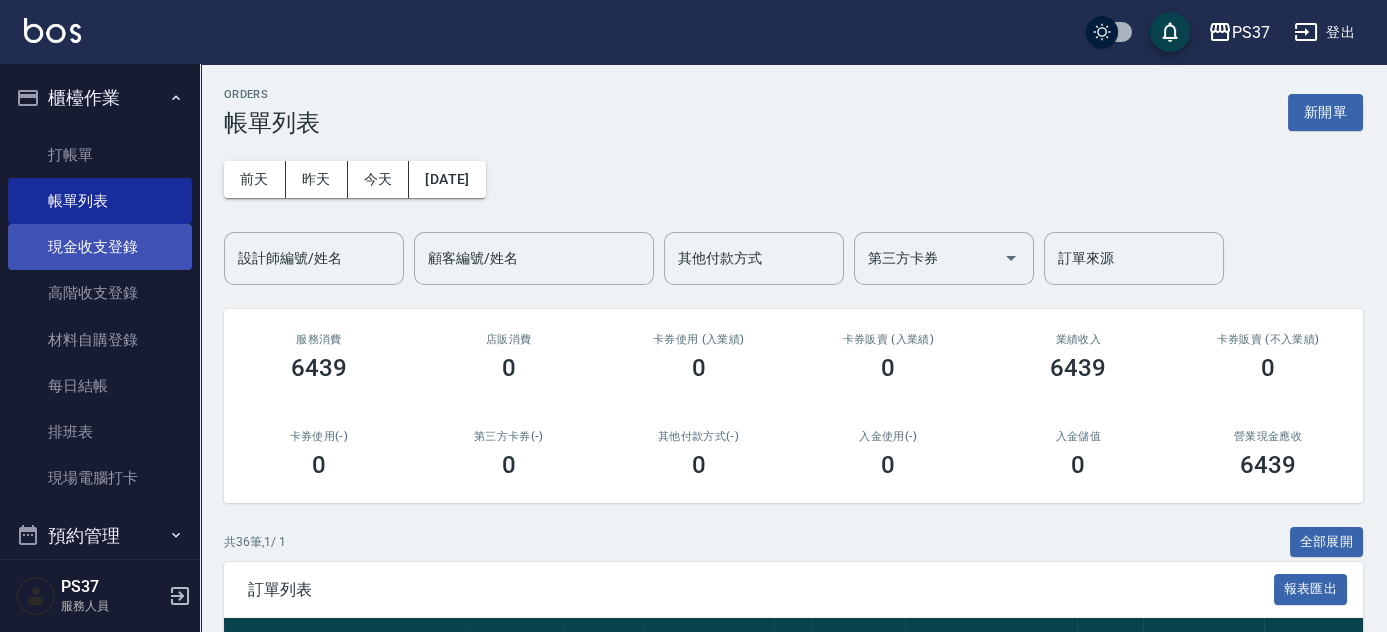 click on "現金收支登錄" at bounding box center (100, 247) 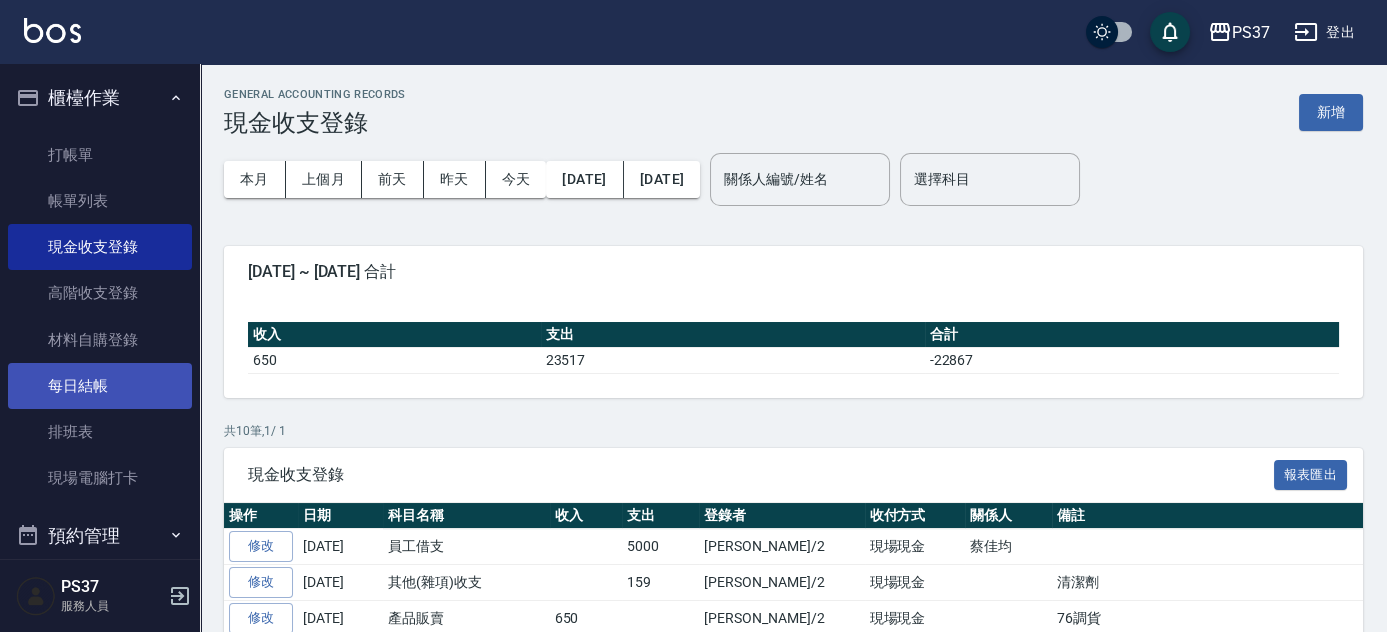 scroll, scrollTop: 180, scrollLeft: 0, axis: vertical 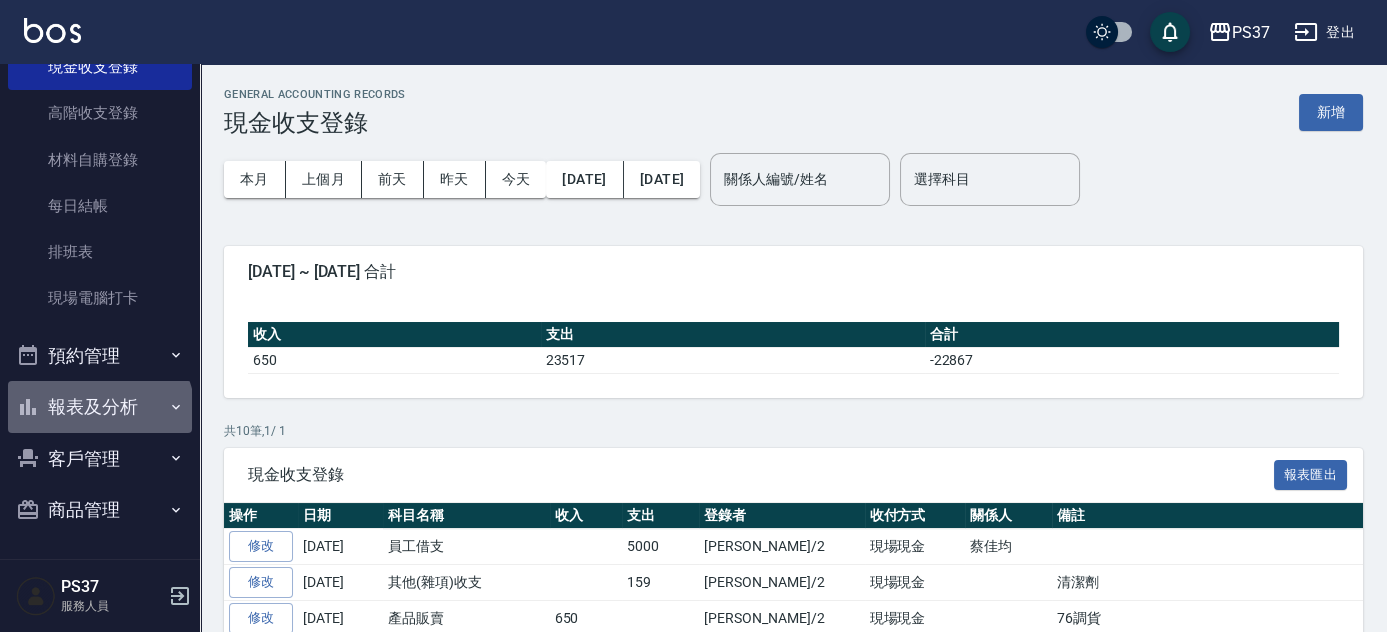 click on "報表及分析" at bounding box center (100, 407) 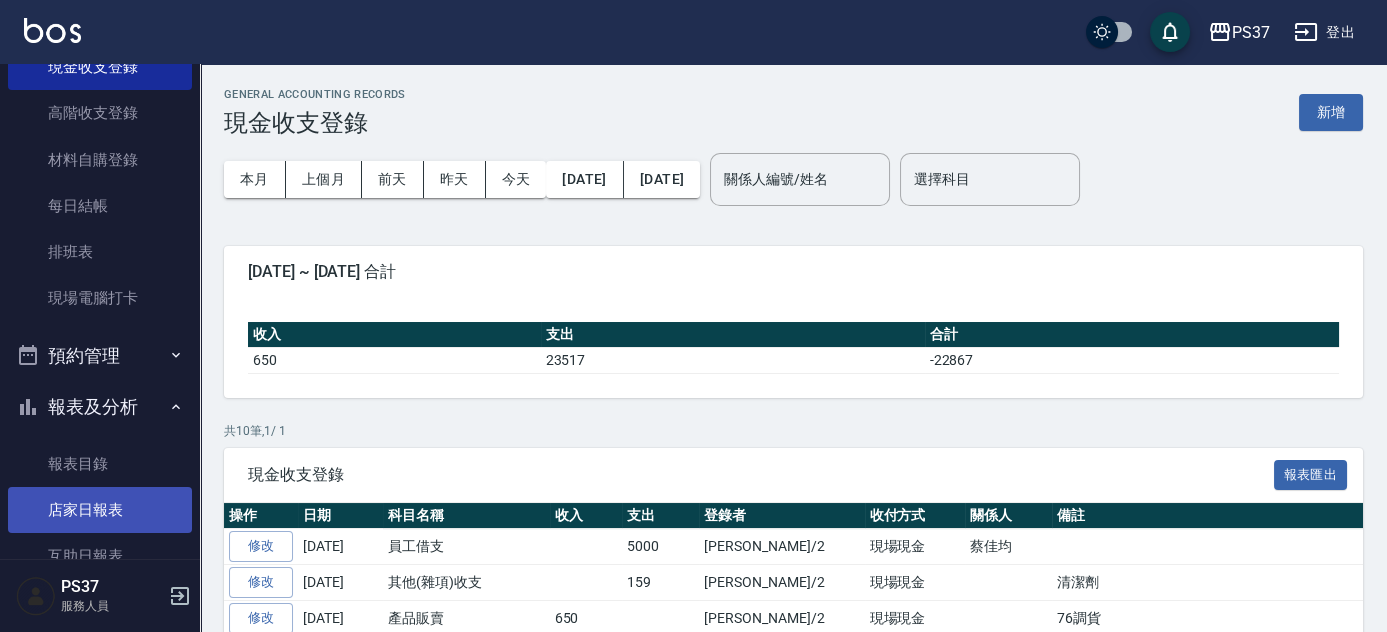 click on "店家日報表" at bounding box center (100, 510) 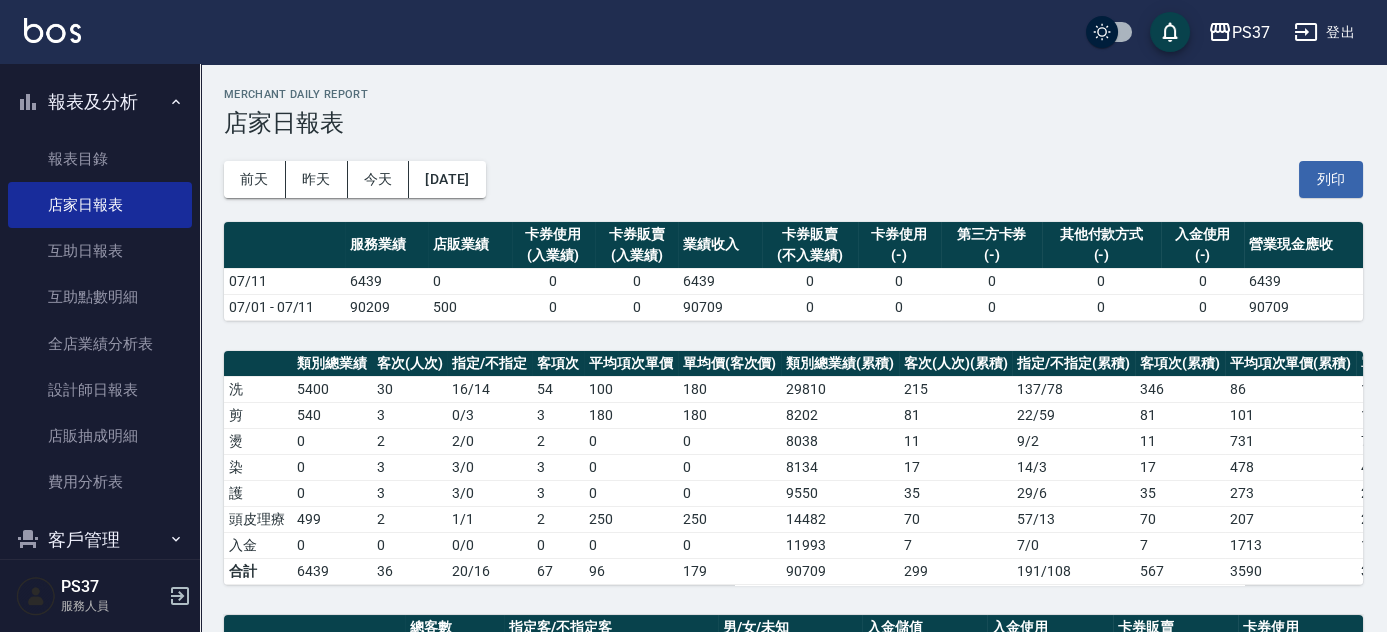 scroll, scrollTop: 566, scrollLeft: 0, axis: vertical 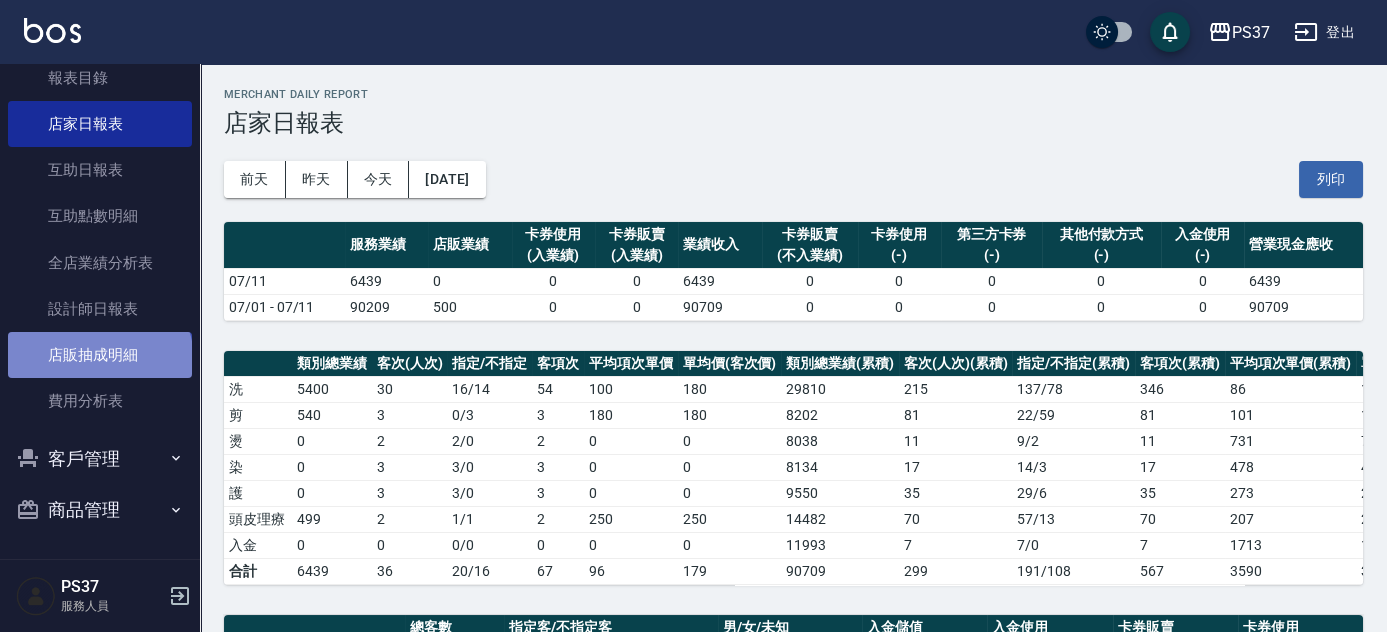 click on "店販抽成明細" at bounding box center (100, 355) 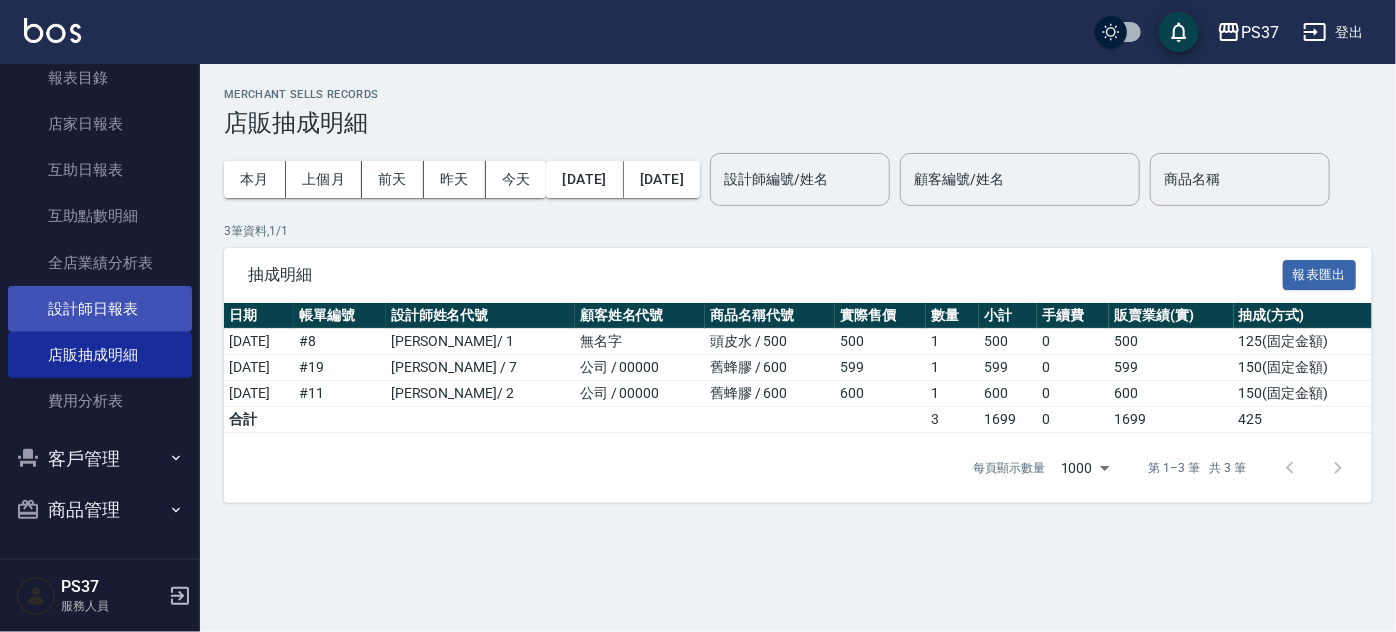 click on "設計師日報表" at bounding box center [100, 309] 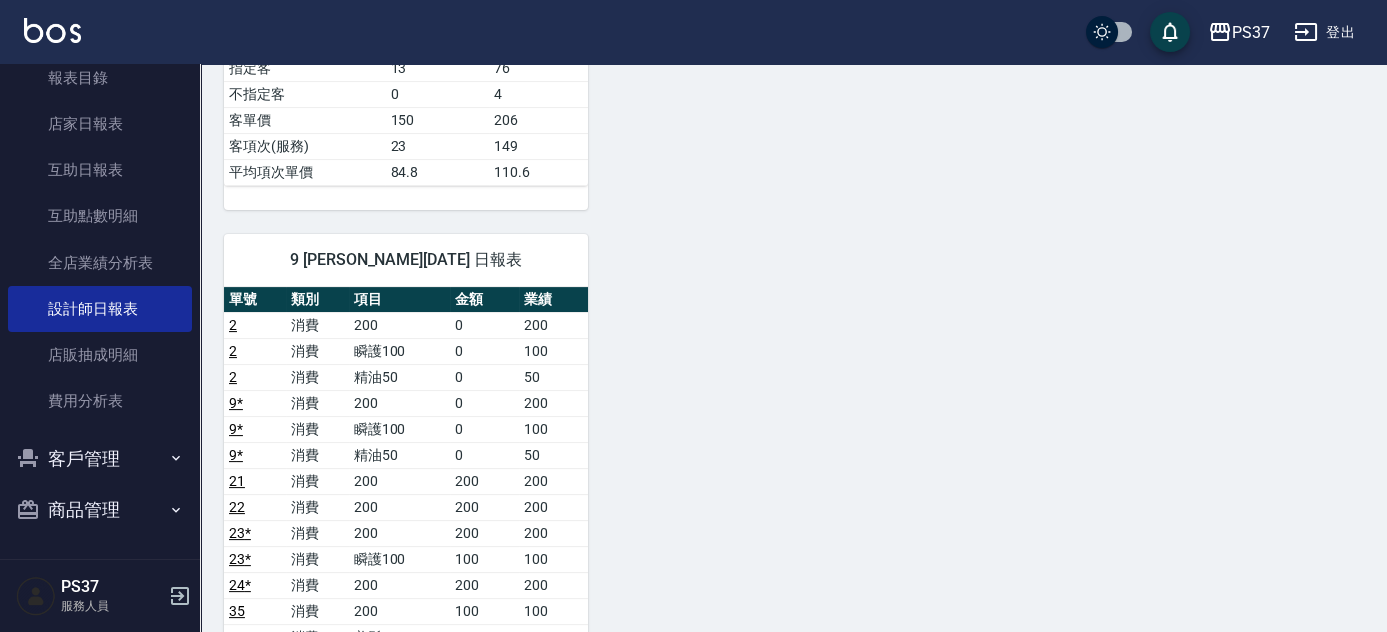 scroll, scrollTop: 1454, scrollLeft: 0, axis: vertical 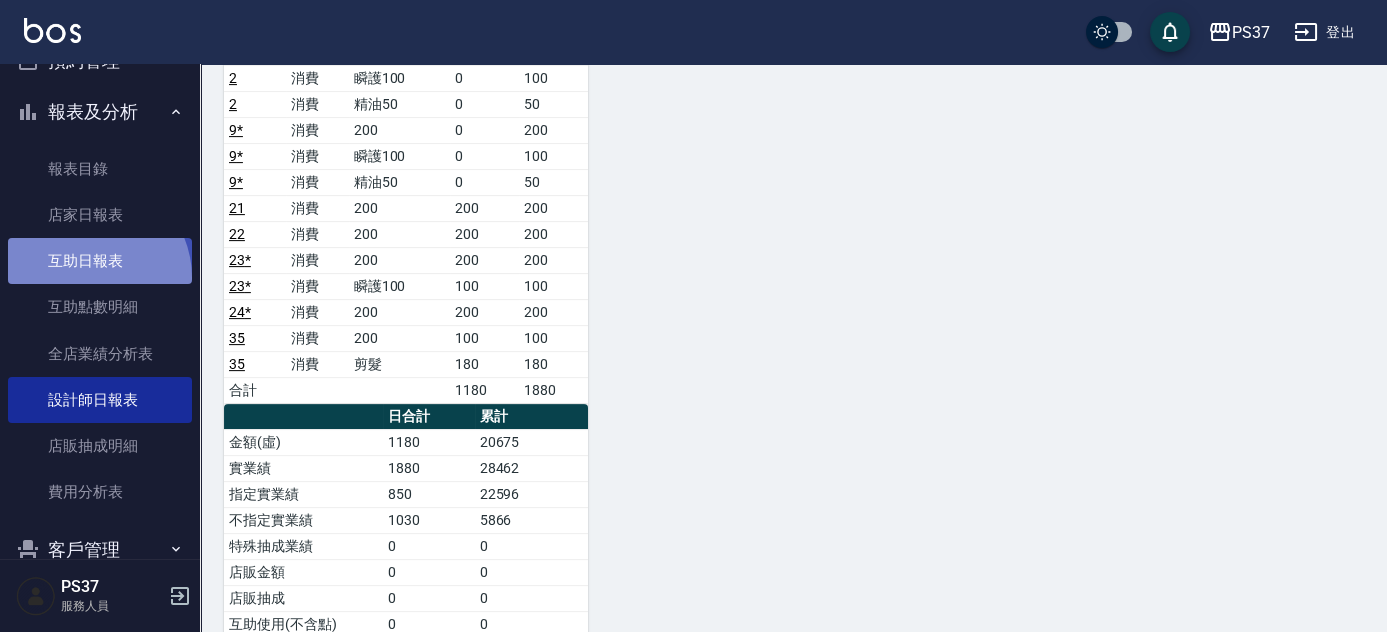 click on "互助日報表" at bounding box center (100, 261) 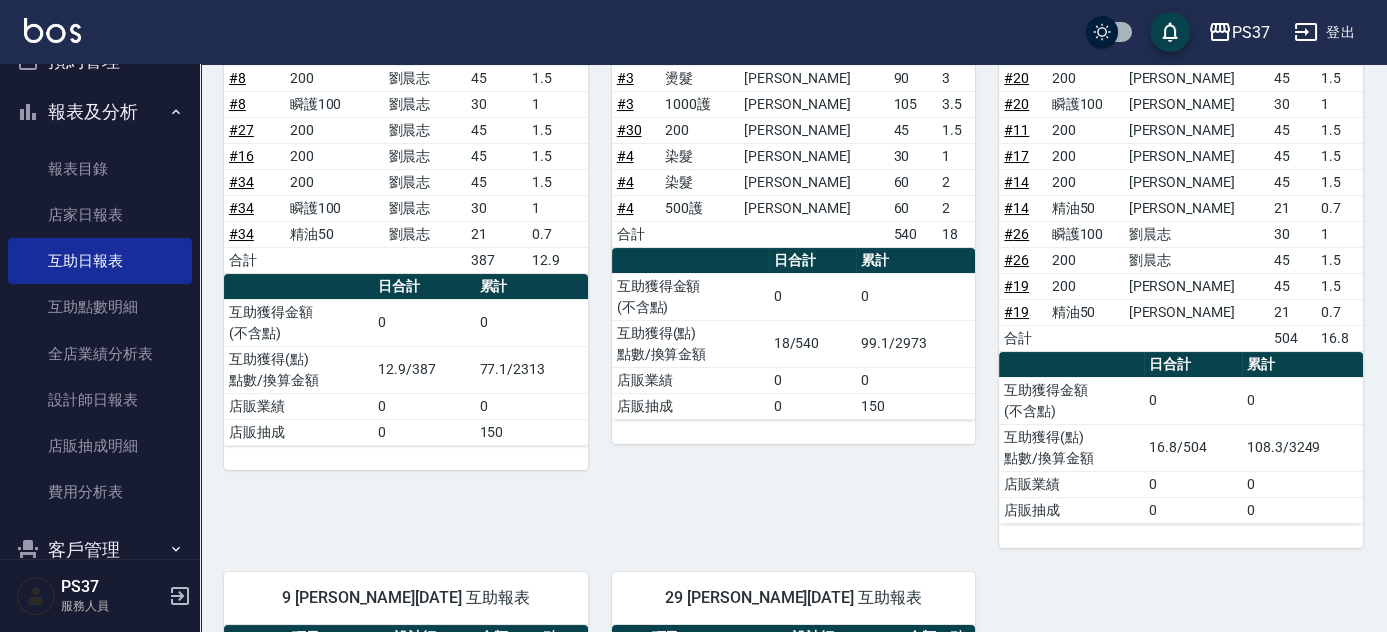 scroll, scrollTop: 363, scrollLeft: 0, axis: vertical 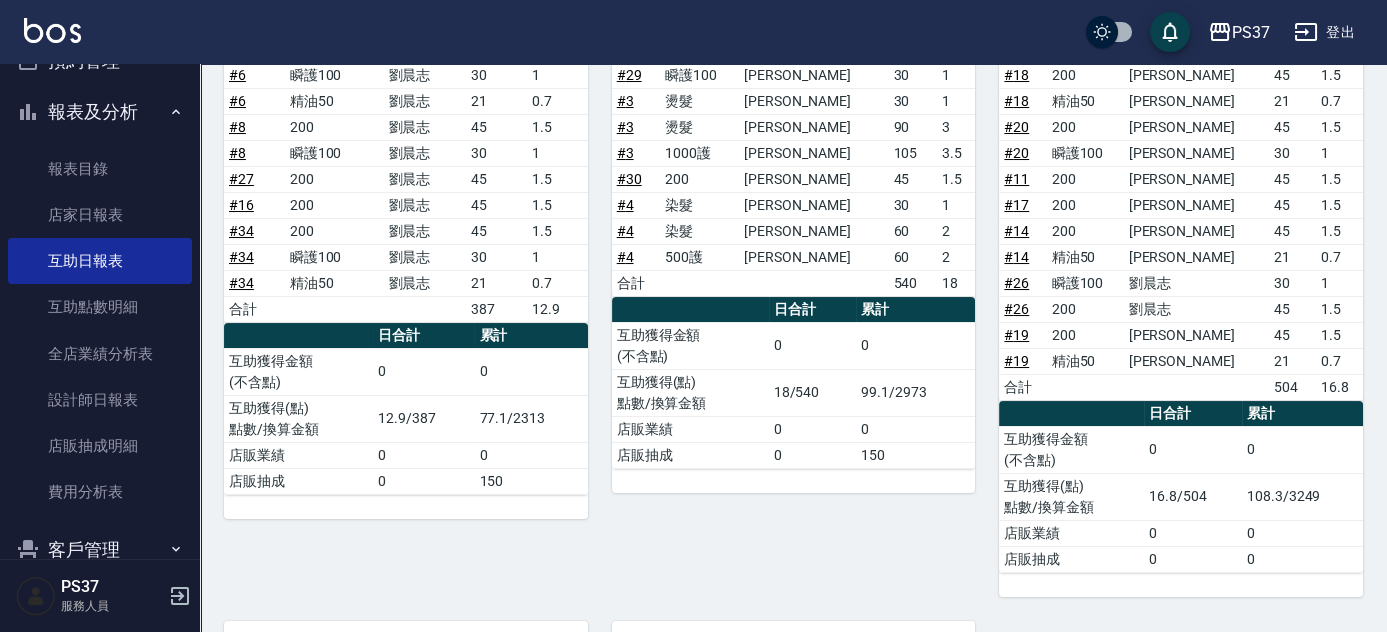 click on "報表及分析" at bounding box center (100, 112) 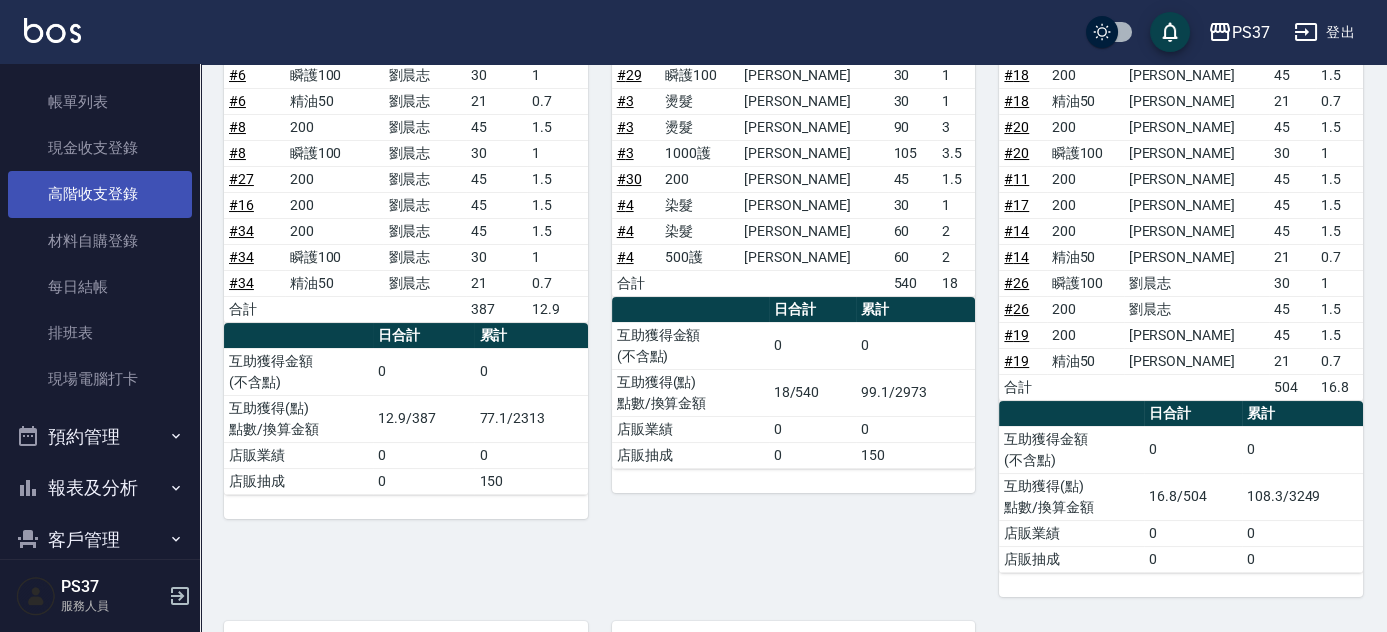 scroll, scrollTop: 0, scrollLeft: 0, axis: both 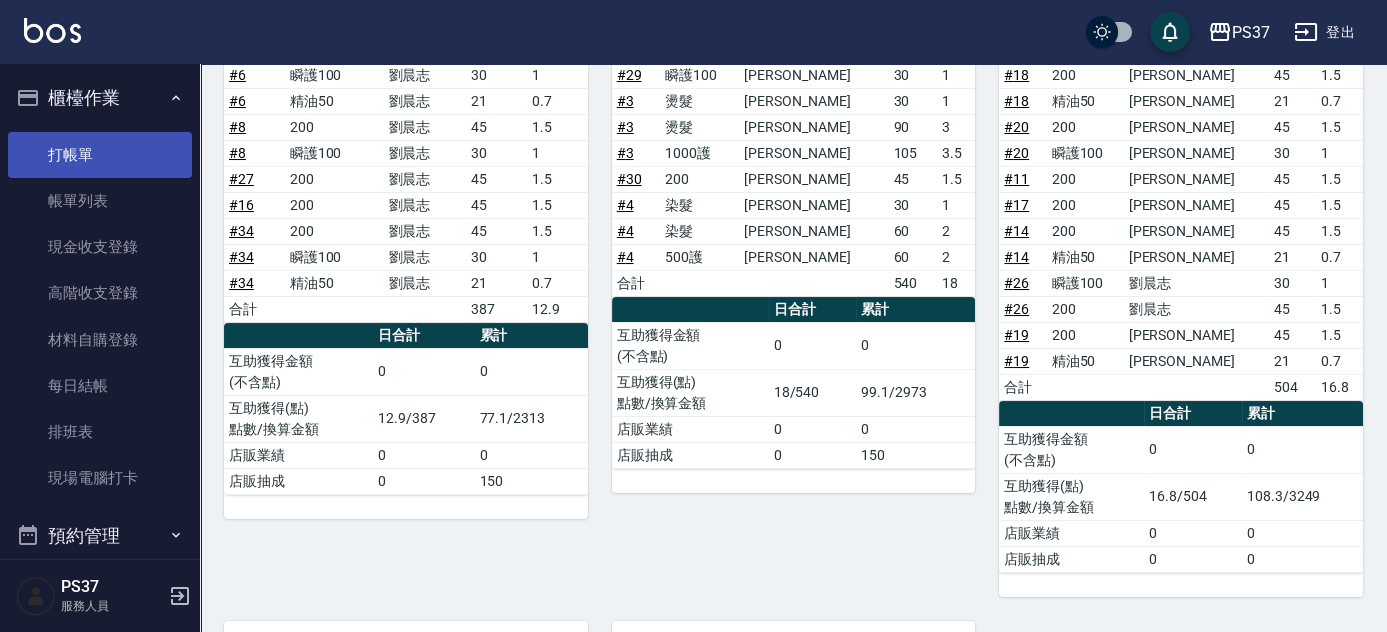 click on "打帳單" at bounding box center (100, 155) 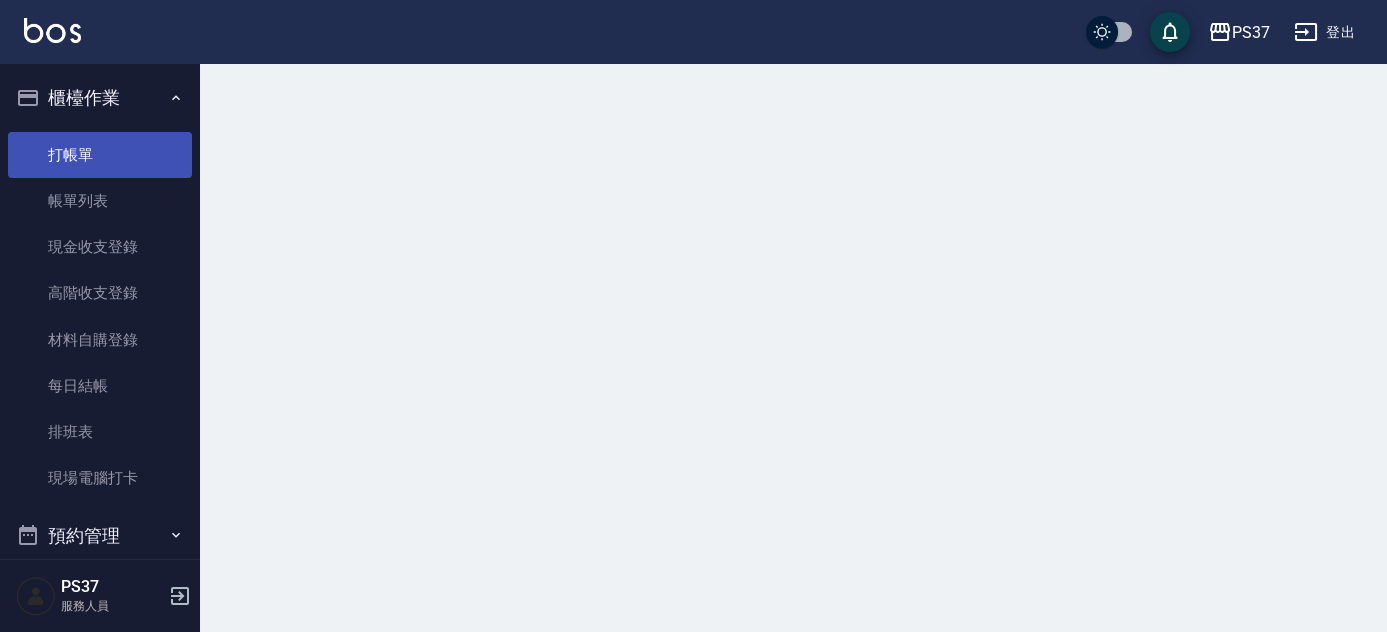 scroll, scrollTop: 0, scrollLeft: 0, axis: both 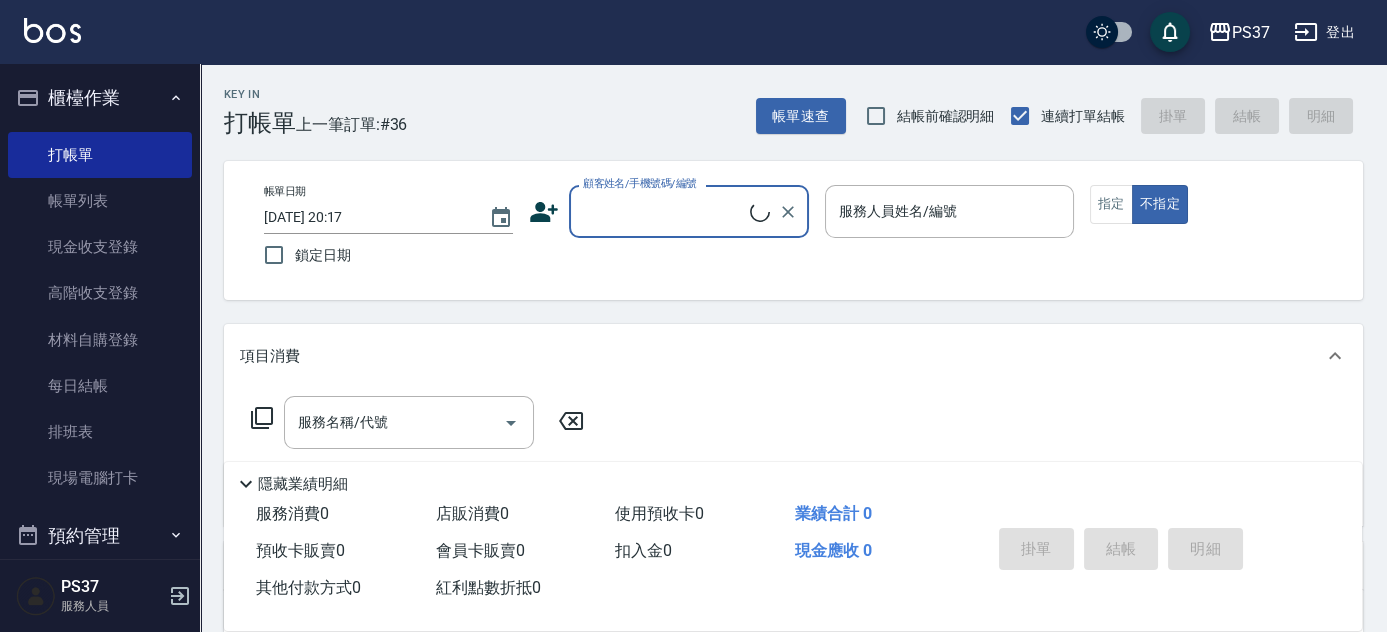 click on "顧客姓名/手機號碼/編號" at bounding box center [664, 211] 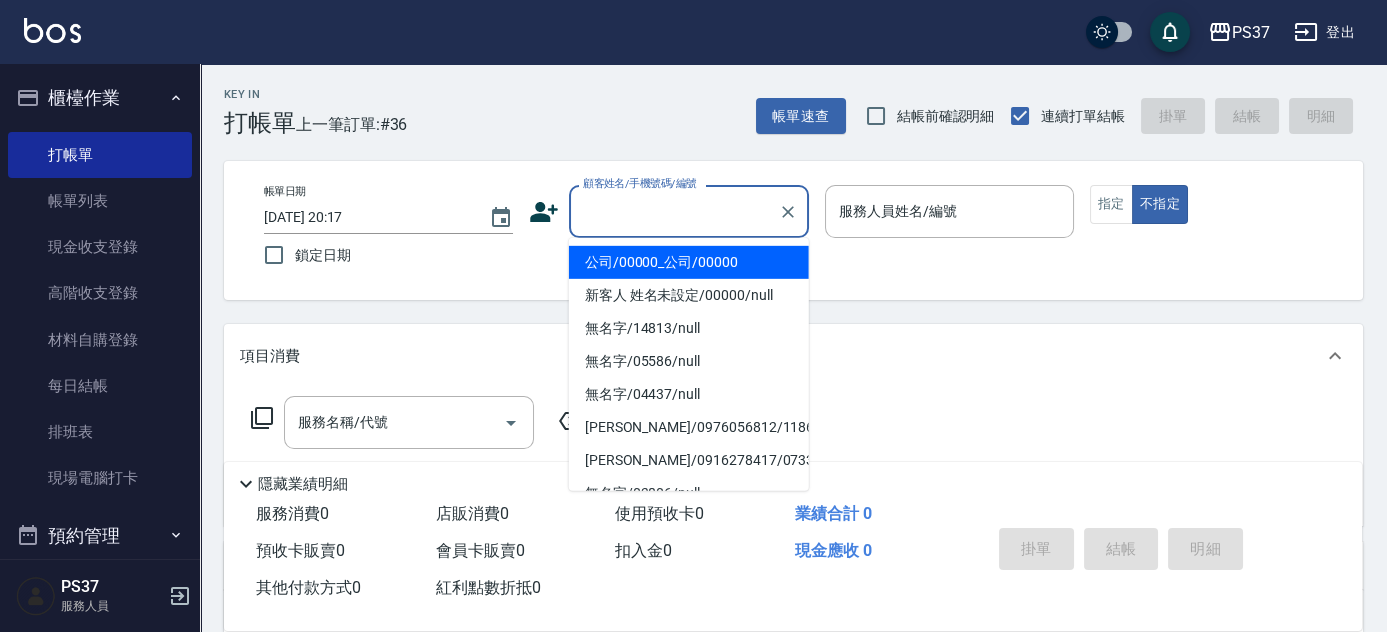 click on "公司/00000_公司/00000" at bounding box center [689, 262] 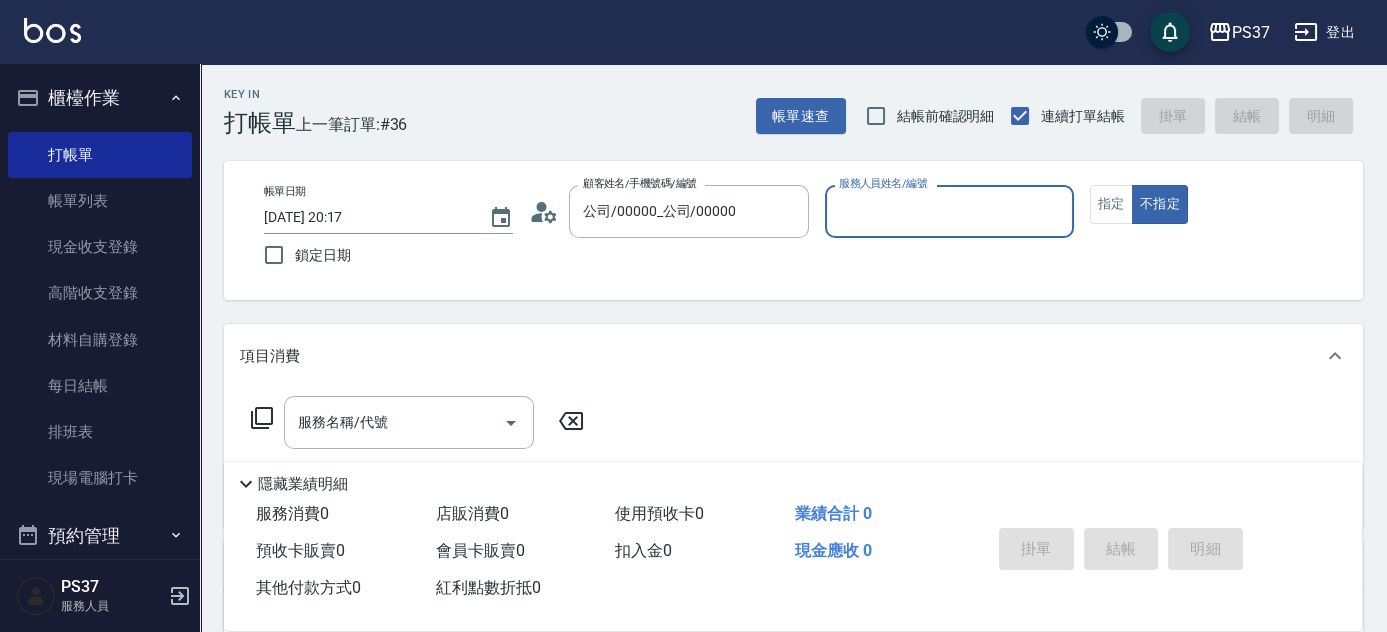 click on "服務人員姓名/編號" at bounding box center [949, 211] 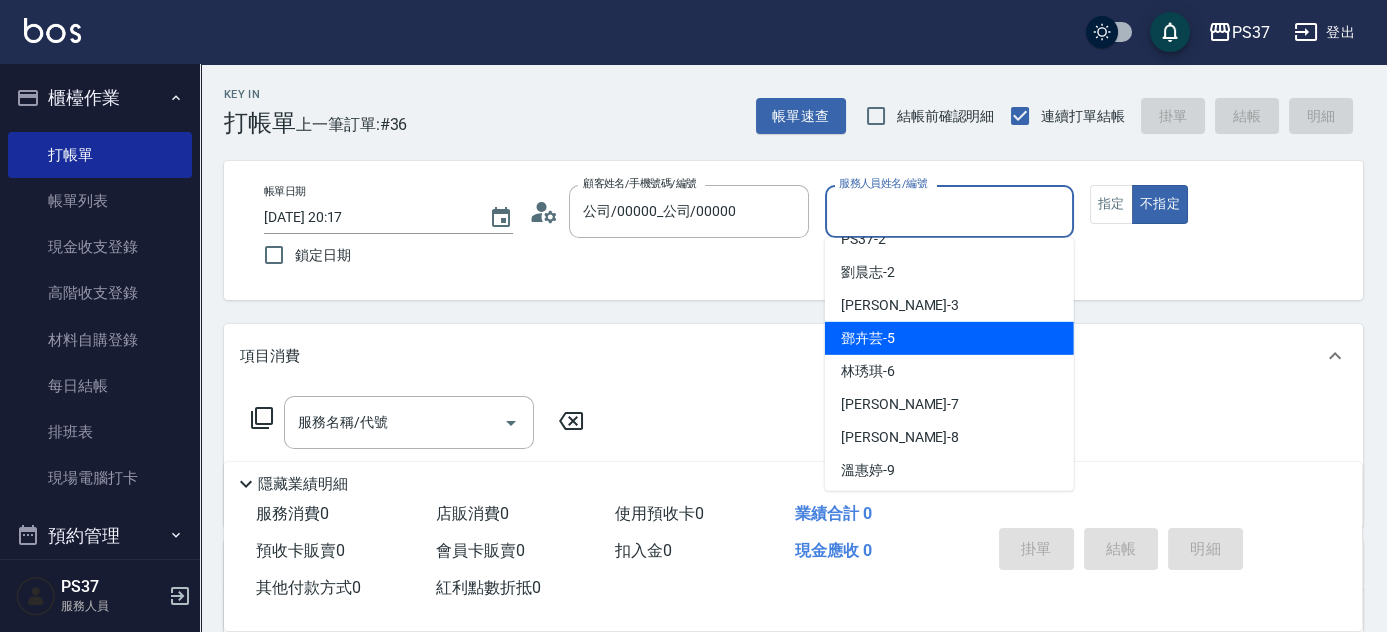 scroll, scrollTop: 0, scrollLeft: 0, axis: both 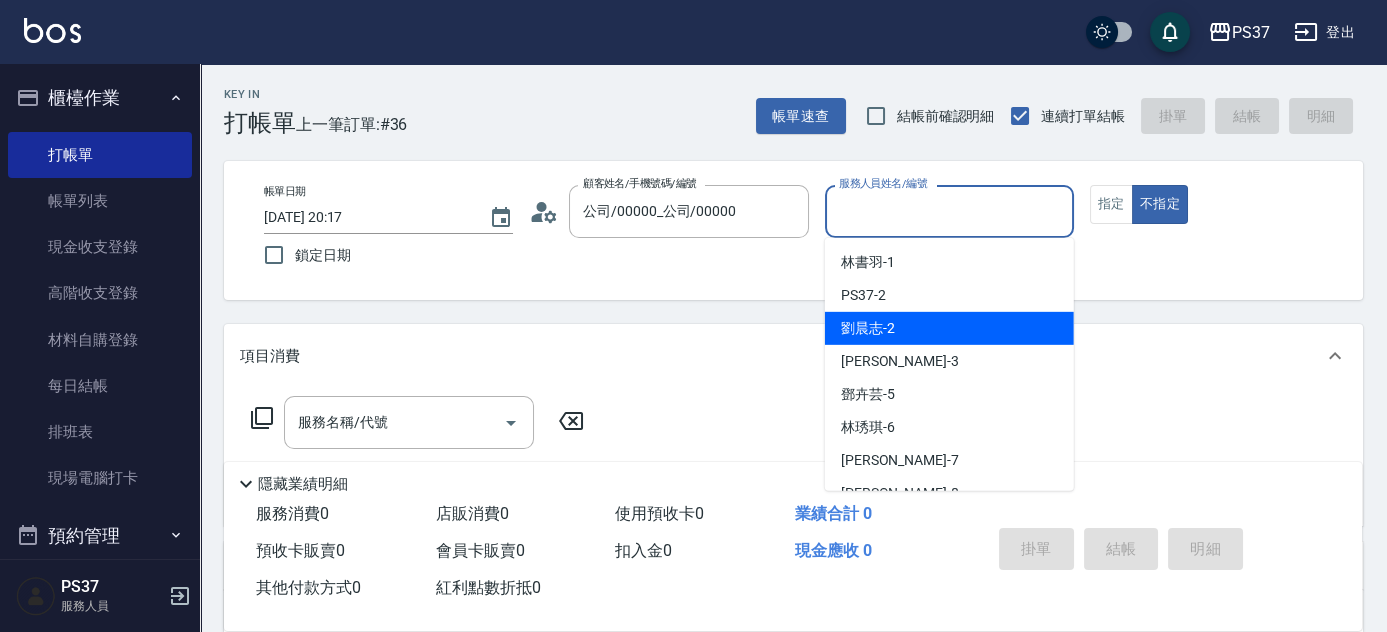 click on "劉晨志 -2" at bounding box center [949, 328] 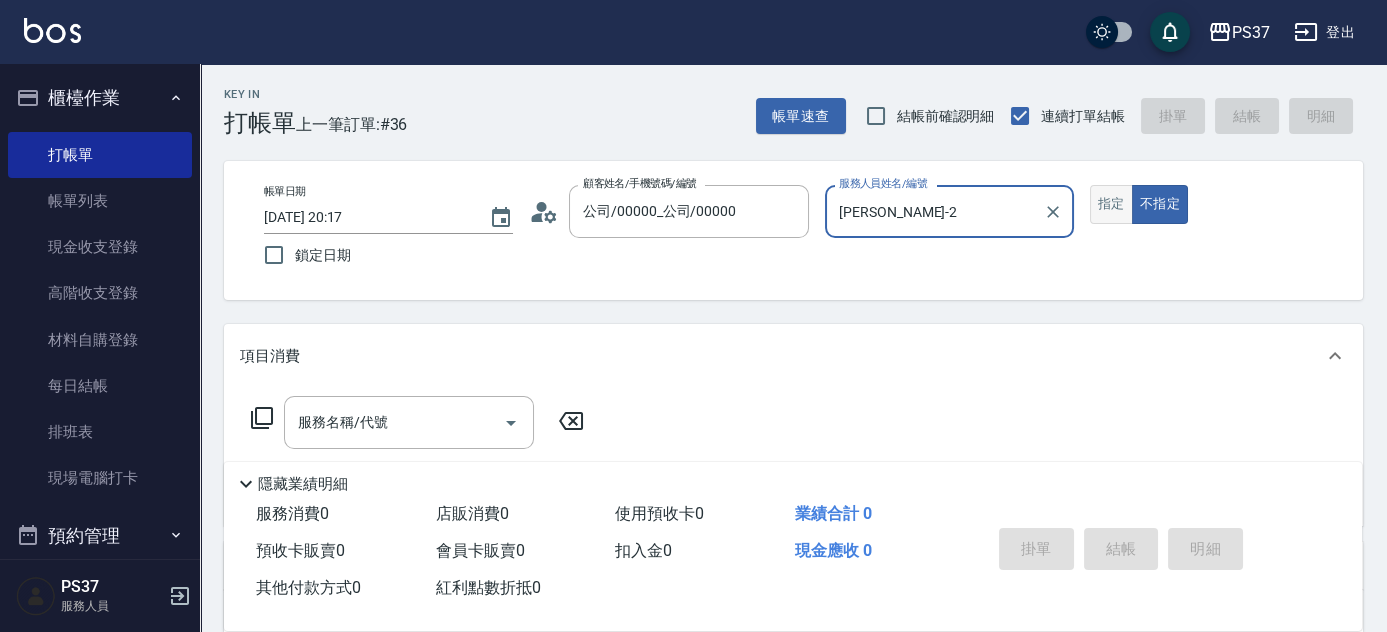 click on "指定" at bounding box center (1111, 204) 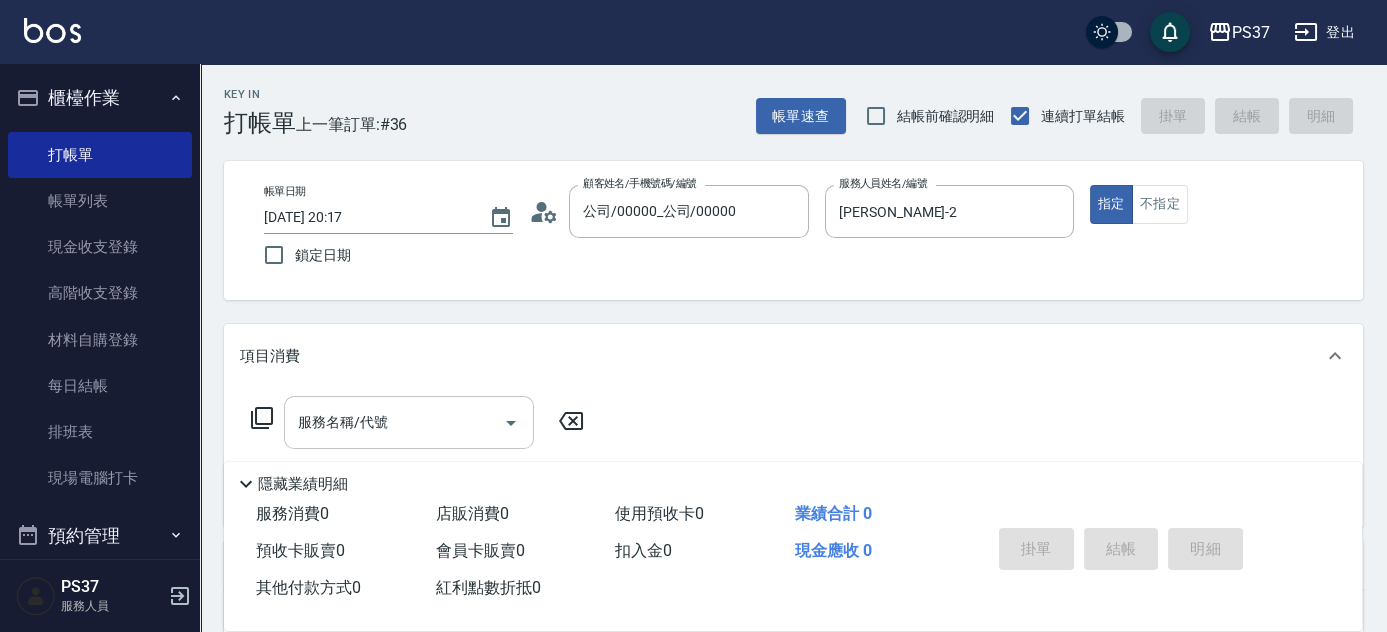 click on "服務名稱/代號" at bounding box center [394, 422] 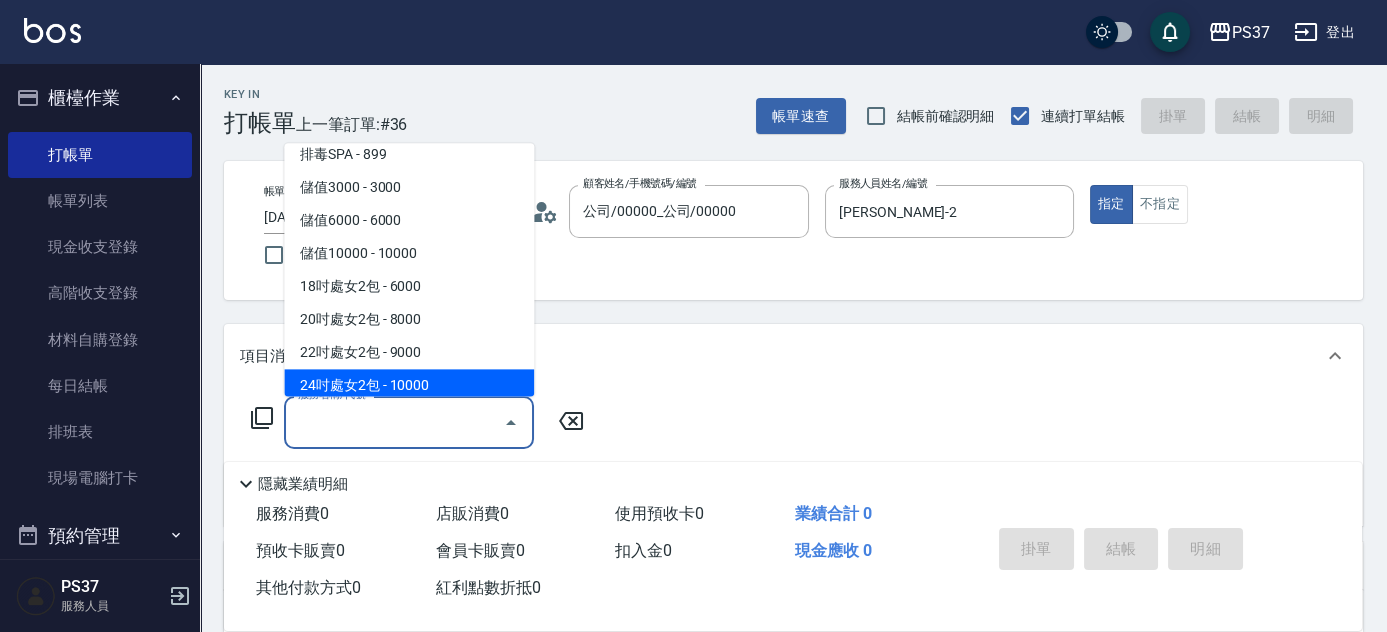 scroll, scrollTop: 2155, scrollLeft: 0, axis: vertical 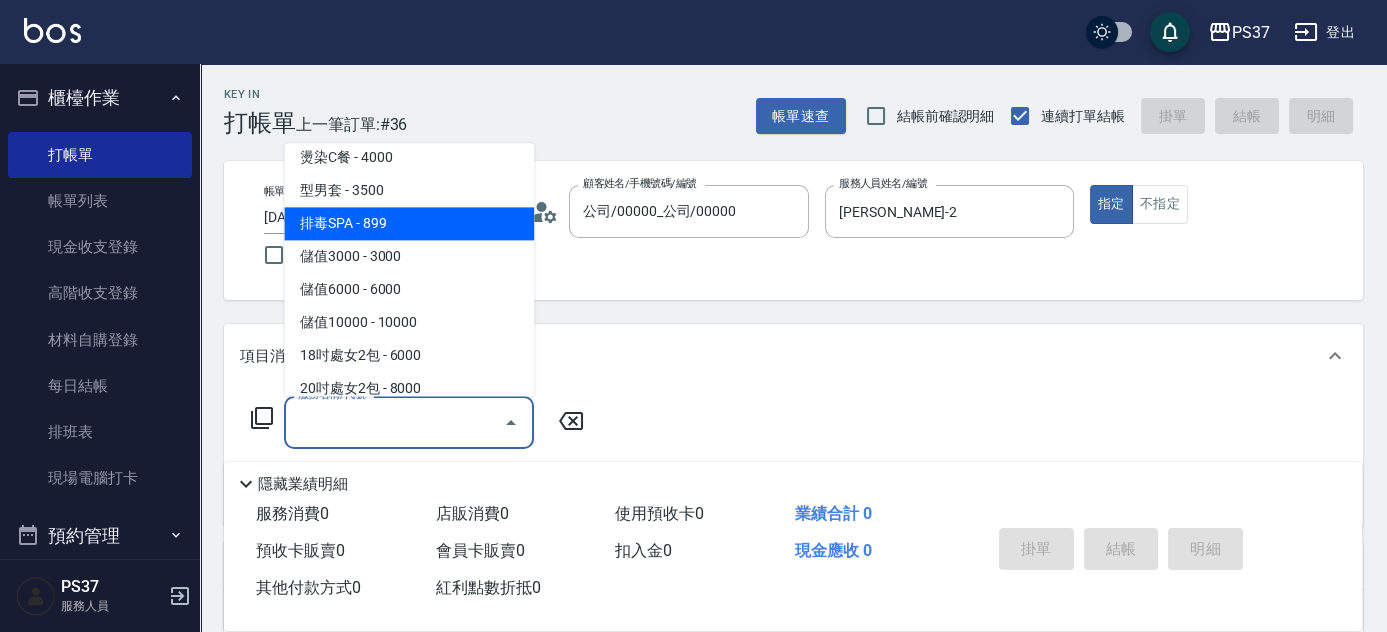 click on "排毒SPA - 899" at bounding box center (409, 224) 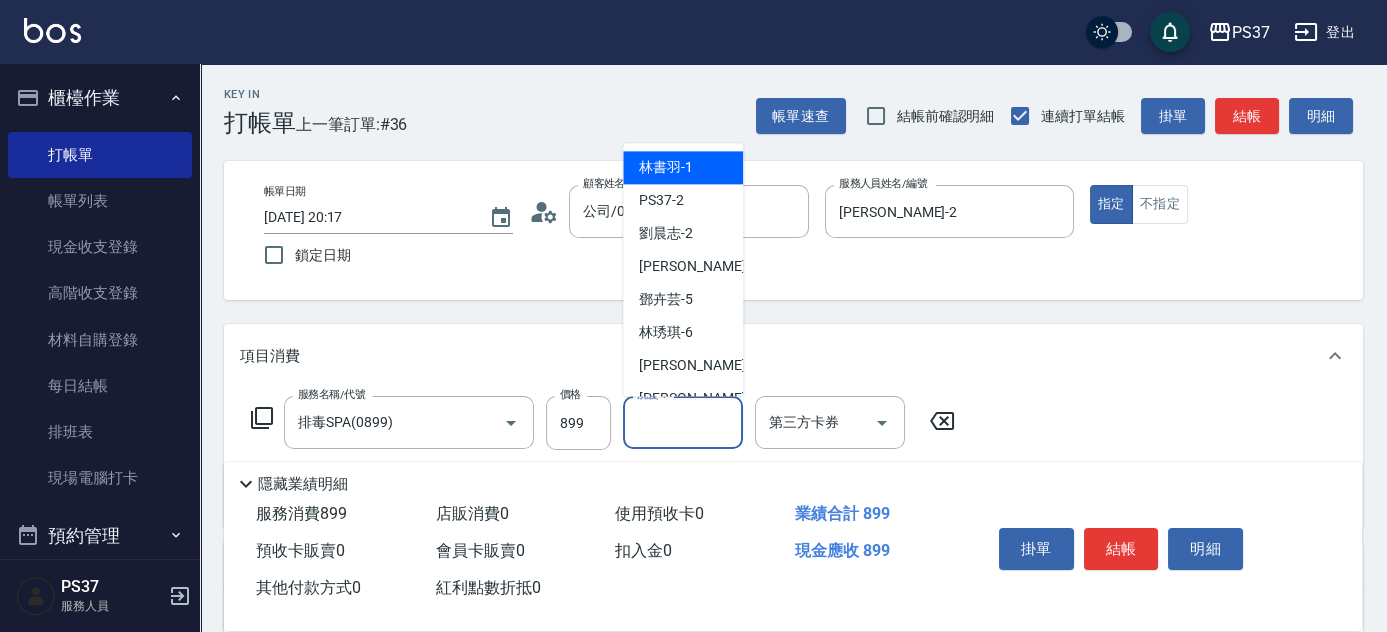 click on "洗髮-1" at bounding box center (683, 422) 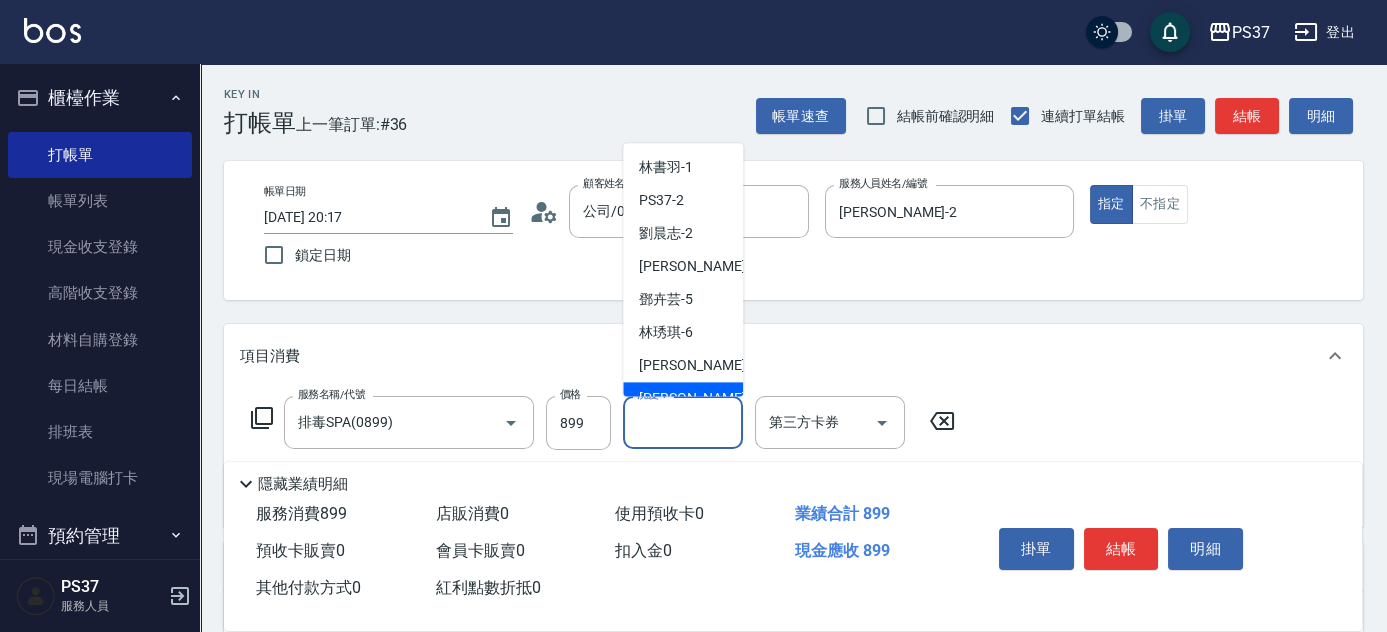 click on "徐雅娟 -8" at bounding box center (683, 399) 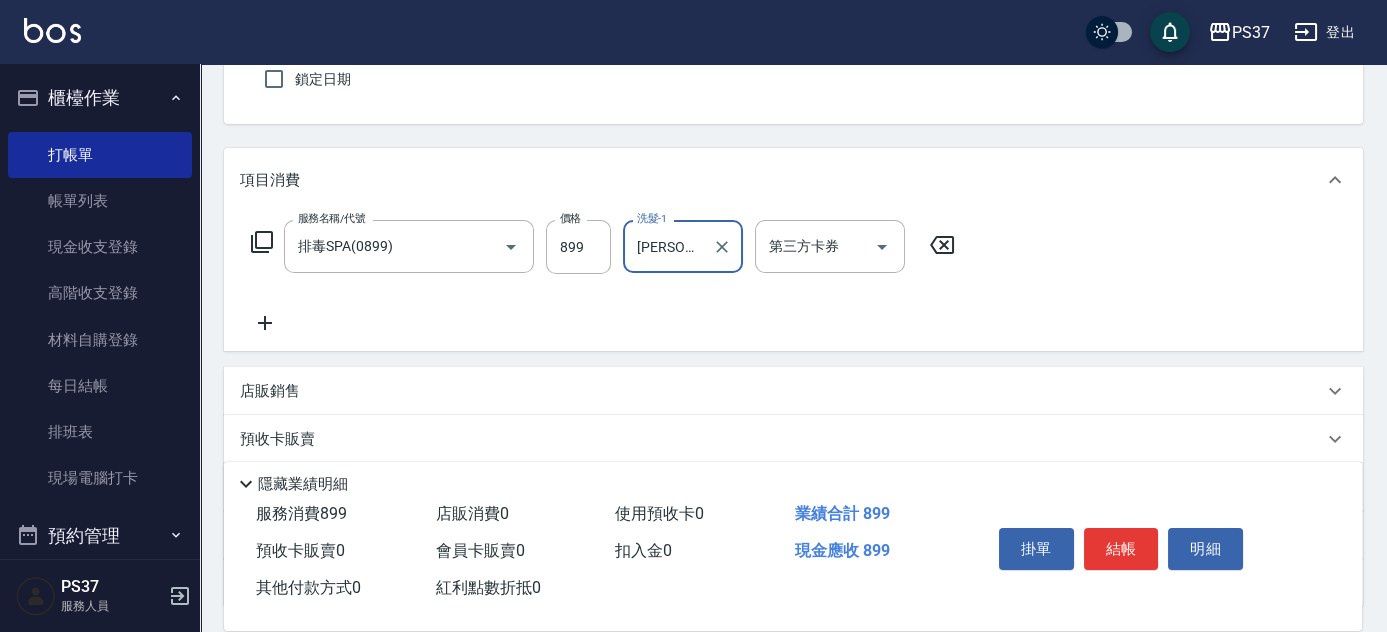 scroll, scrollTop: 181, scrollLeft: 0, axis: vertical 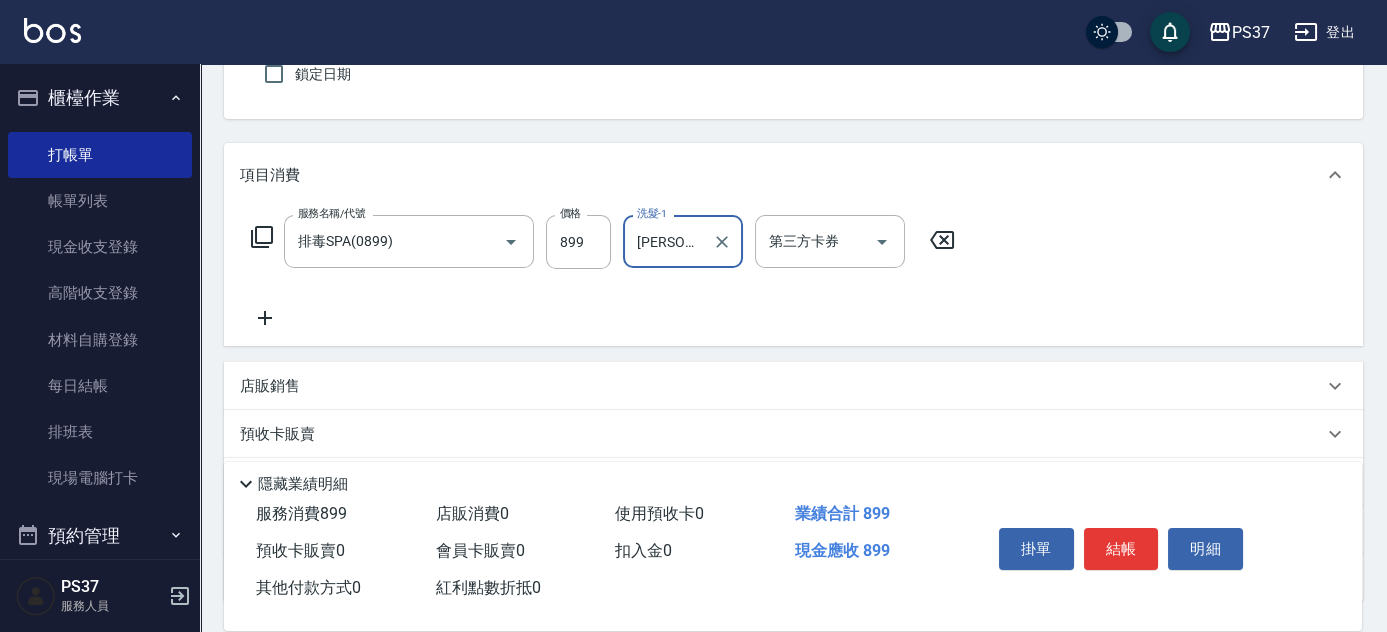 click 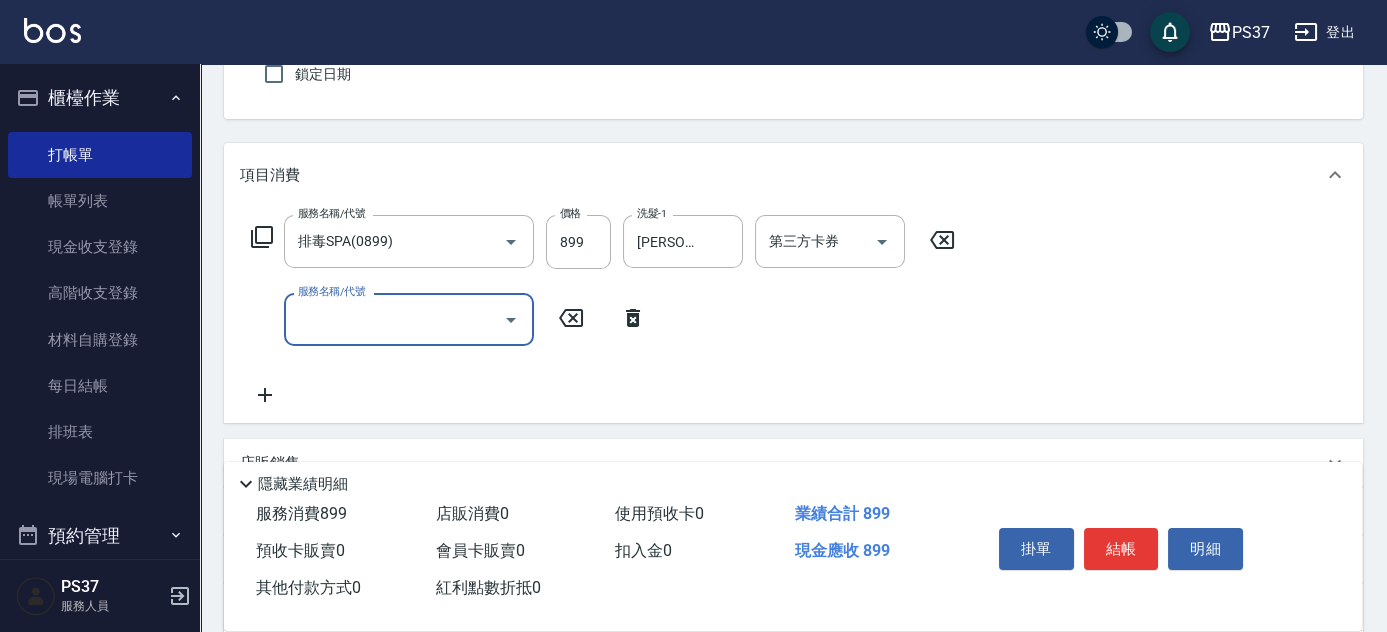click on "服務名稱/代號" at bounding box center [394, 319] 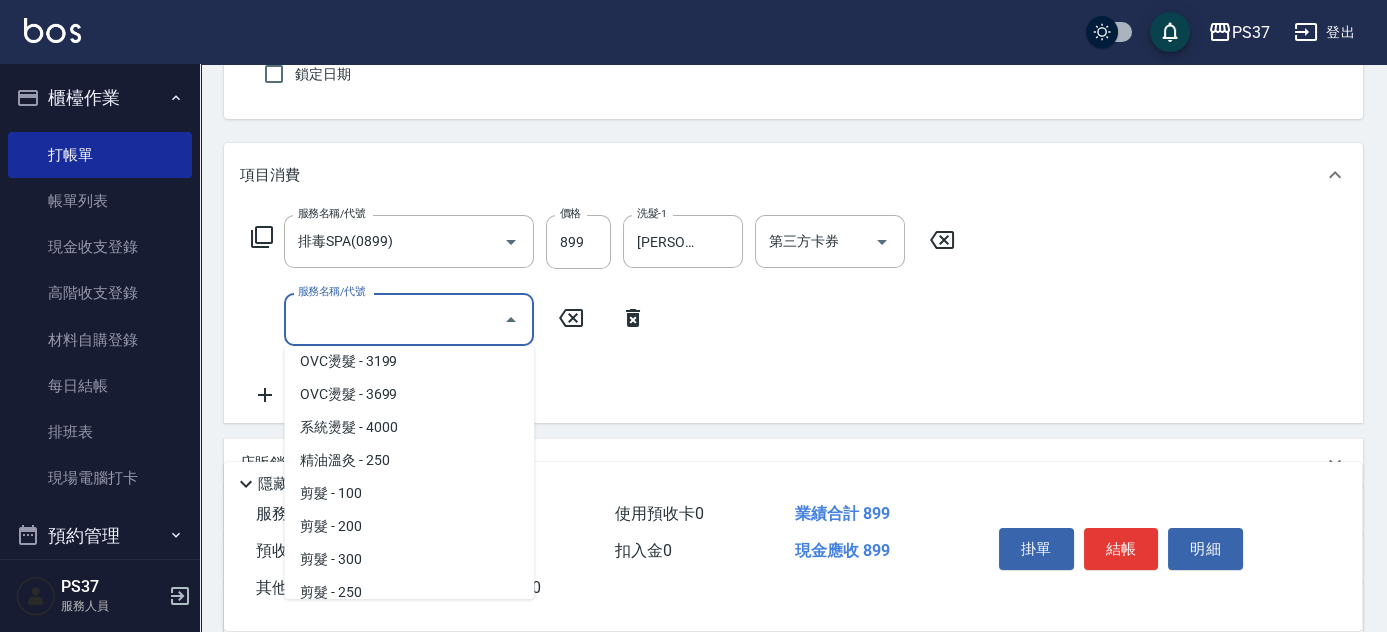 scroll, scrollTop: 272, scrollLeft: 0, axis: vertical 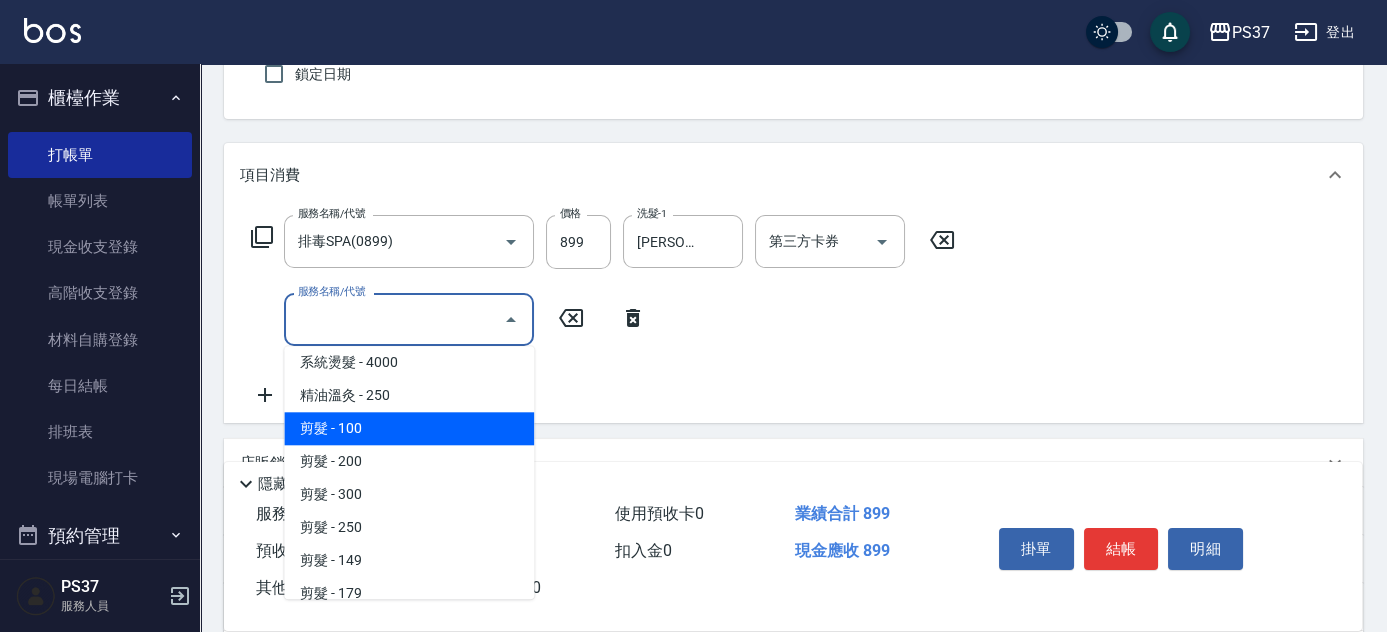 click on "剪髮 - 100" at bounding box center [409, 428] 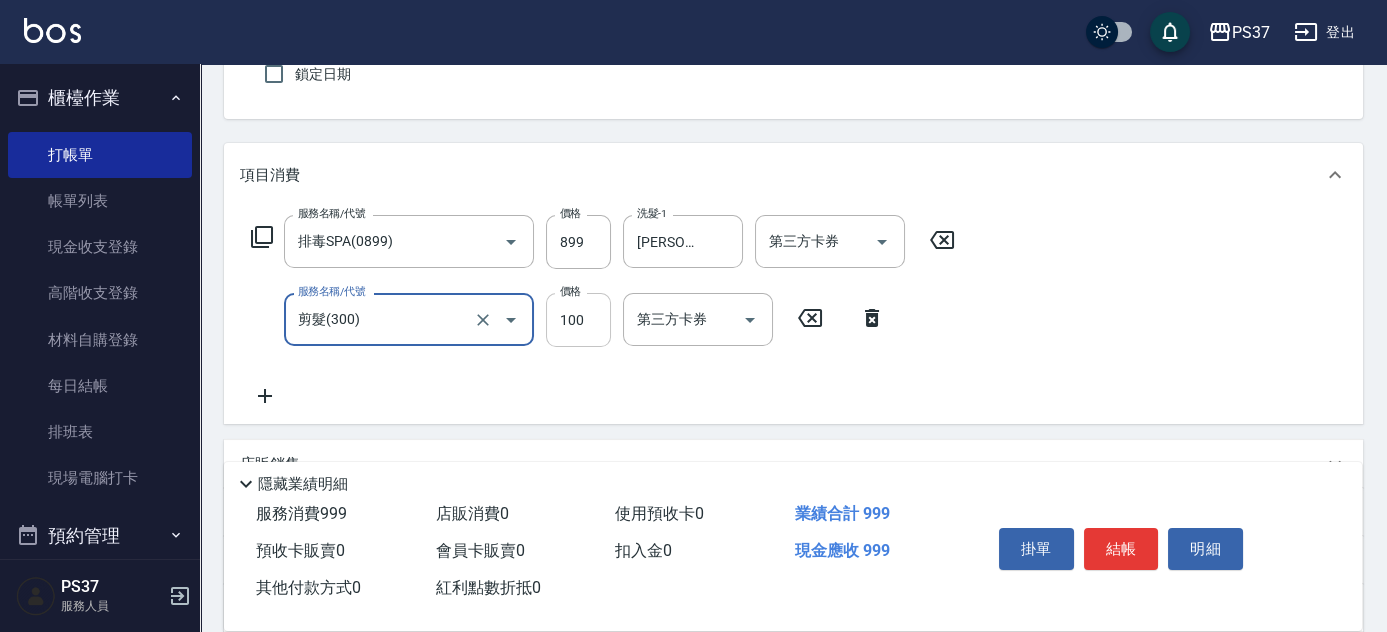 click on "100" at bounding box center (578, 320) 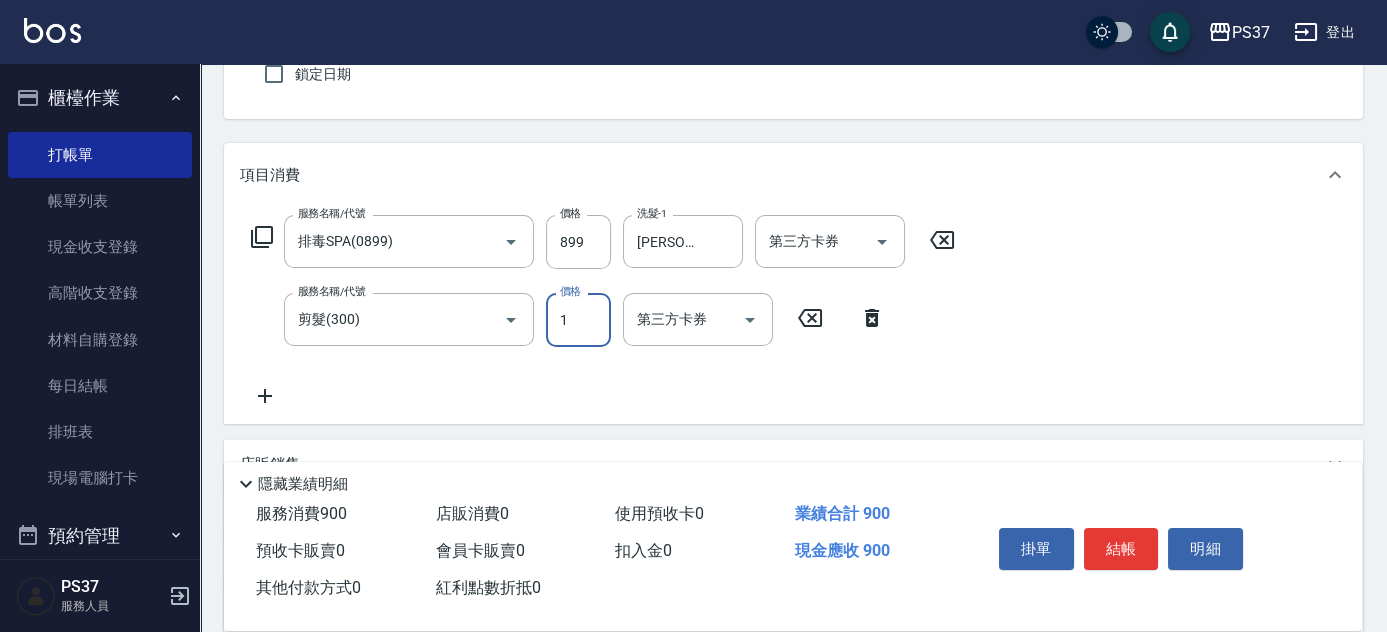 type on "1" 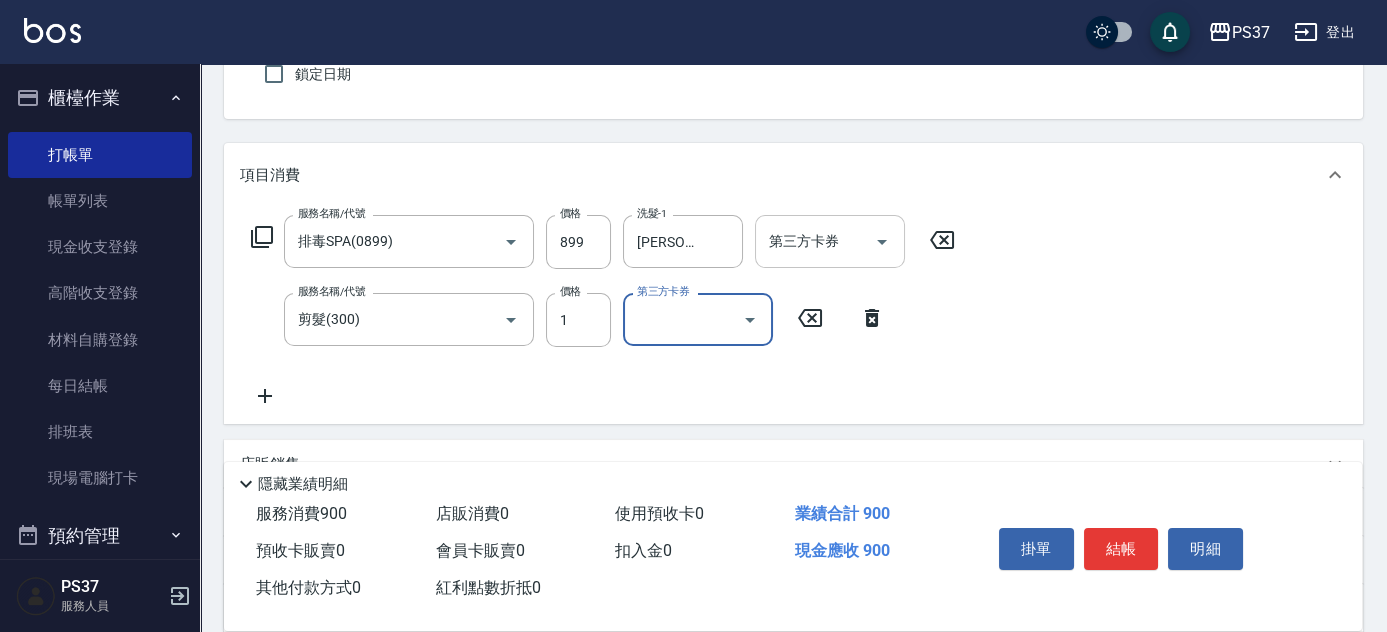 click 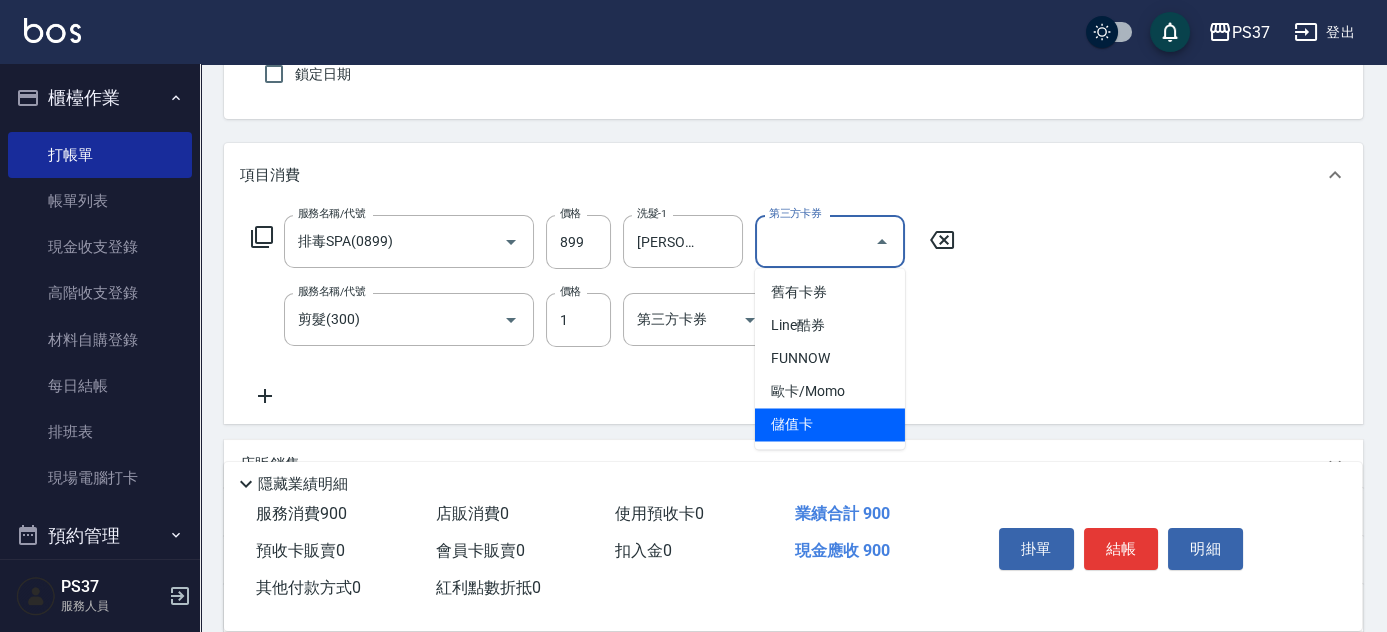 click on "儲值卡" at bounding box center [830, 424] 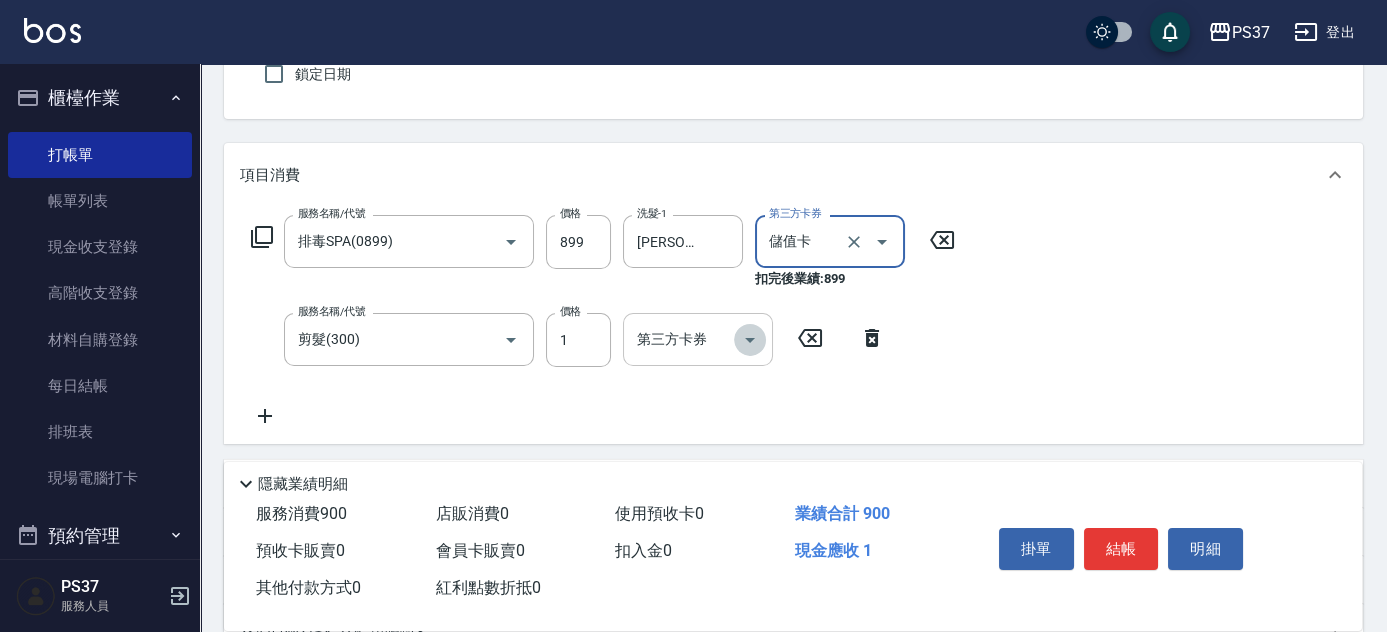 click 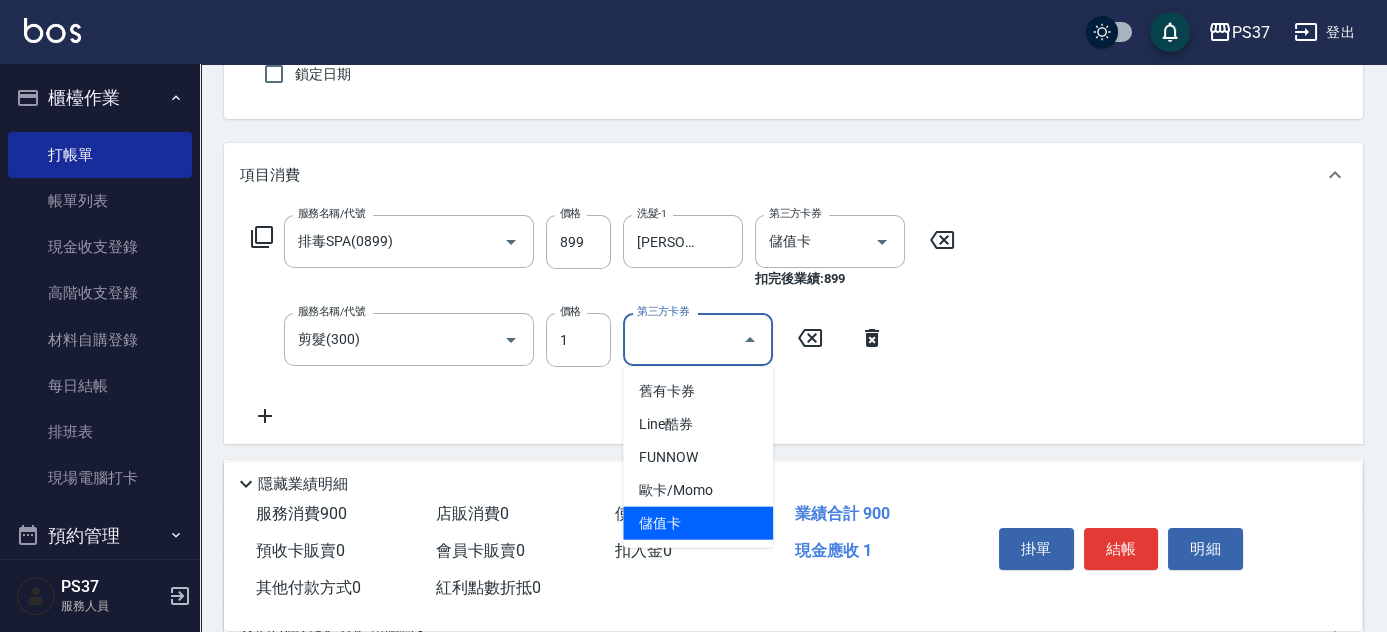 click on "儲值卡" at bounding box center (698, 523) 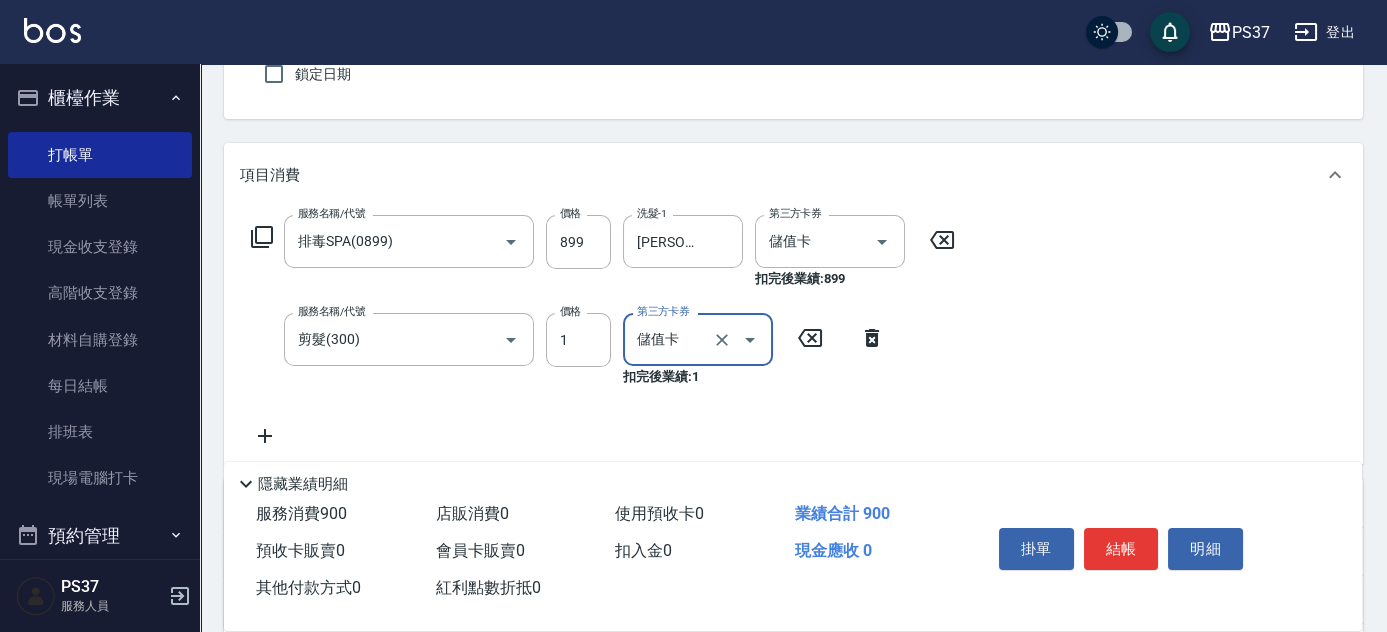 type on "儲值卡" 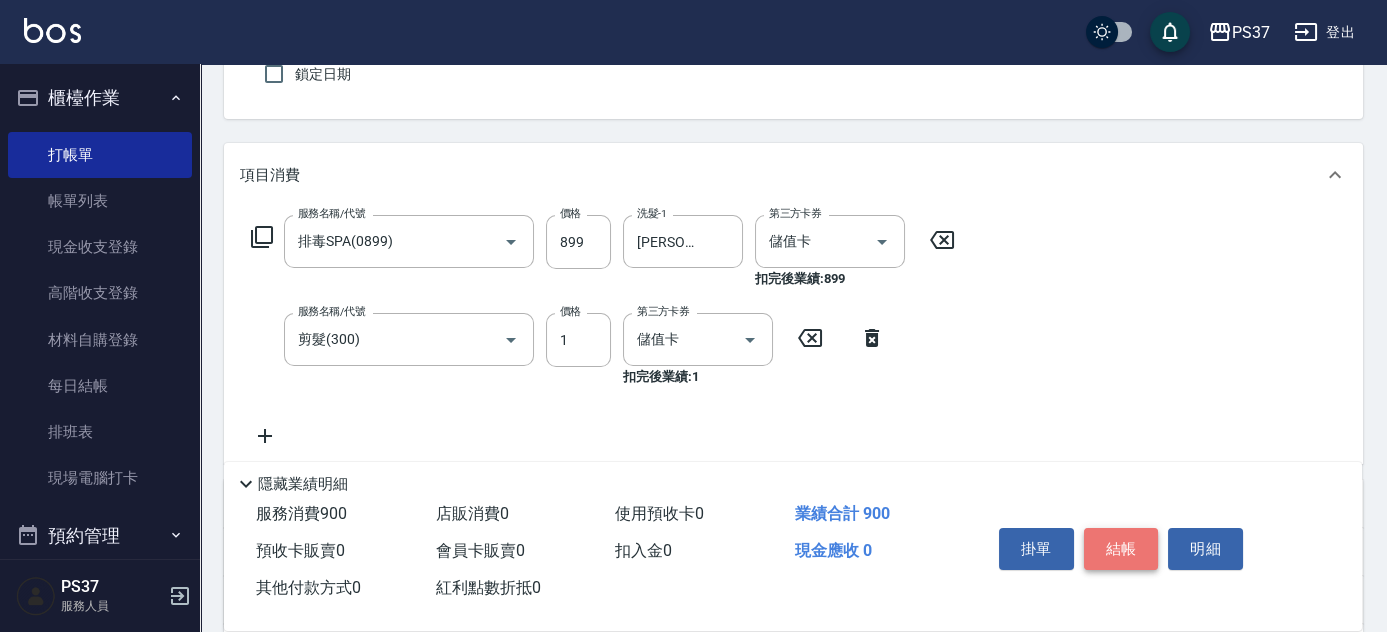 click on "結帳" at bounding box center (1121, 549) 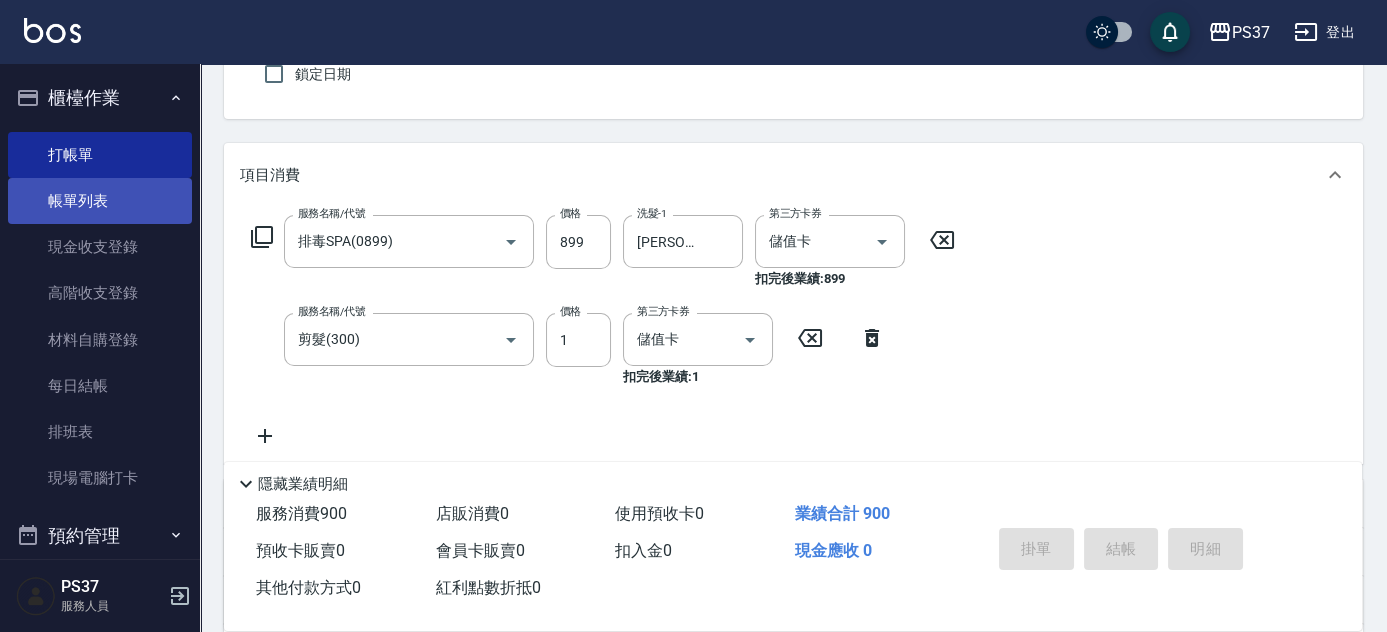 type 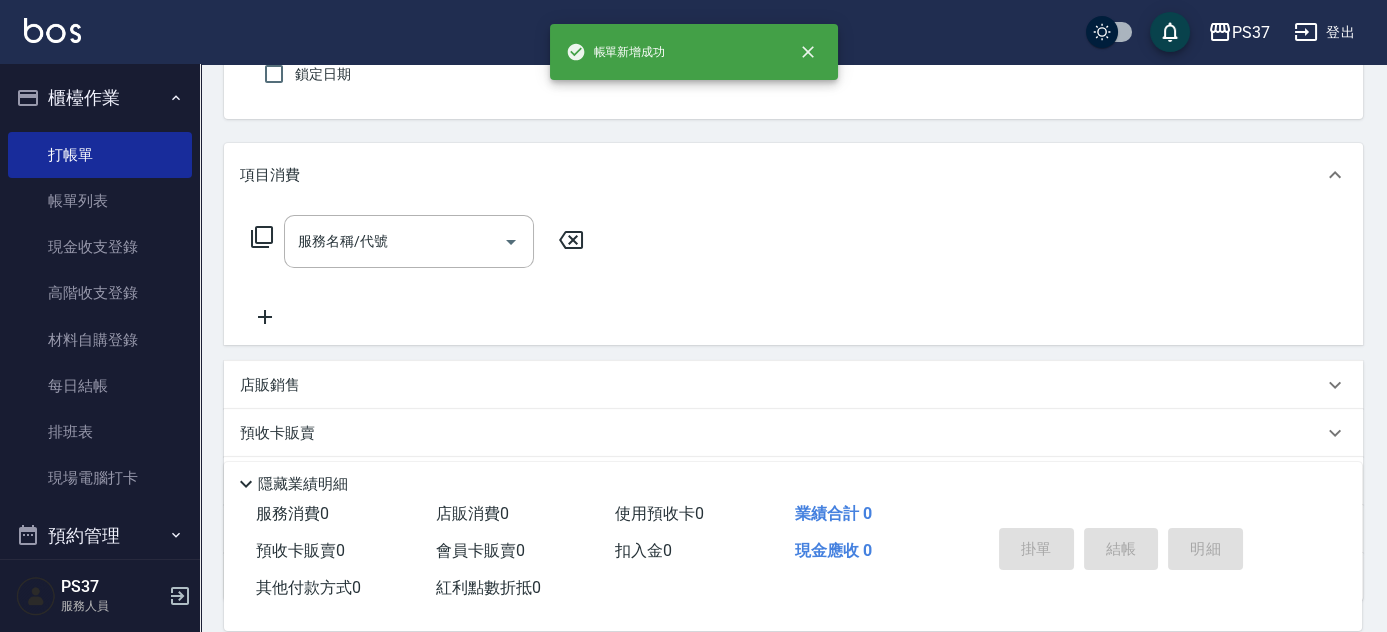 scroll, scrollTop: 90, scrollLeft: 0, axis: vertical 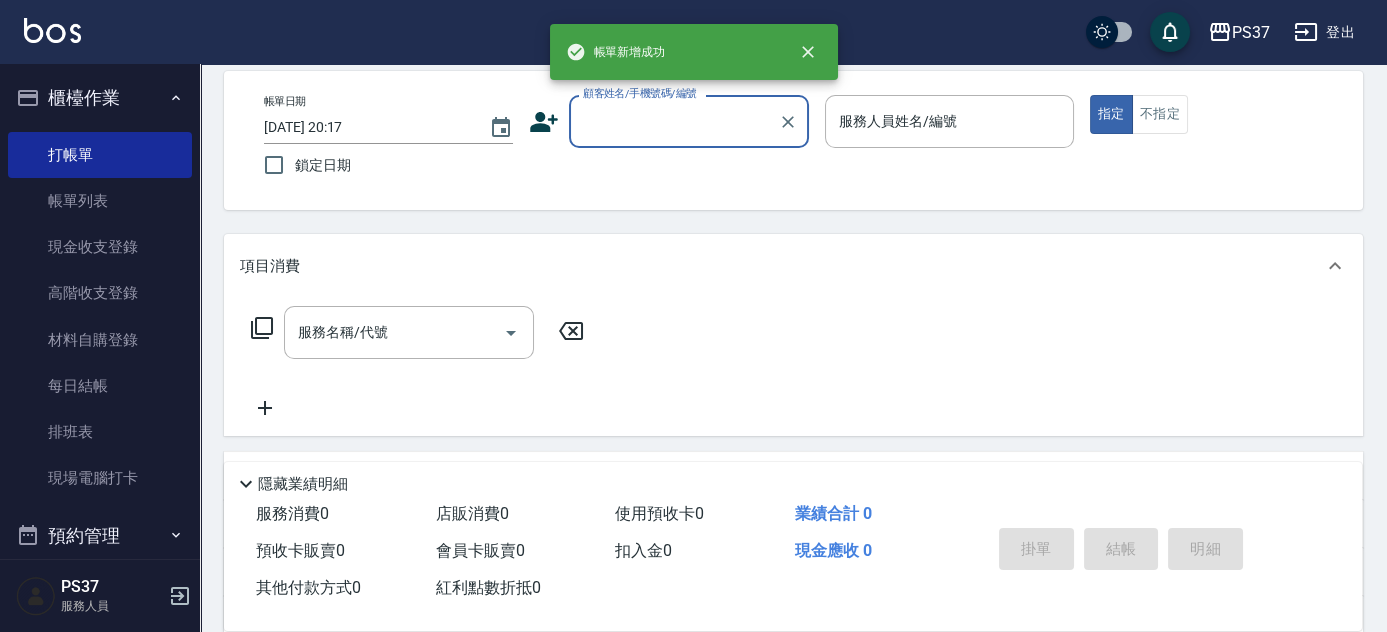 click on "顧客姓名/手機號碼/編號" at bounding box center (674, 121) 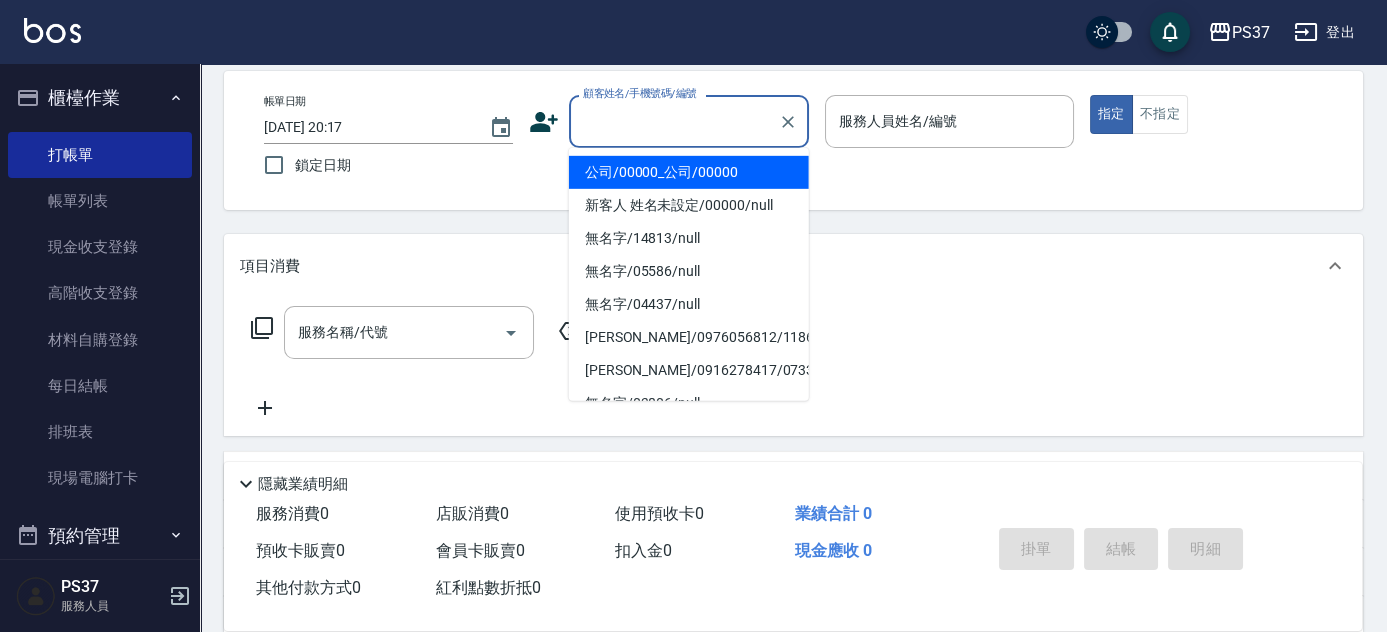 click on "公司/00000_公司/00000" at bounding box center (689, 172) 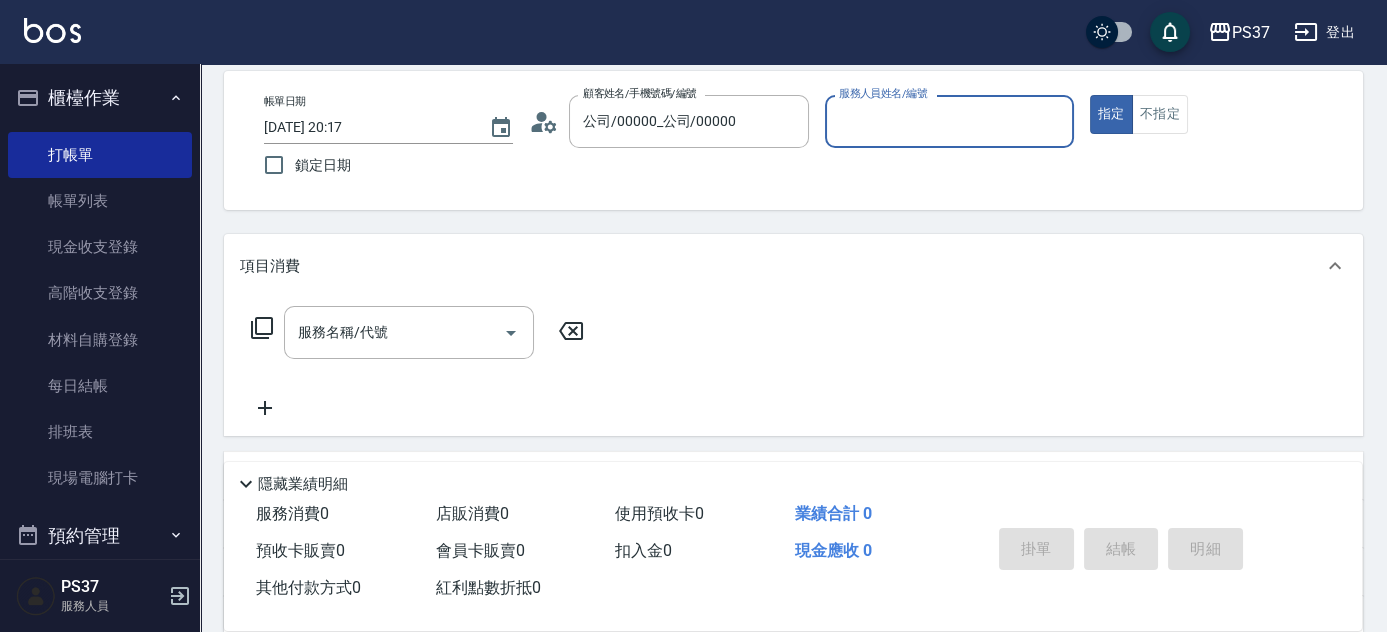 click on "服務人員姓名/編號" at bounding box center (949, 121) 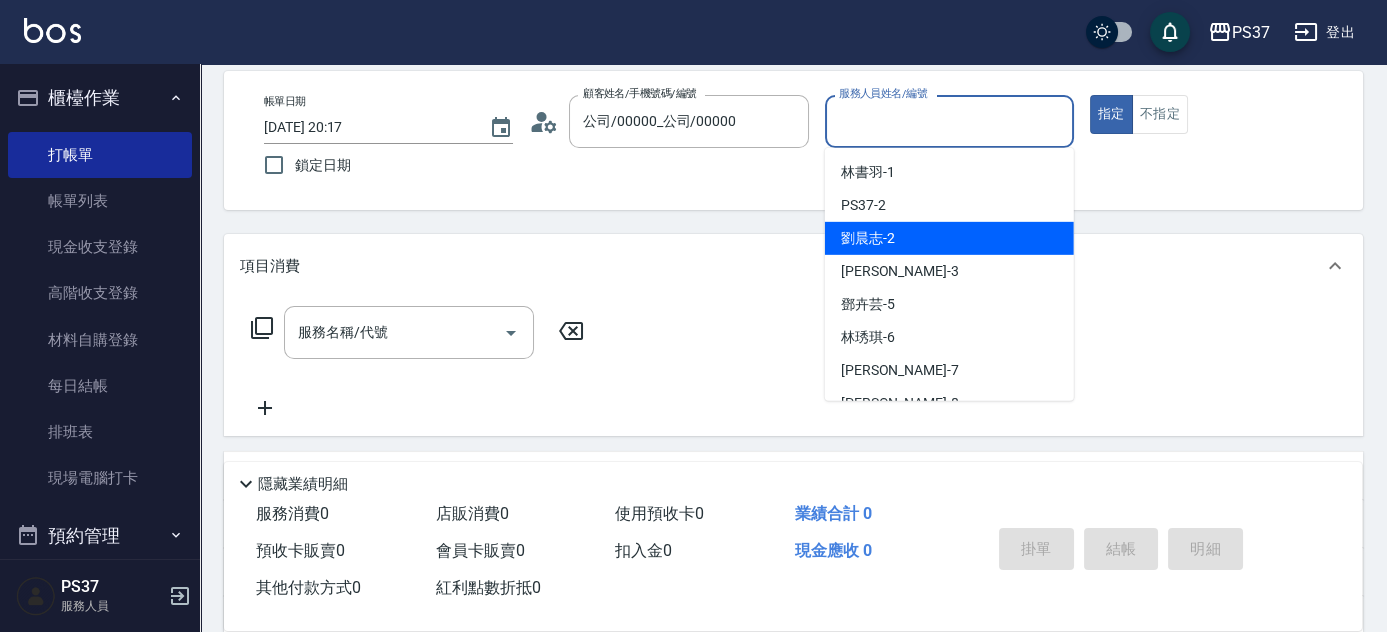 click on "劉晨志 -2" at bounding box center [949, 238] 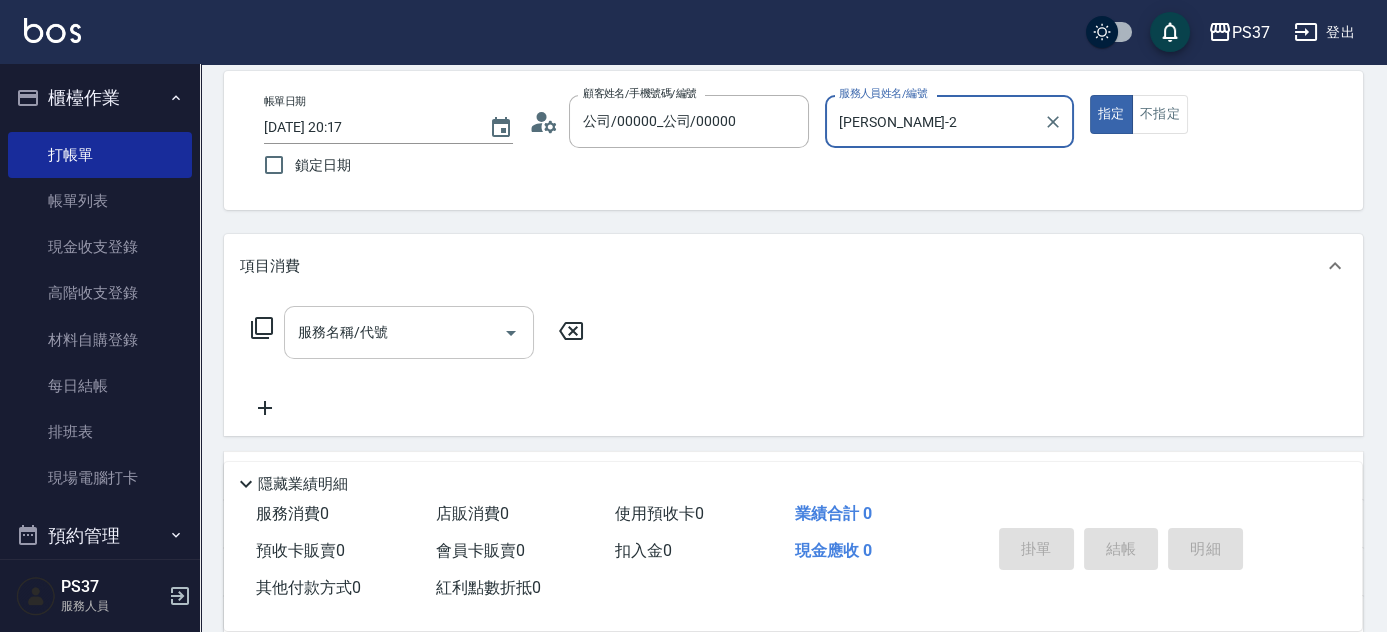 click on "服務名稱/代號" at bounding box center (394, 332) 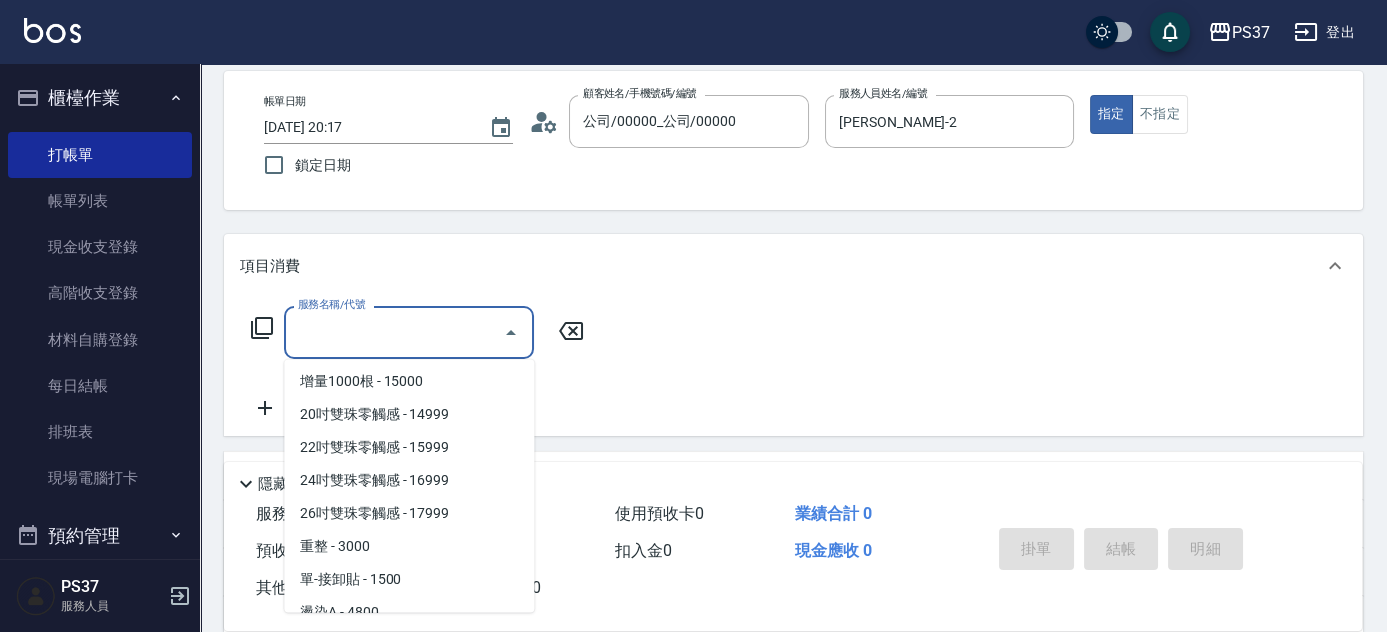scroll, scrollTop: 2090, scrollLeft: 0, axis: vertical 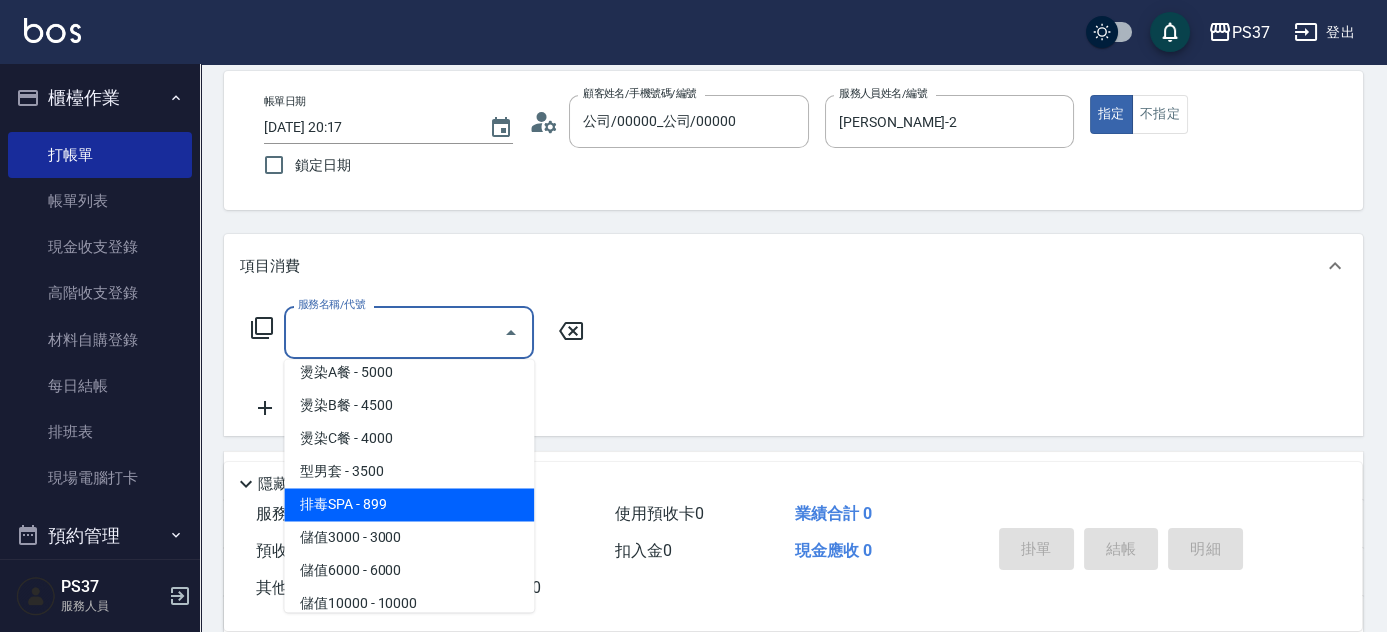 click on "排毒SPA - 899" at bounding box center [409, 504] 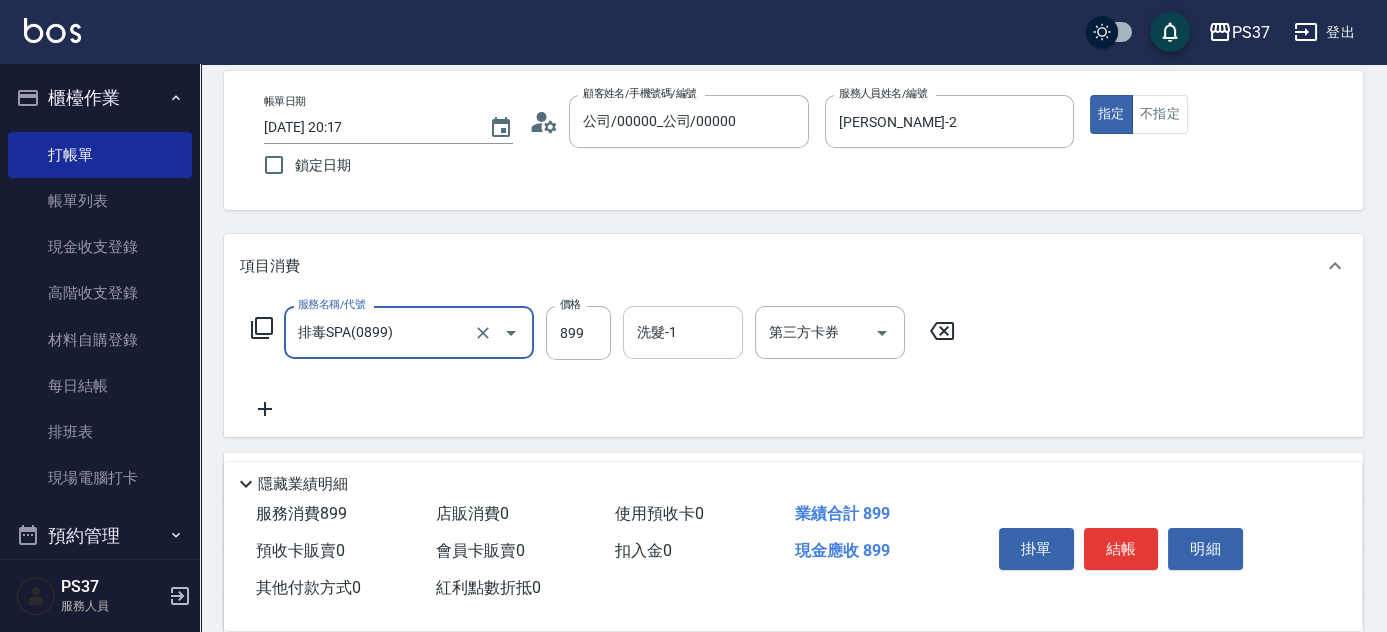 click on "洗髮-1" at bounding box center (683, 332) 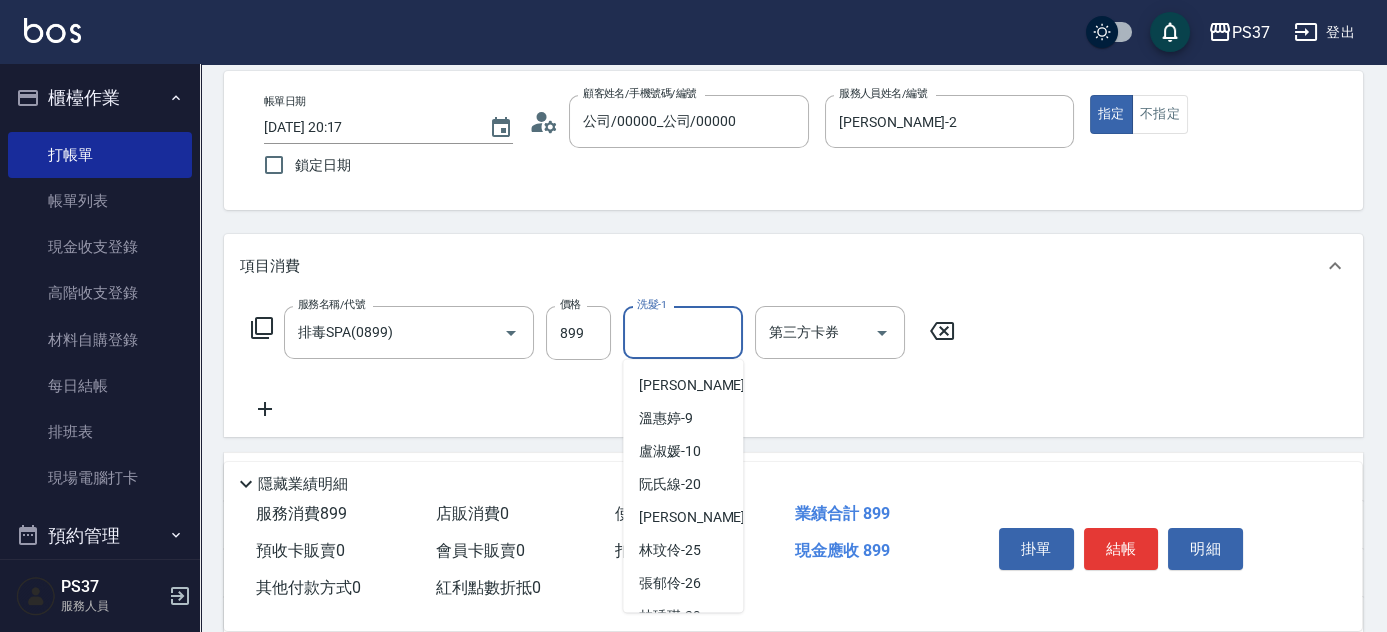 scroll, scrollTop: 272, scrollLeft: 0, axis: vertical 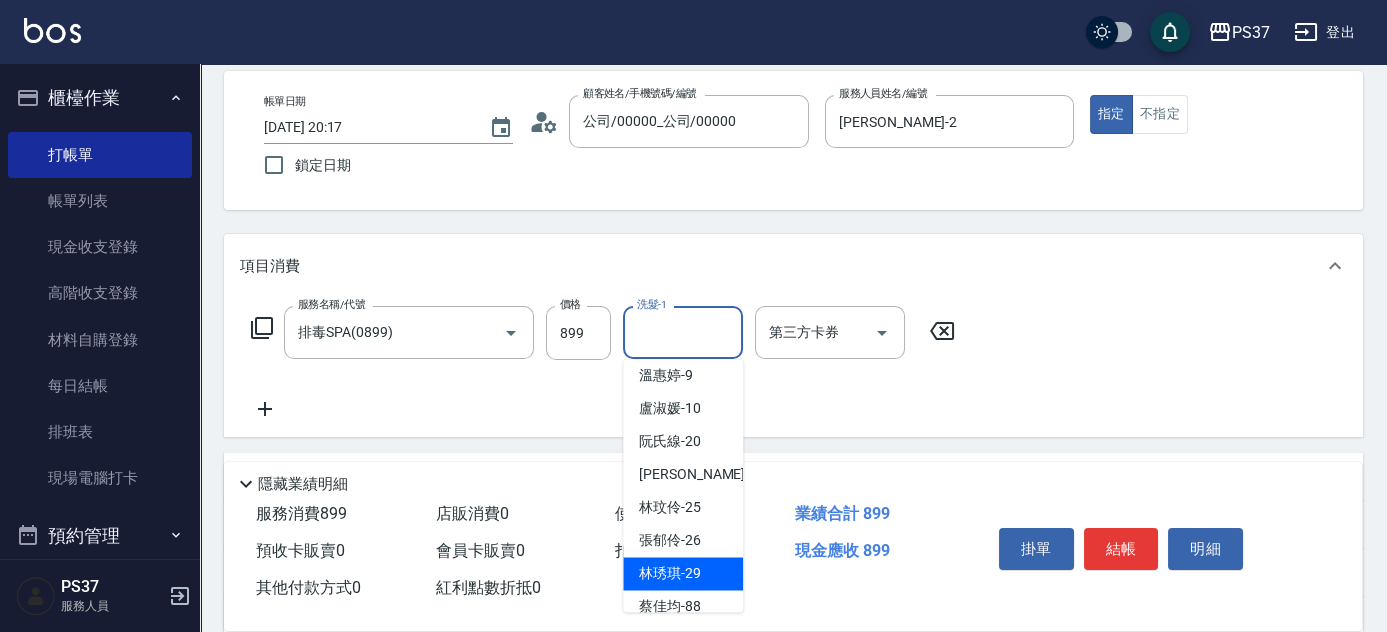 click on "林琇琪 -29" at bounding box center (670, 573) 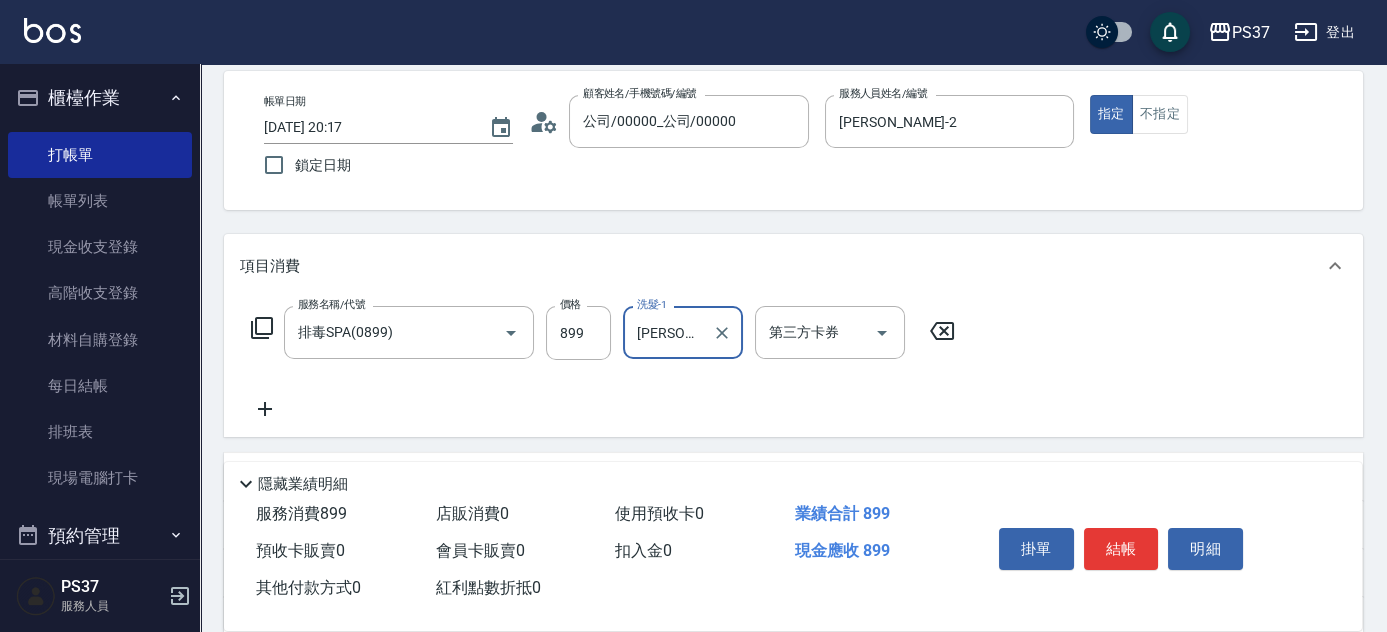 click 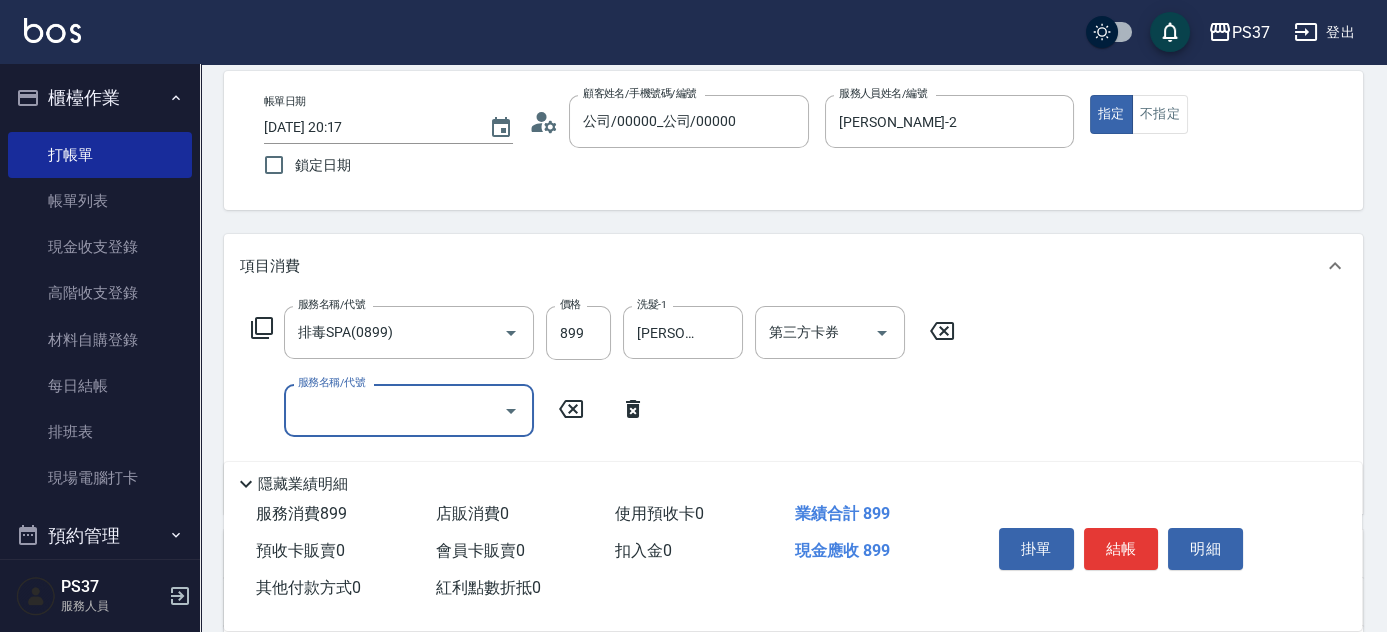 click on "服務名稱/代號" at bounding box center (394, 410) 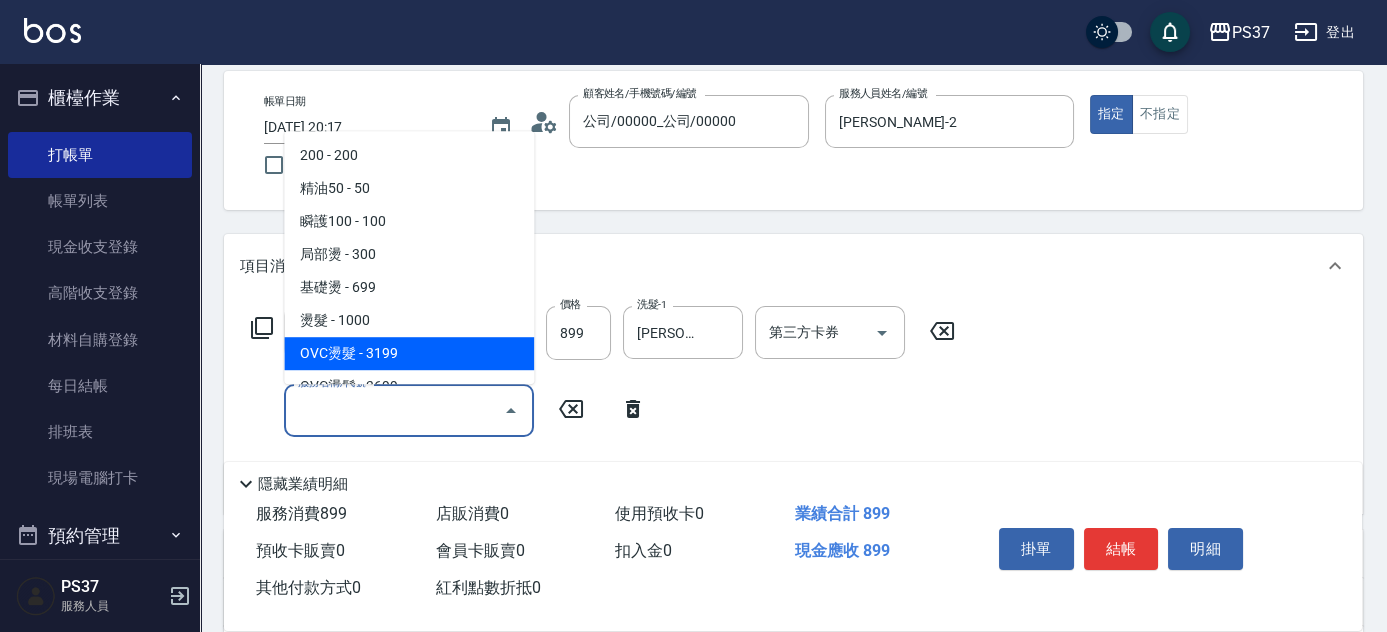 scroll, scrollTop: 636, scrollLeft: 0, axis: vertical 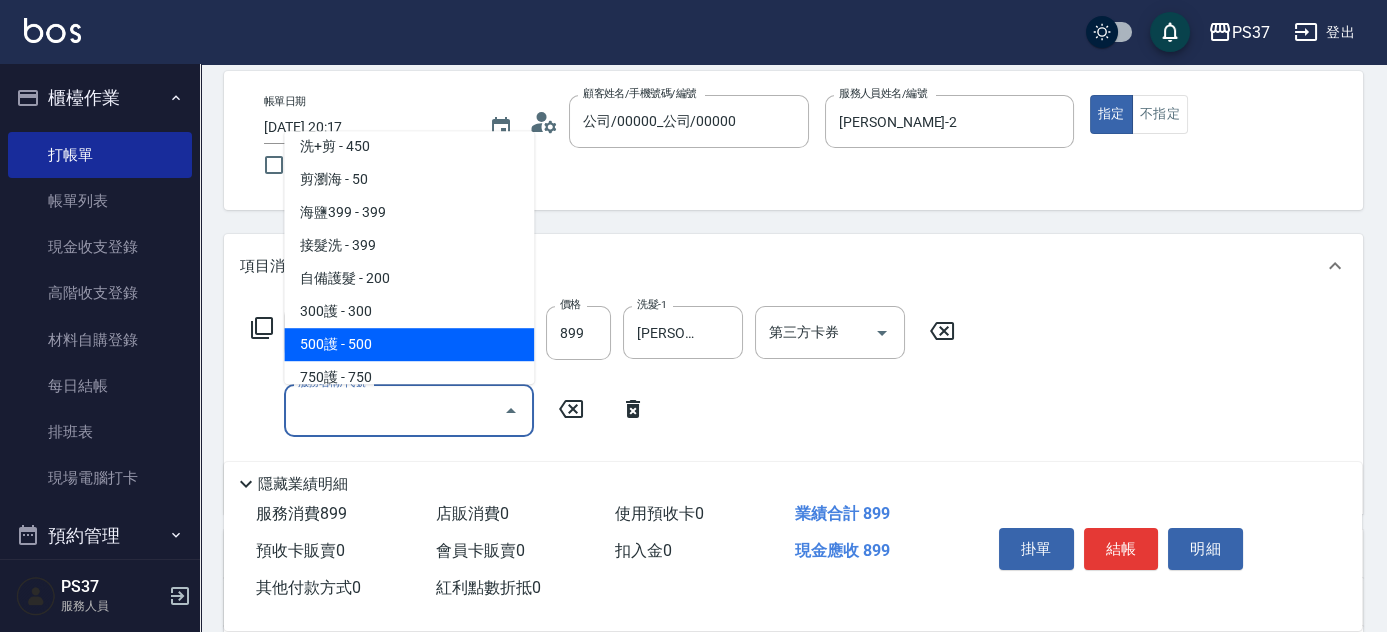 click on "500護 - 500" at bounding box center [409, 344] 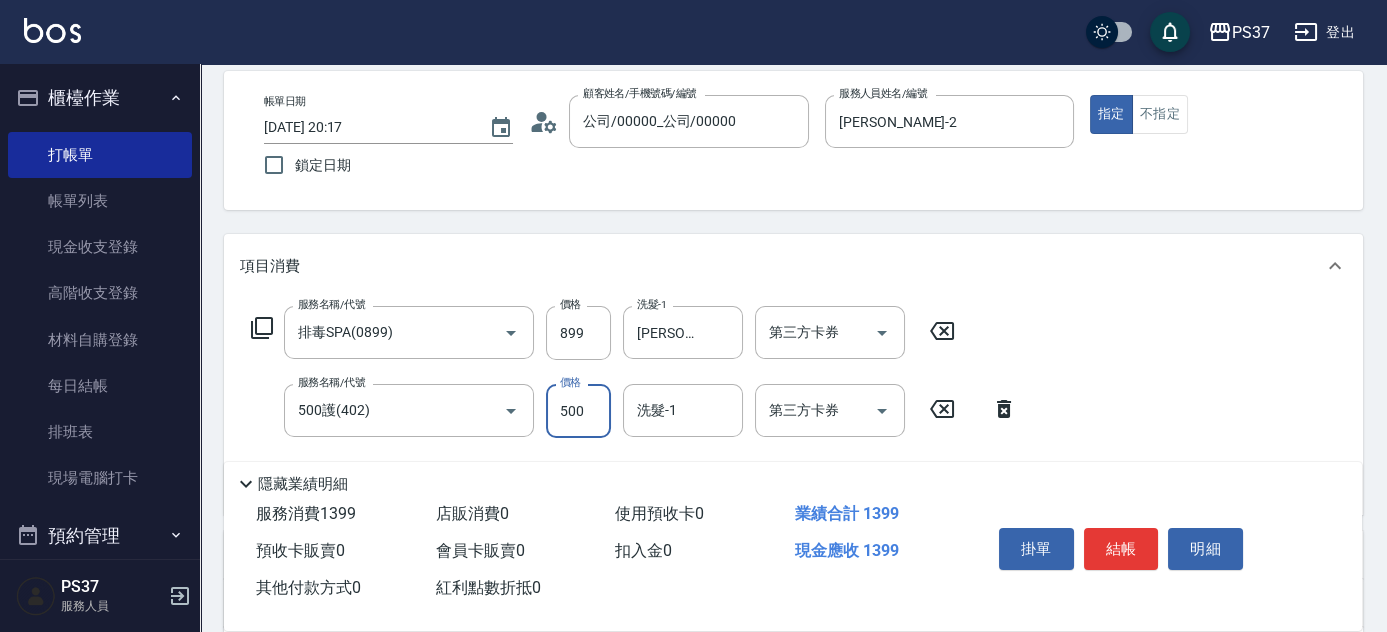 click on "500" at bounding box center (578, 411) 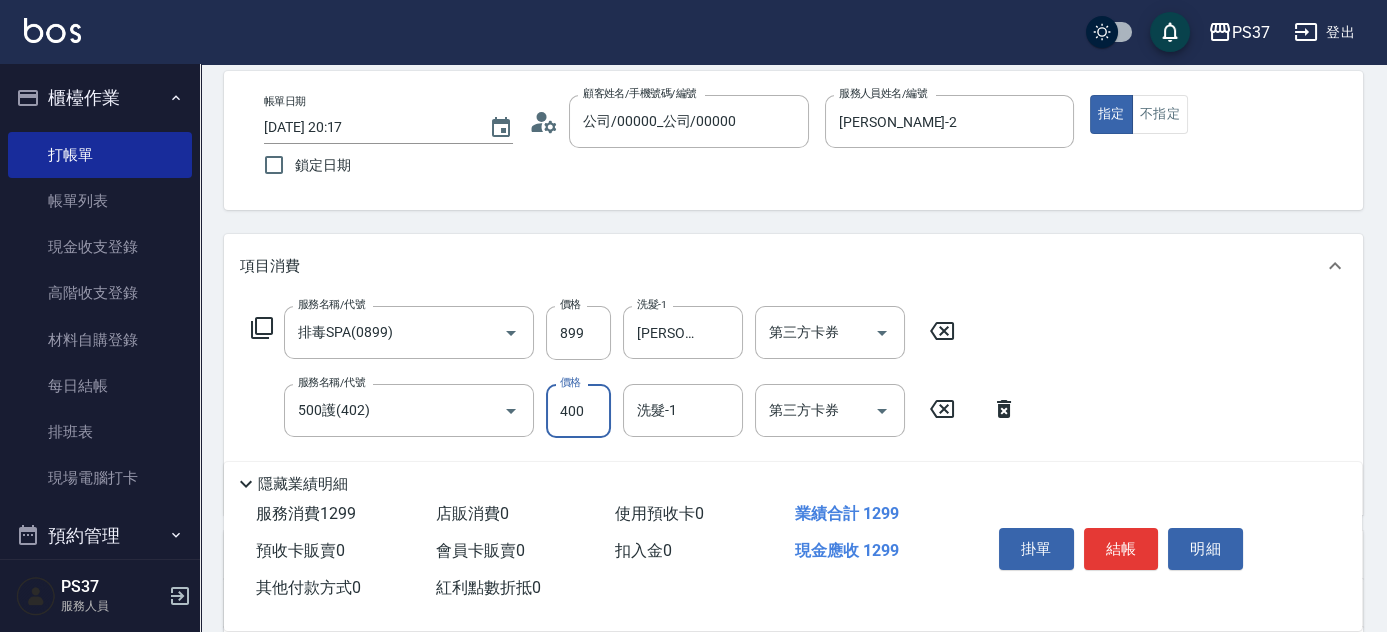 type on "400" 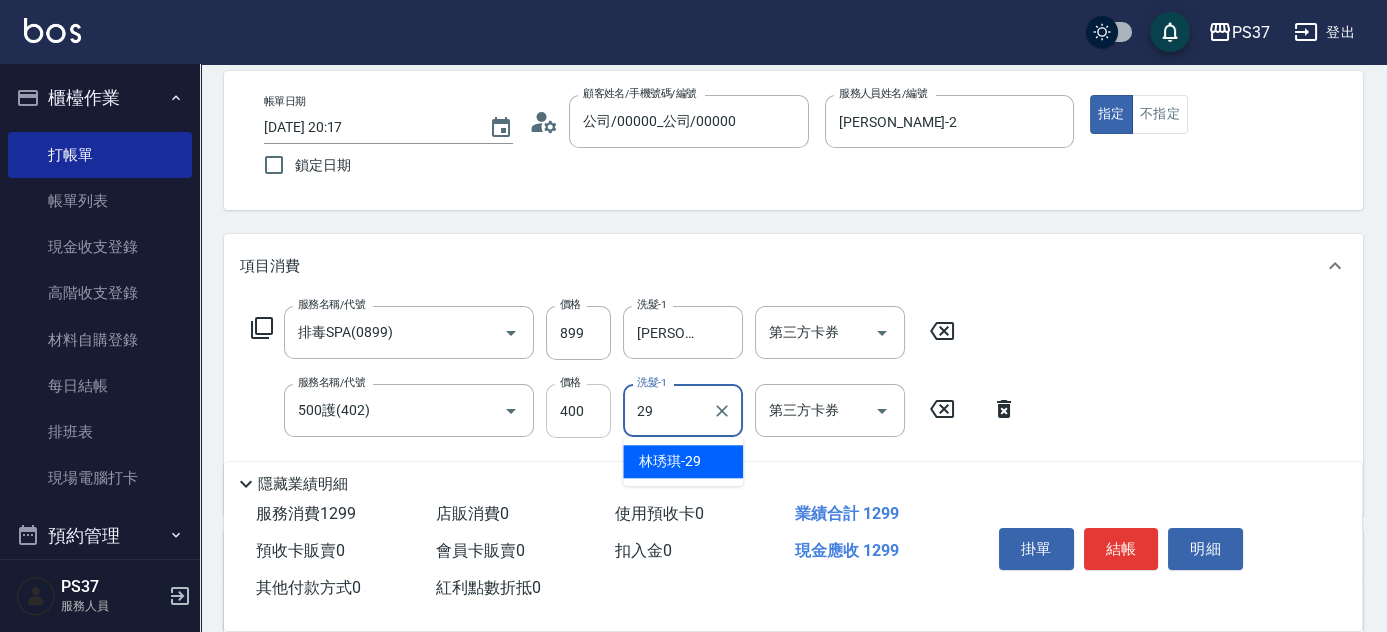 type on "林琇琪-29" 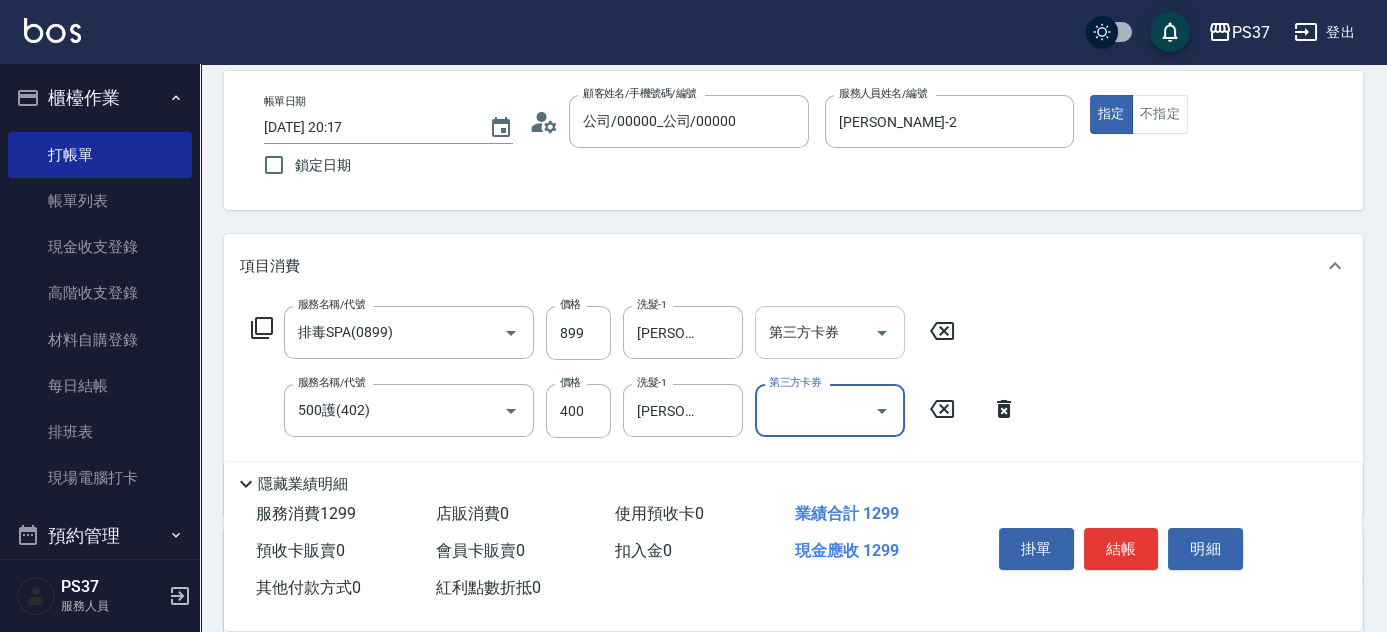 click 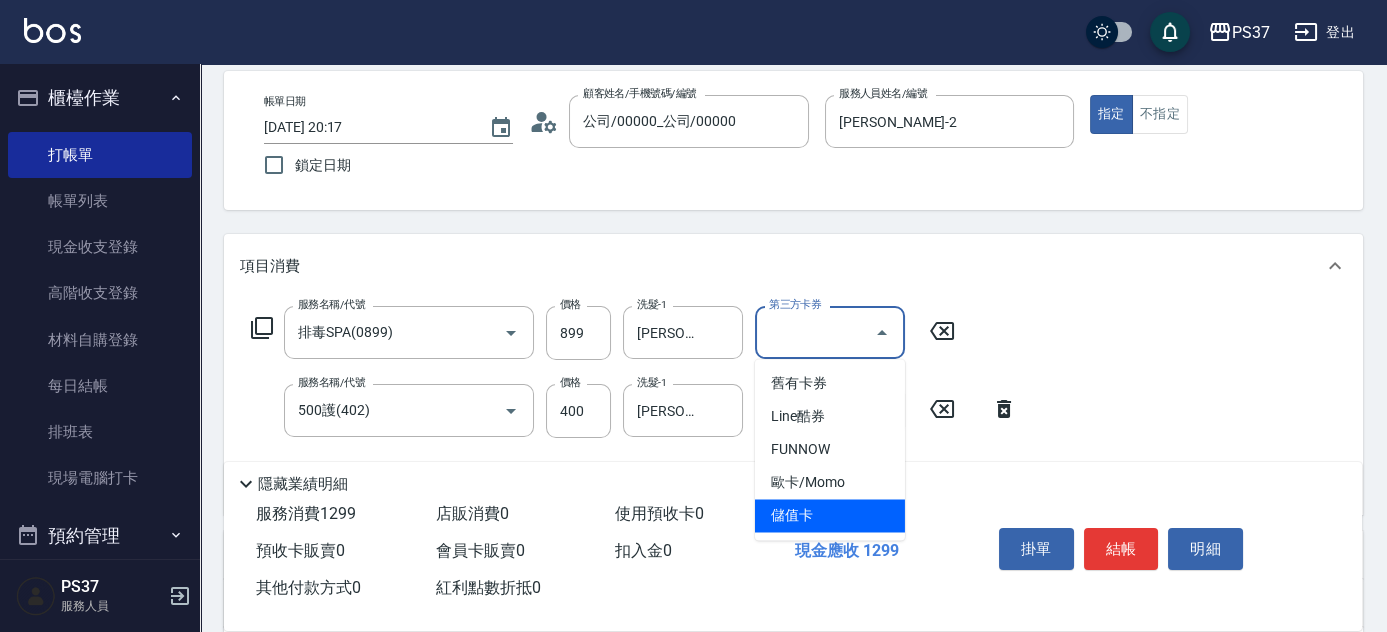 click on "儲值卡" at bounding box center [830, 515] 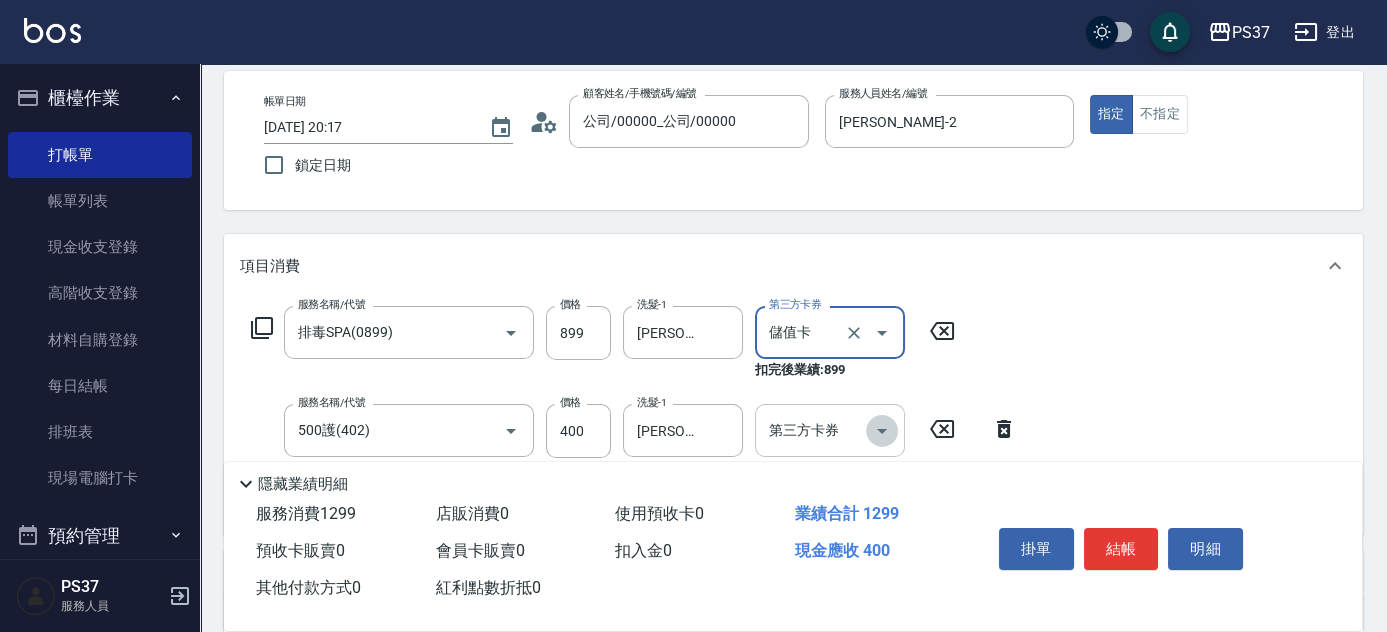 click 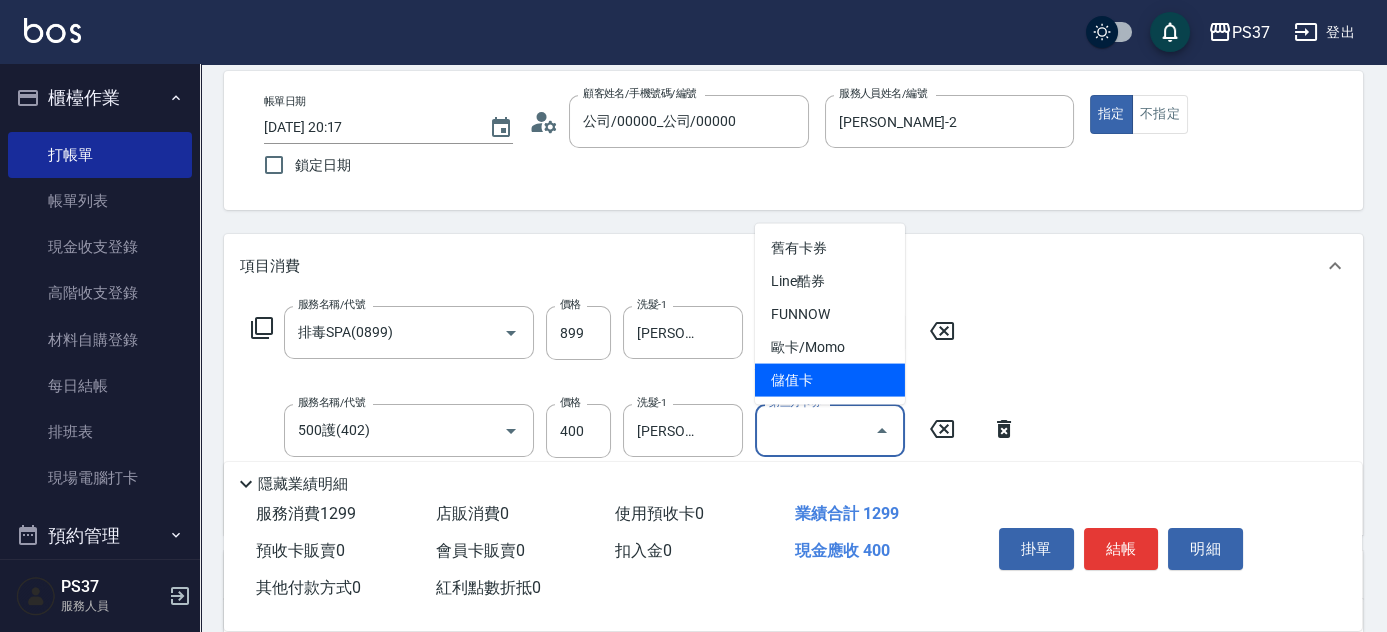 click on "儲值卡" at bounding box center (830, 380) 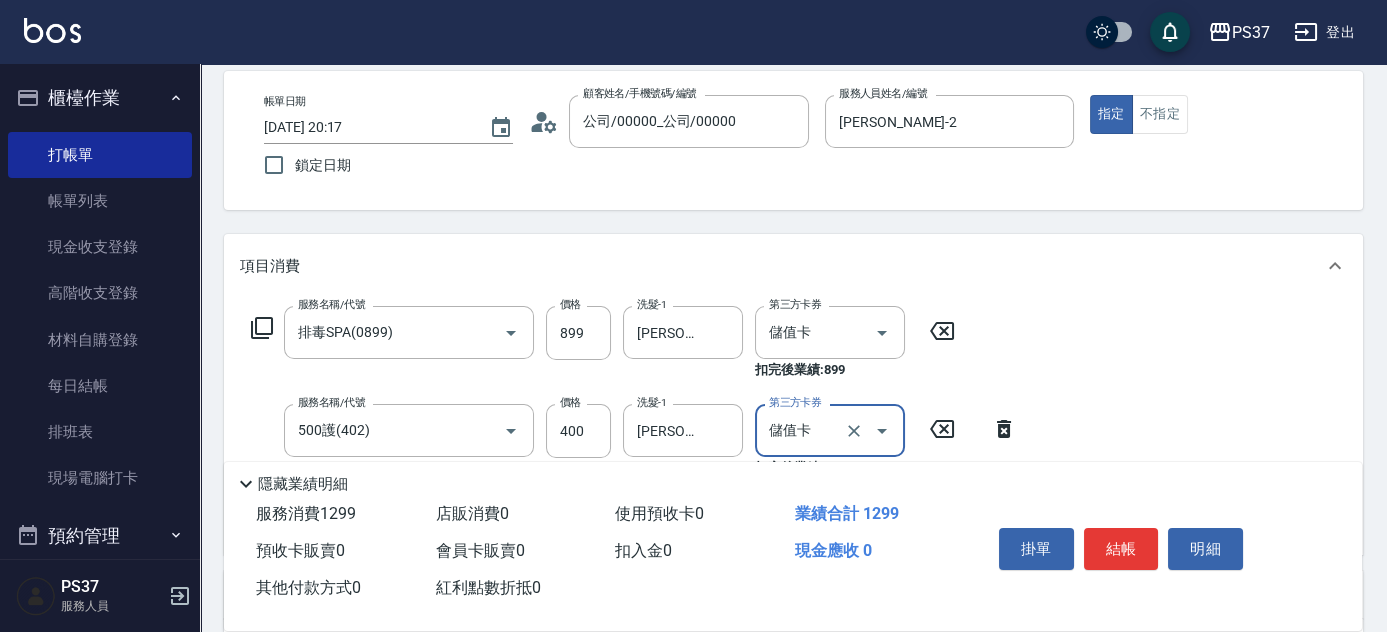 type on "儲值卡" 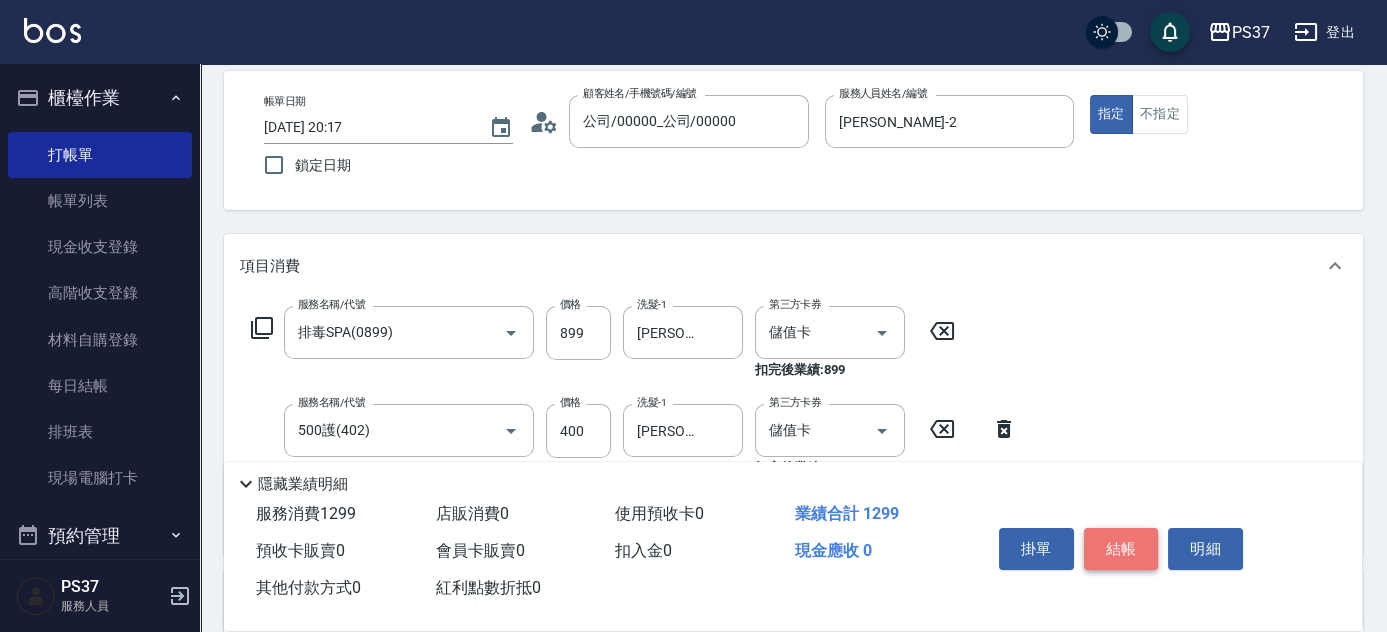 click on "結帳" at bounding box center (1121, 549) 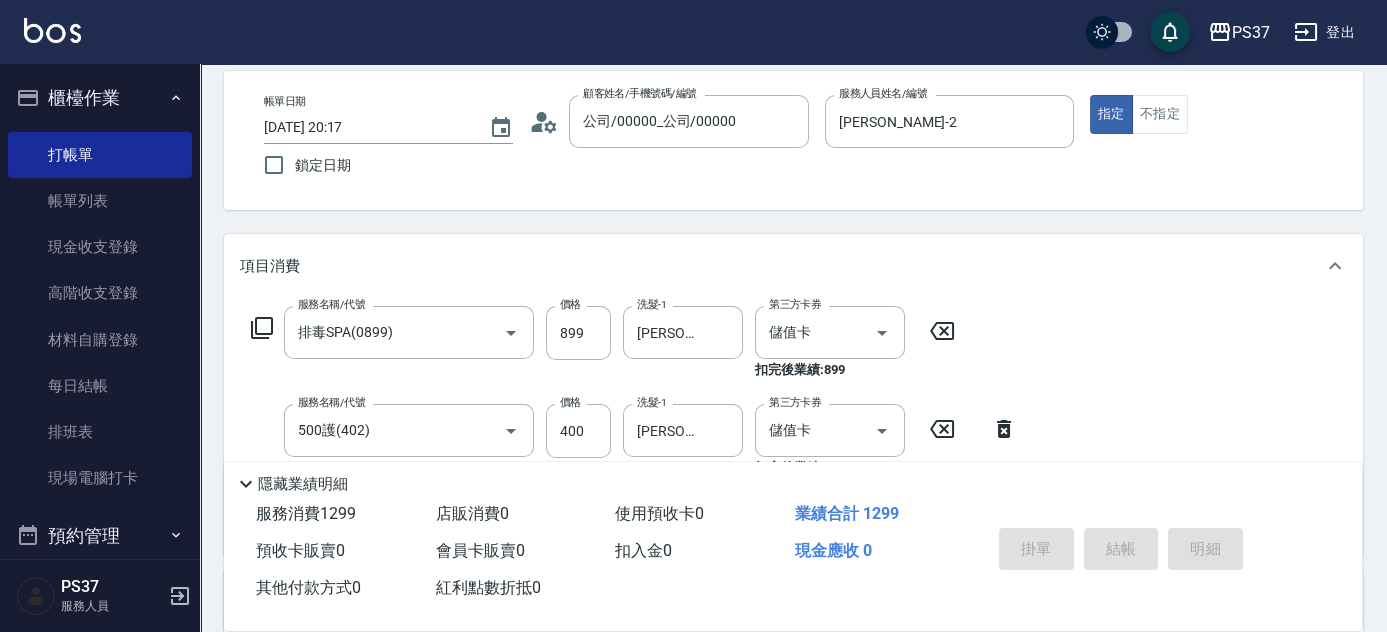 type 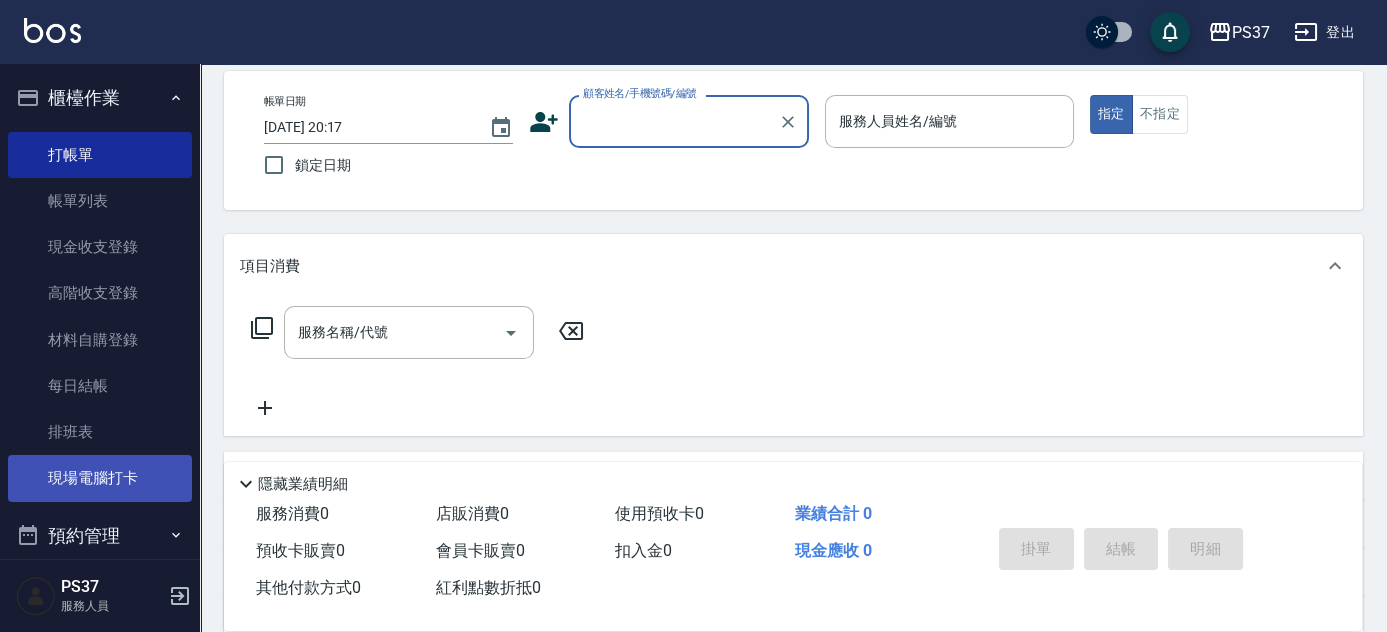 scroll, scrollTop: 180, scrollLeft: 0, axis: vertical 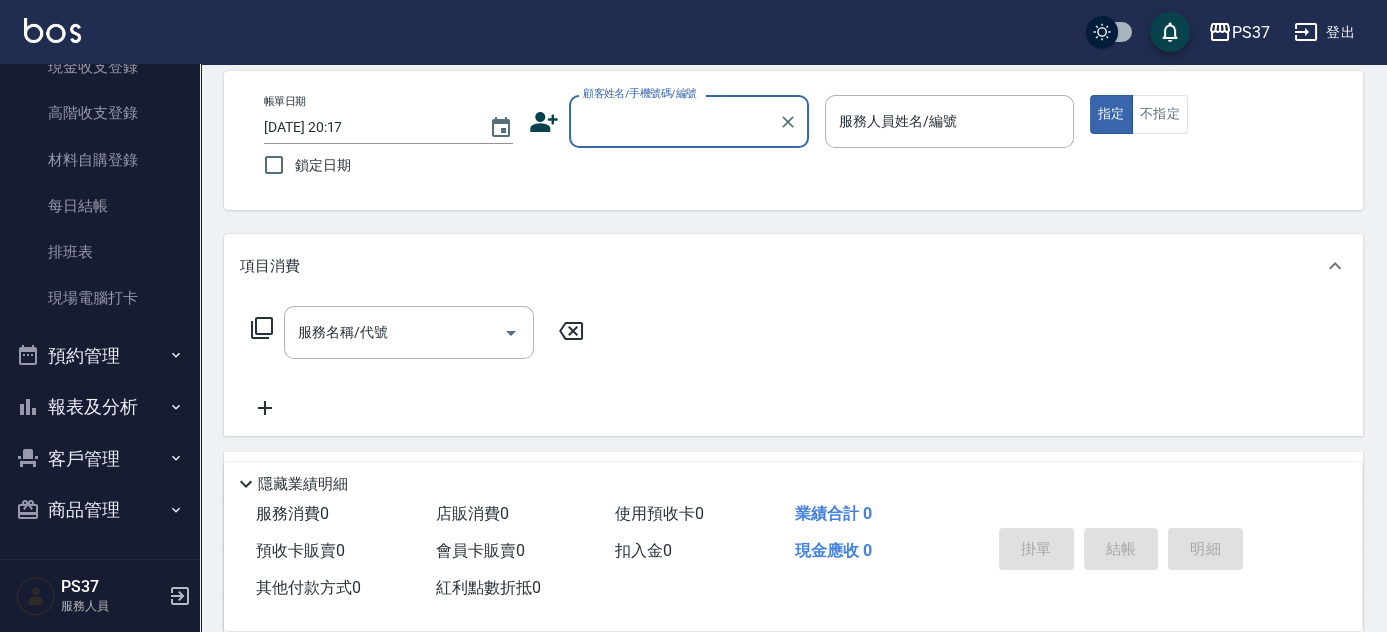 click on "報表及分析" at bounding box center [100, 407] 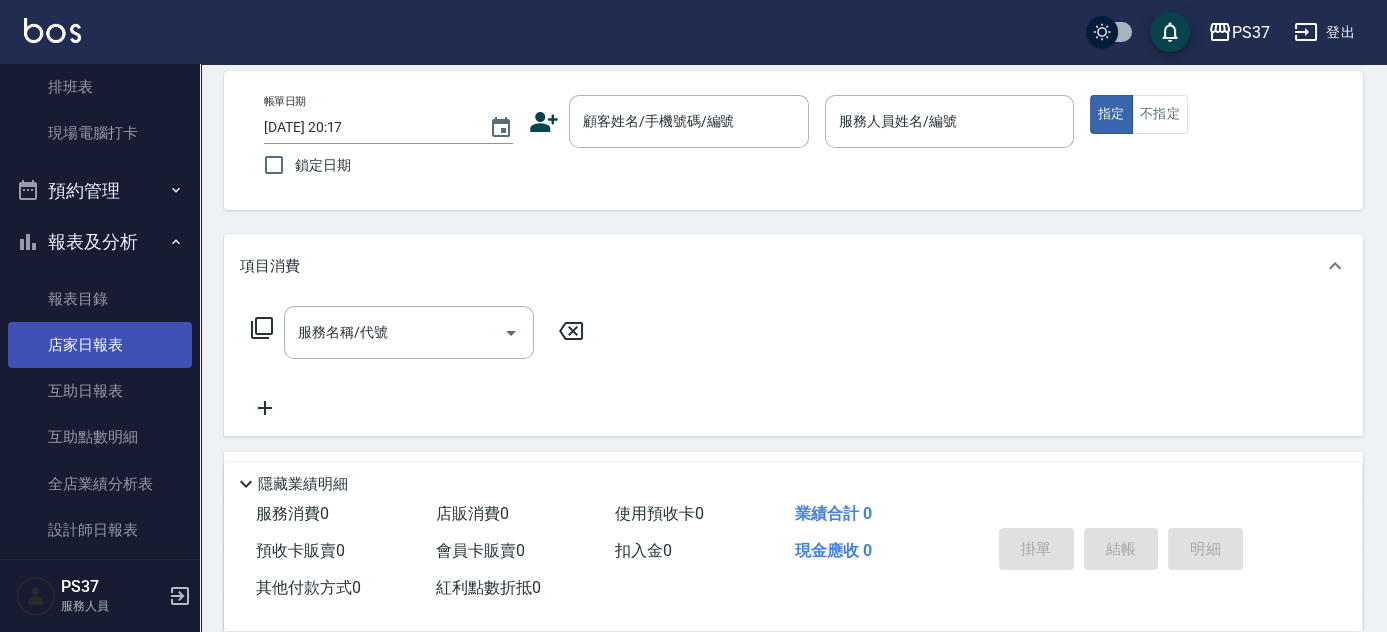 scroll, scrollTop: 453, scrollLeft: 0, axis: vertical 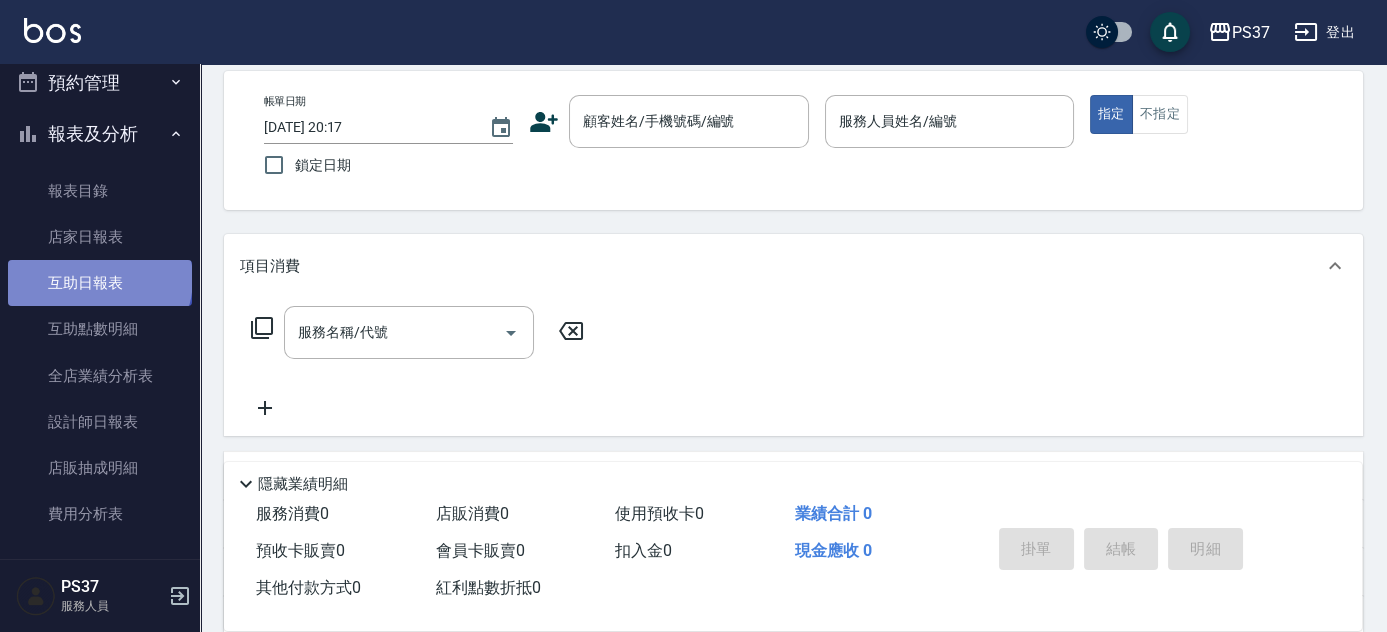 click on "互助日報表" at bounding box center [100, 283] 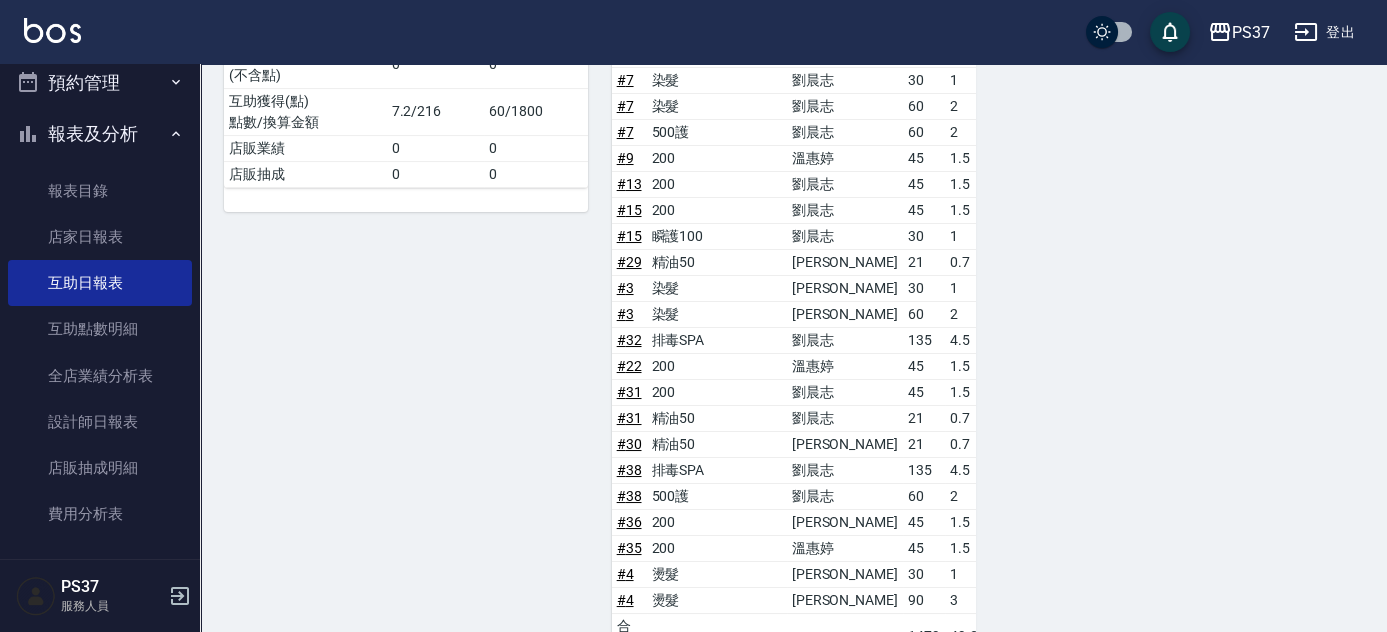 scroll, scrollTop: 1454, scrollLeft: 0, axis: vertical 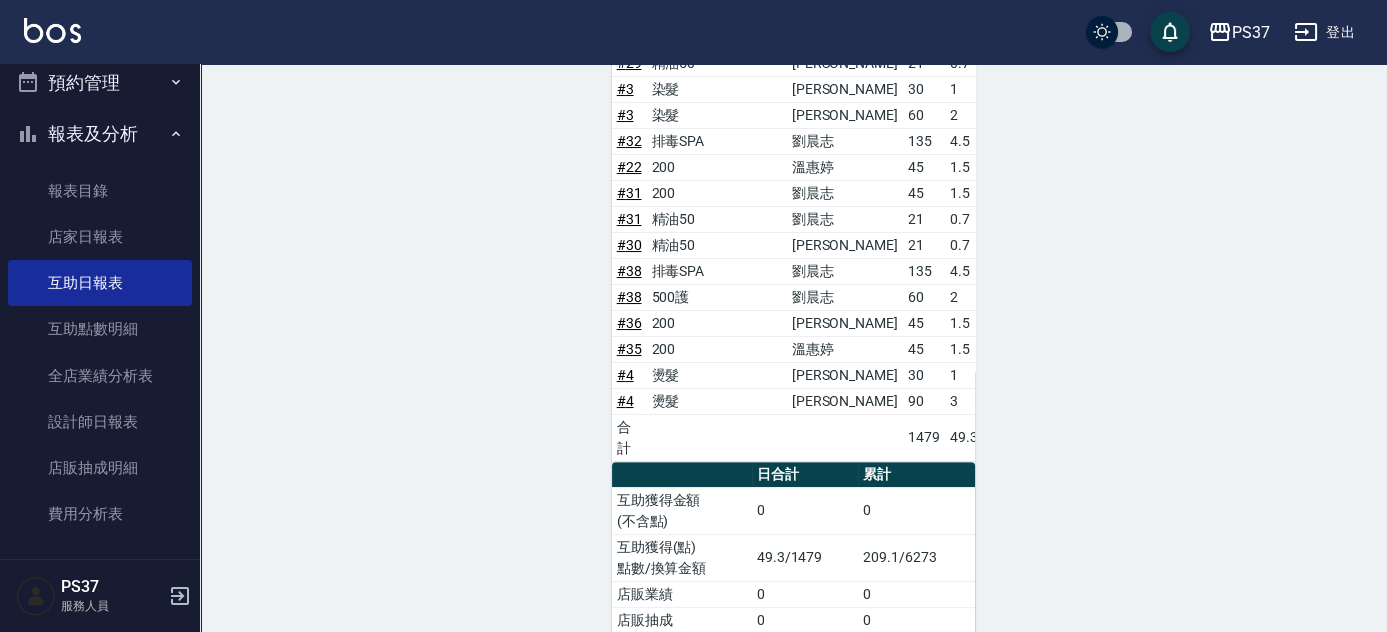 click on "# 38" at bounding box center (629, 297) 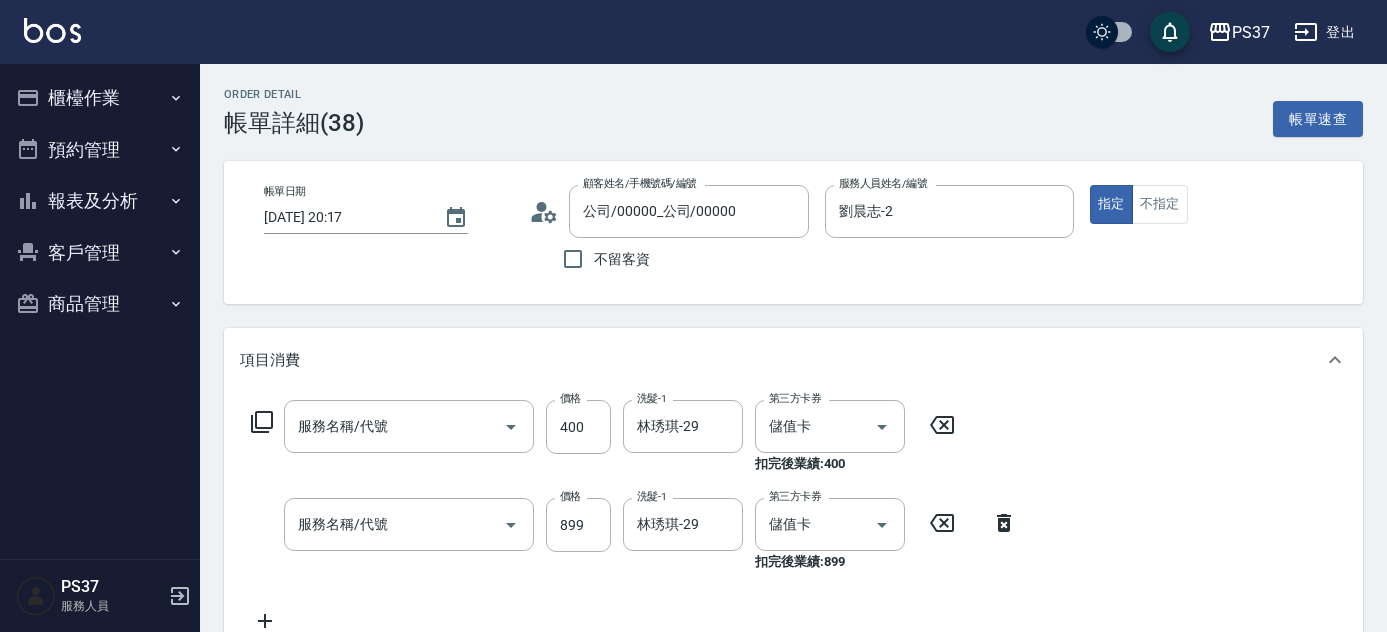 type on "500護(402)" 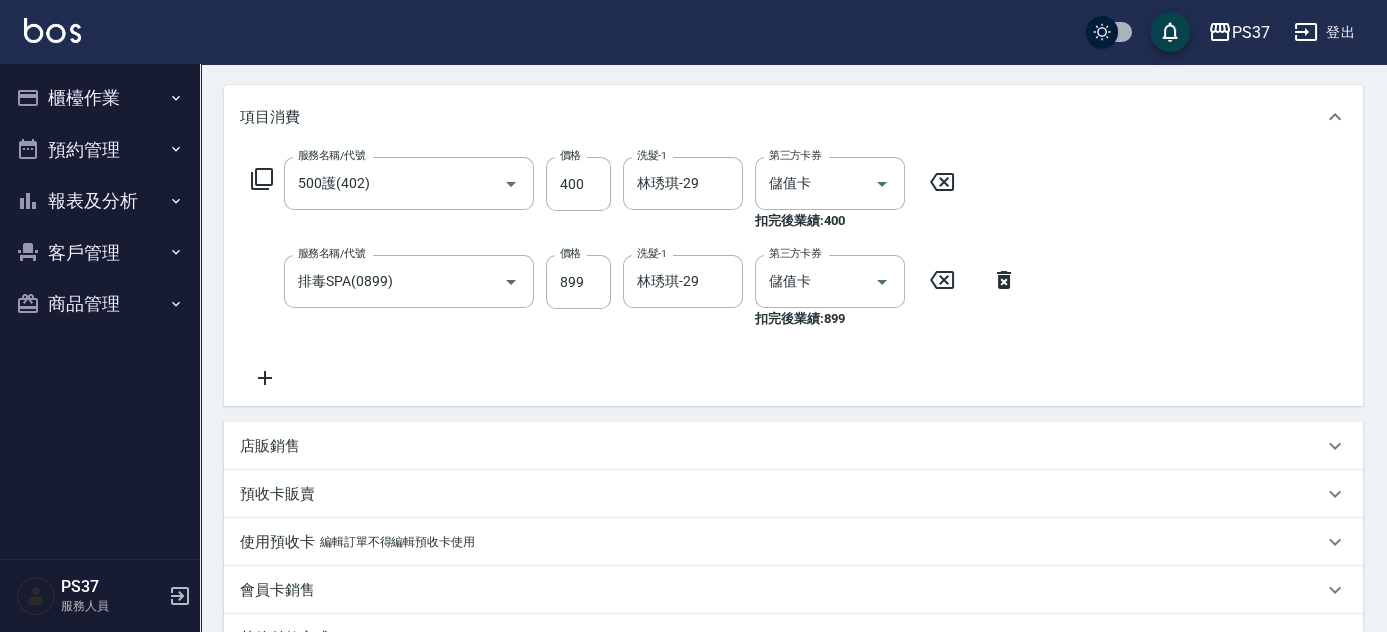 scroll, scrollTop: 90, scrollLeft: 0, axis: vertical 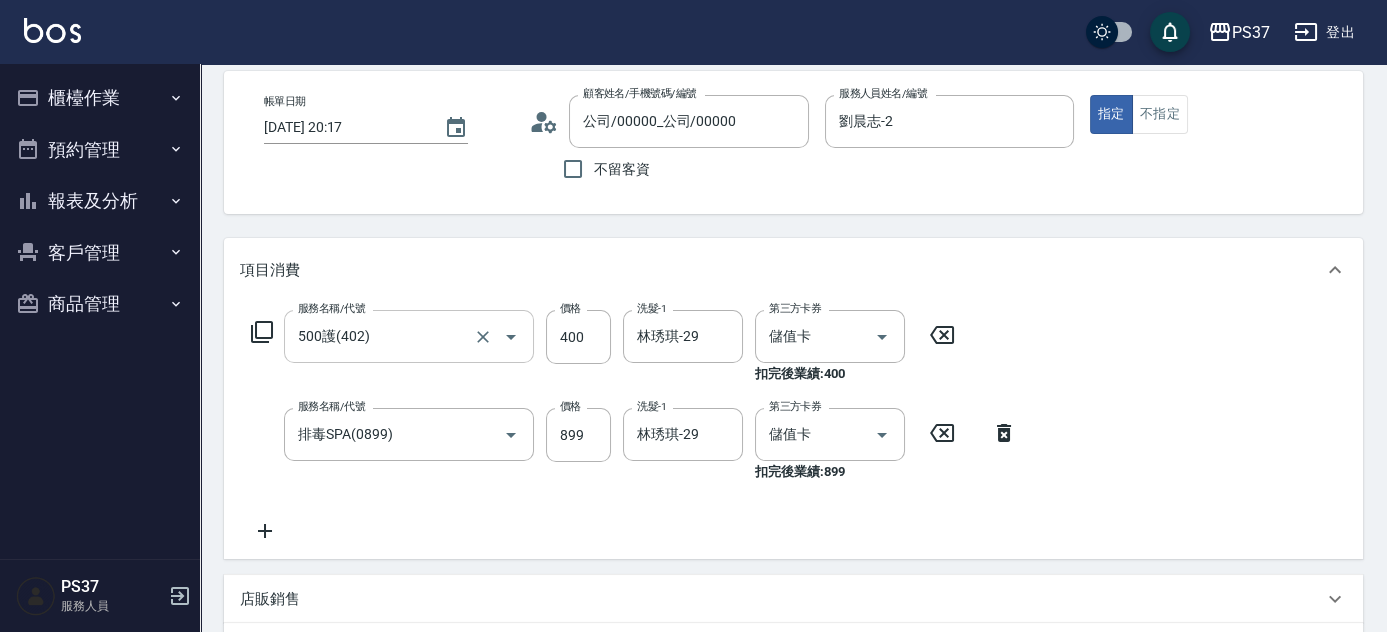 click on "500護(402)" at bounding box center (381, 336) 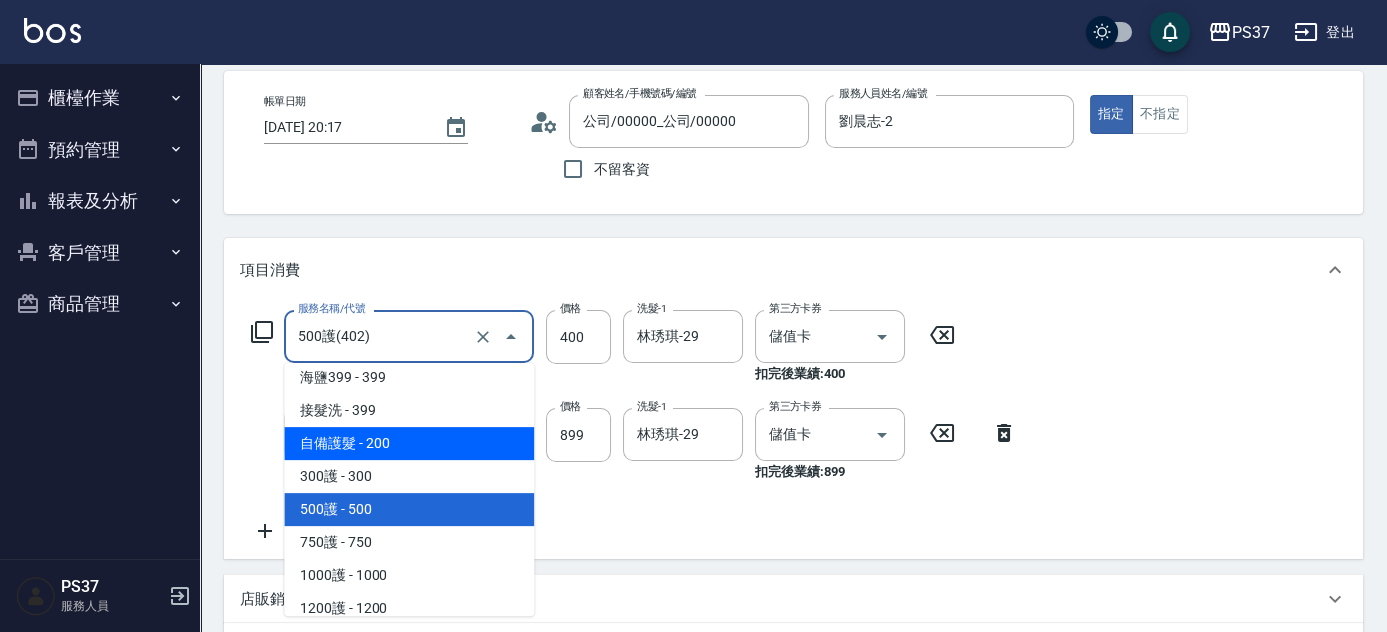 scroll, scrollTop: 704, scrollLeft: 0, axis: vertical 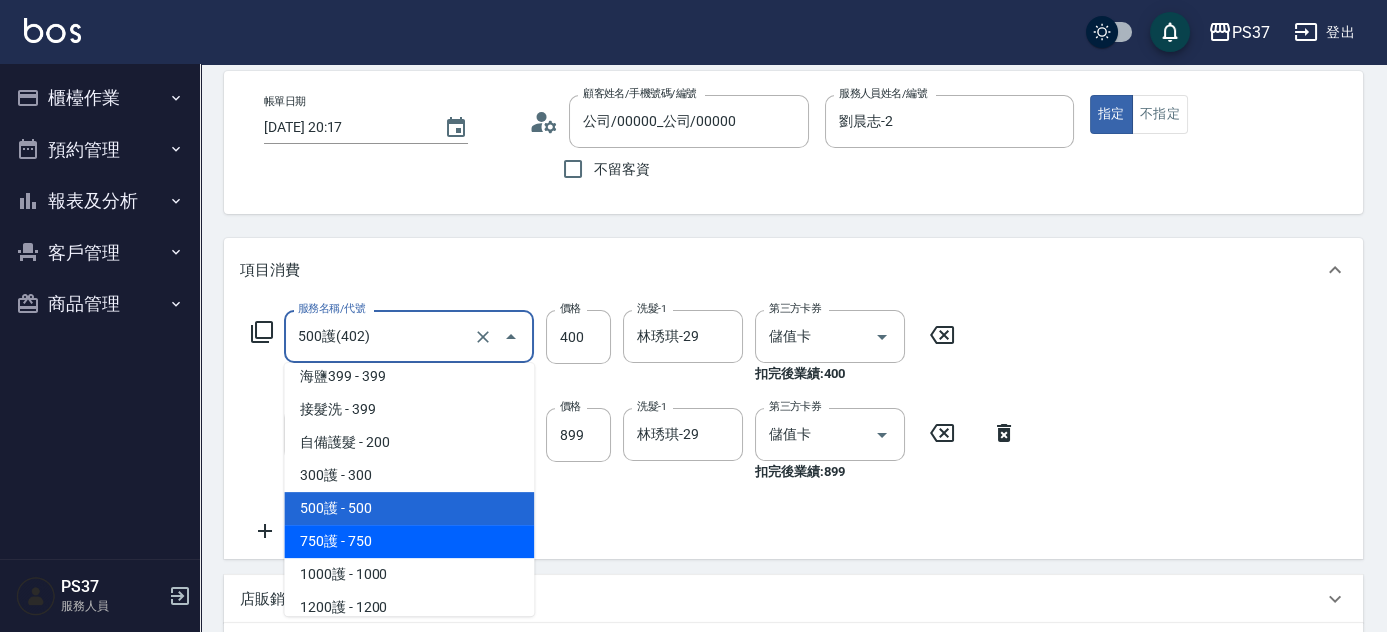 click on "750護 - 750" at bounding box center [409, 541] 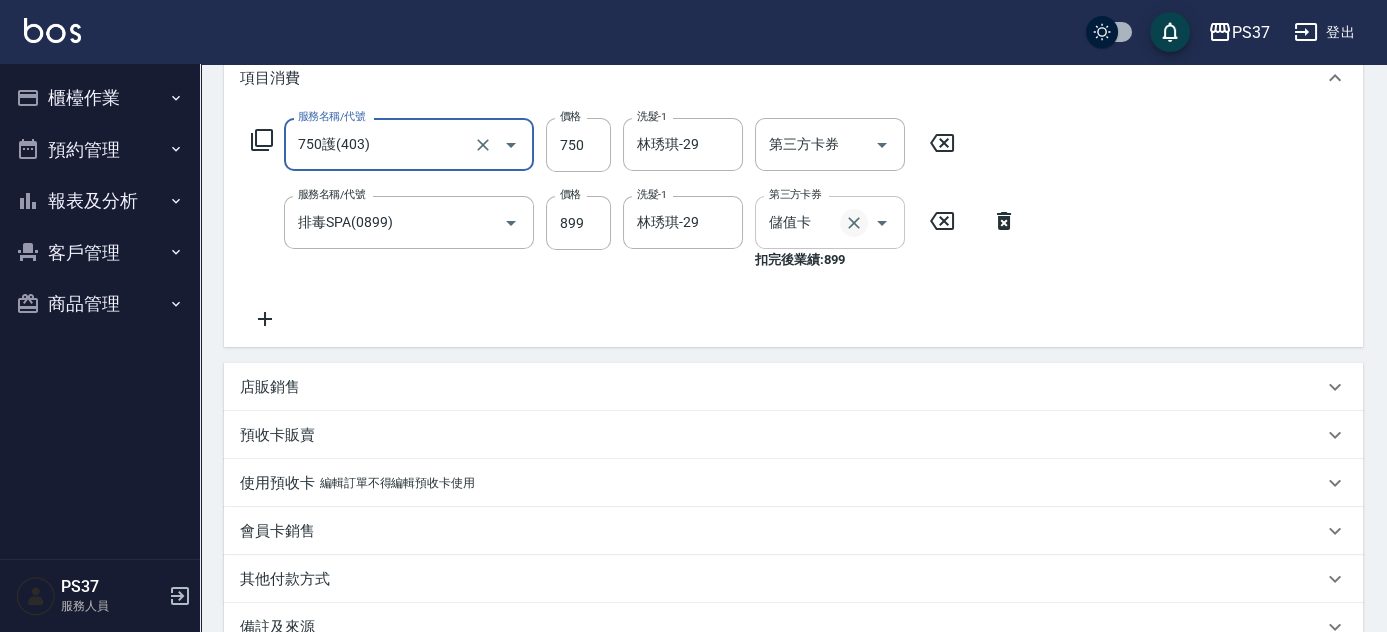 scroll, scrollTop: 151, scrollLeft: 0, axis: vertical 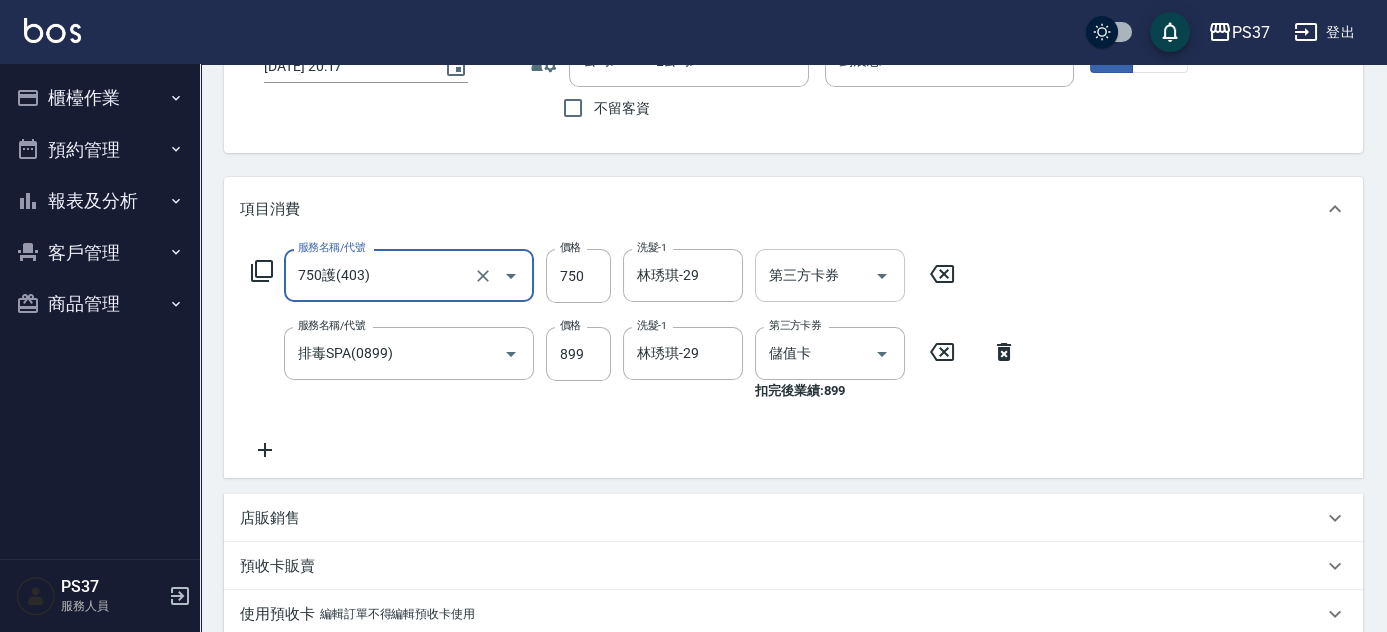 click at bounding box center [881, 275] 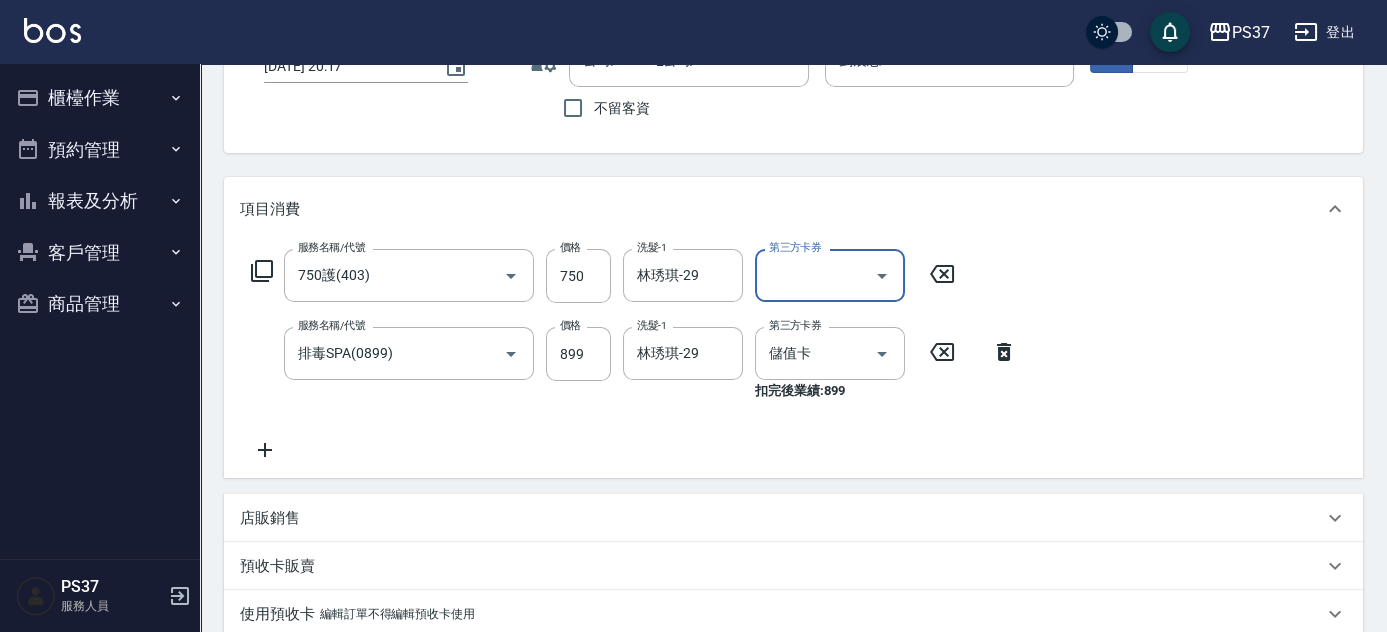 click 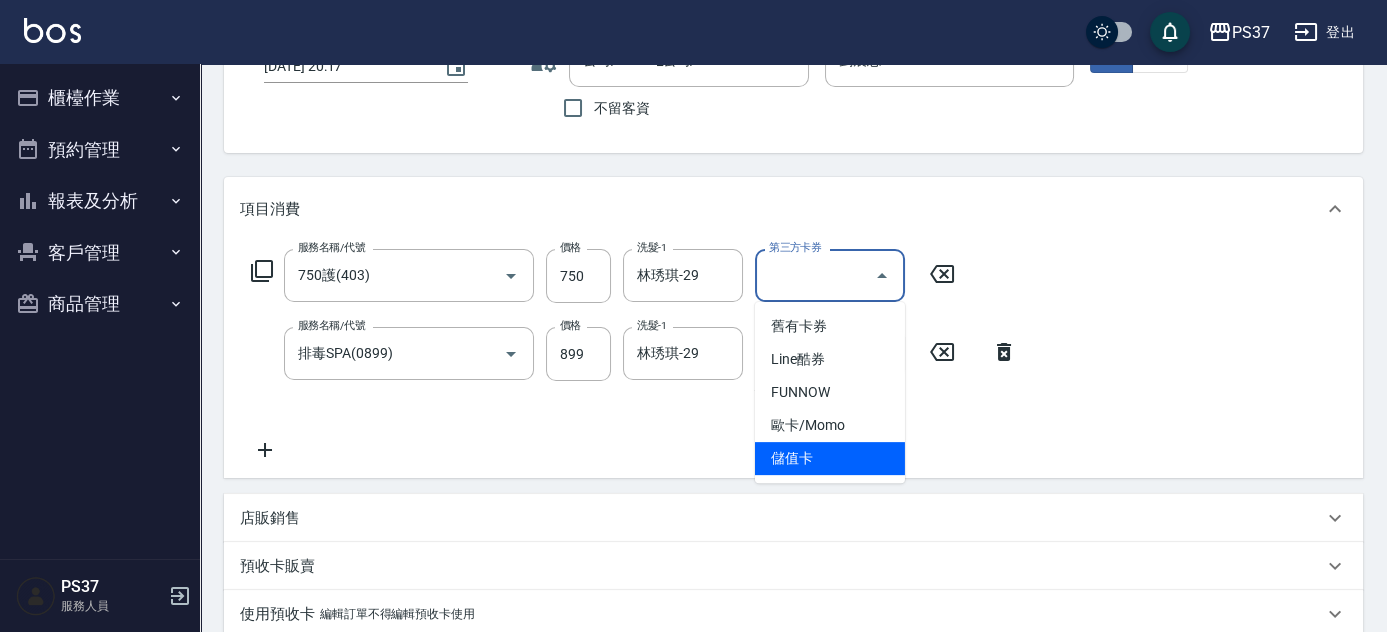 click on "儲值卡" at bounding box center [830, 458] 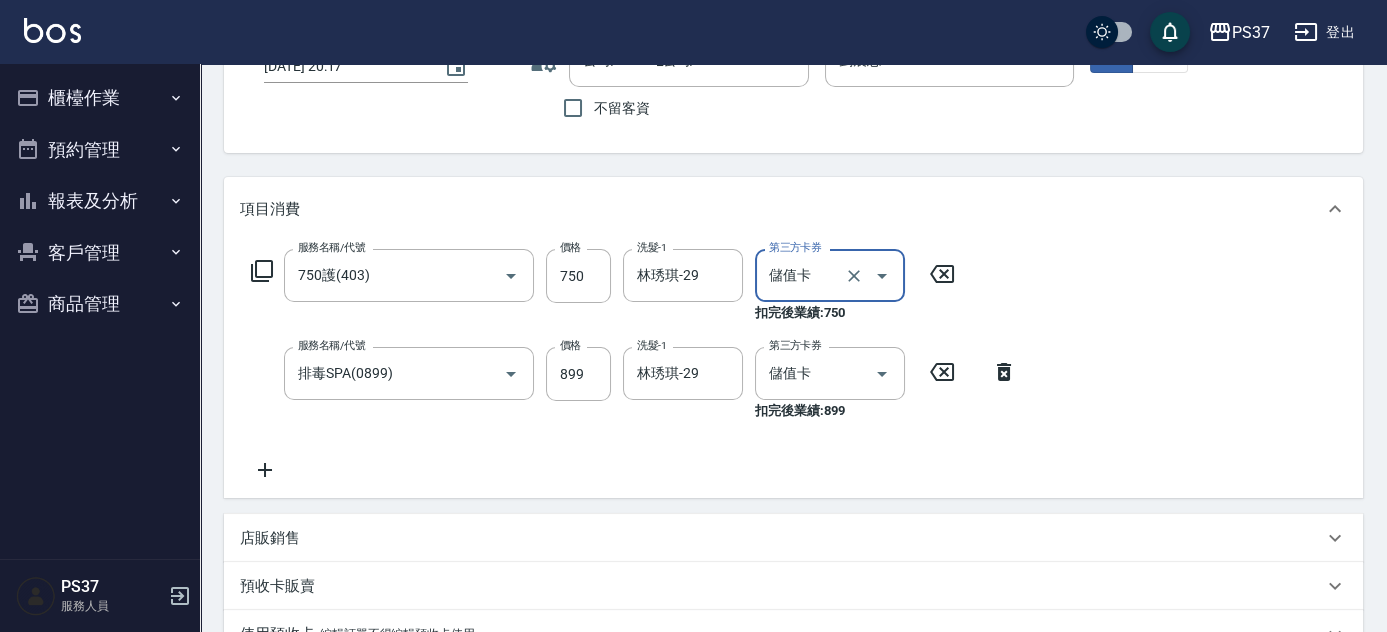 scroll, scrollTop: 535, scrollLeft: 0, axis: vertical 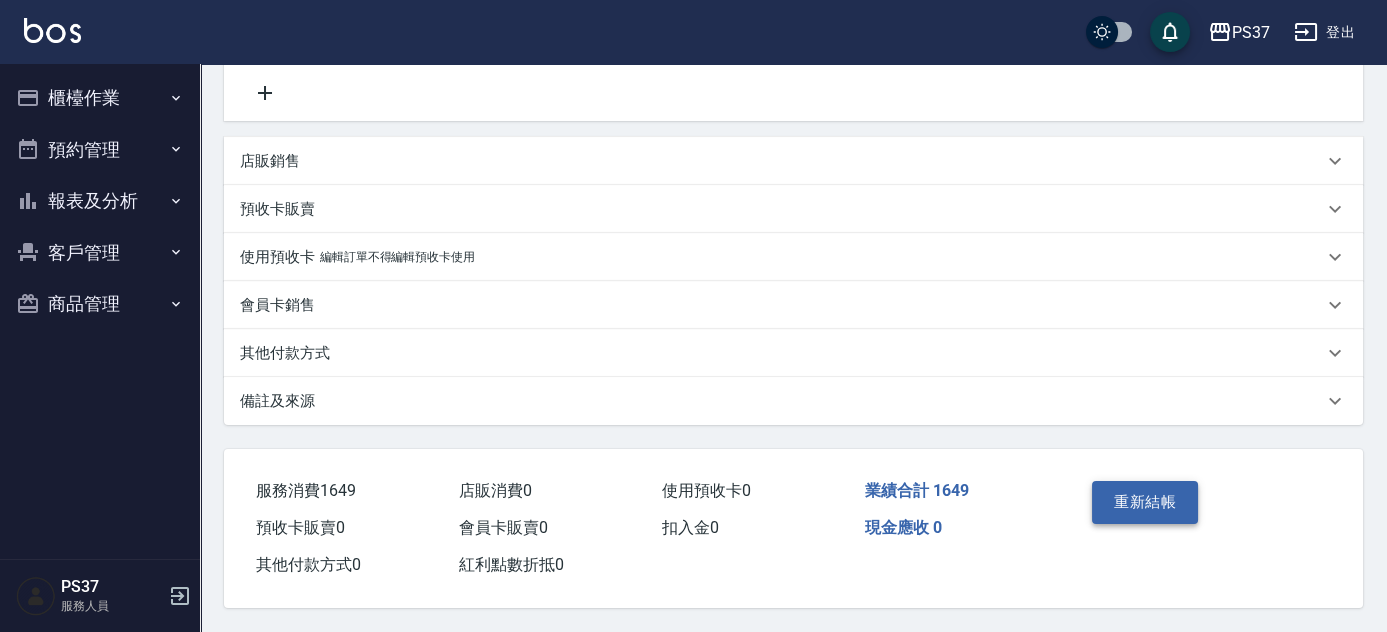 click on "重新結帳" at bounding box center (1145, 502) 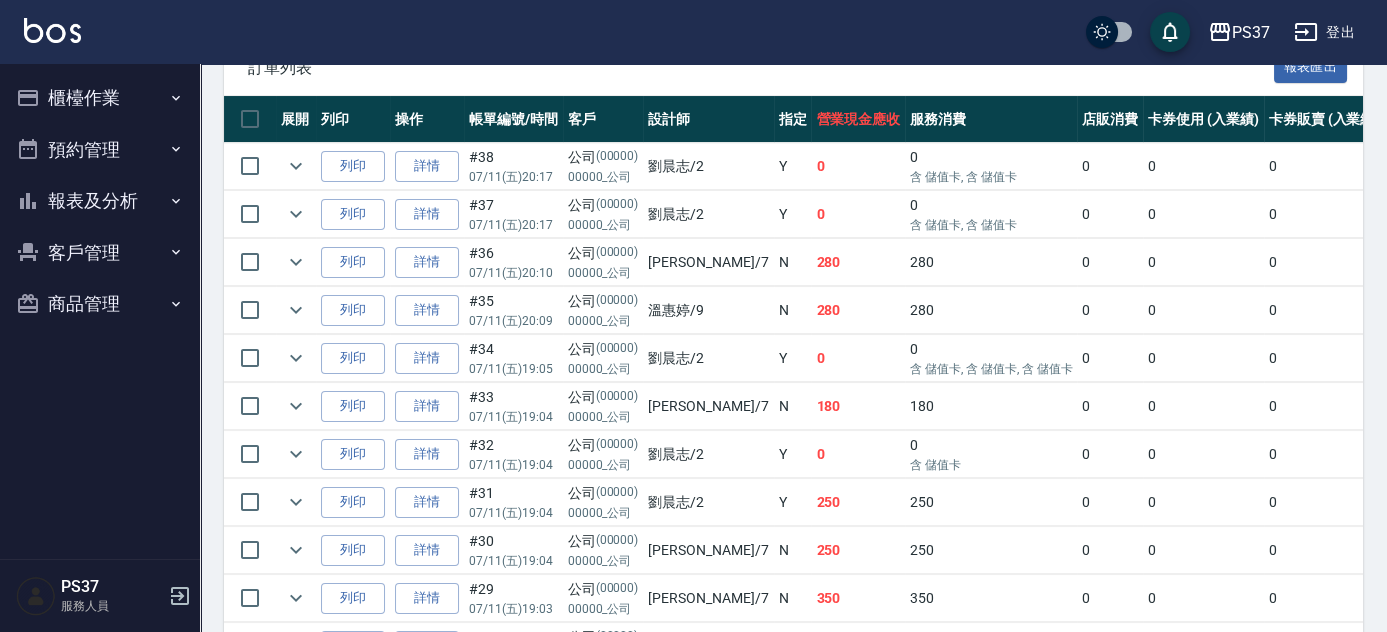 scroll, scrollTop: 454, scrollLeft: 0, axis: vertical 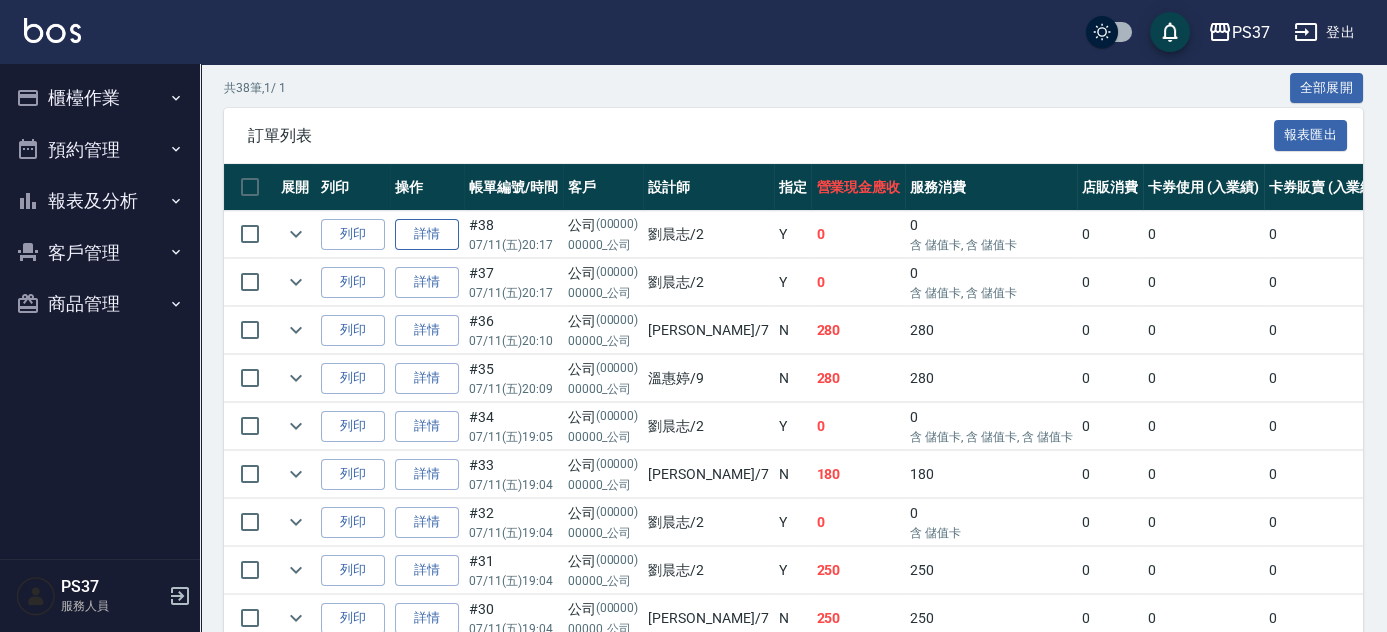 click on "詳情" at bounding box center (427, 234) 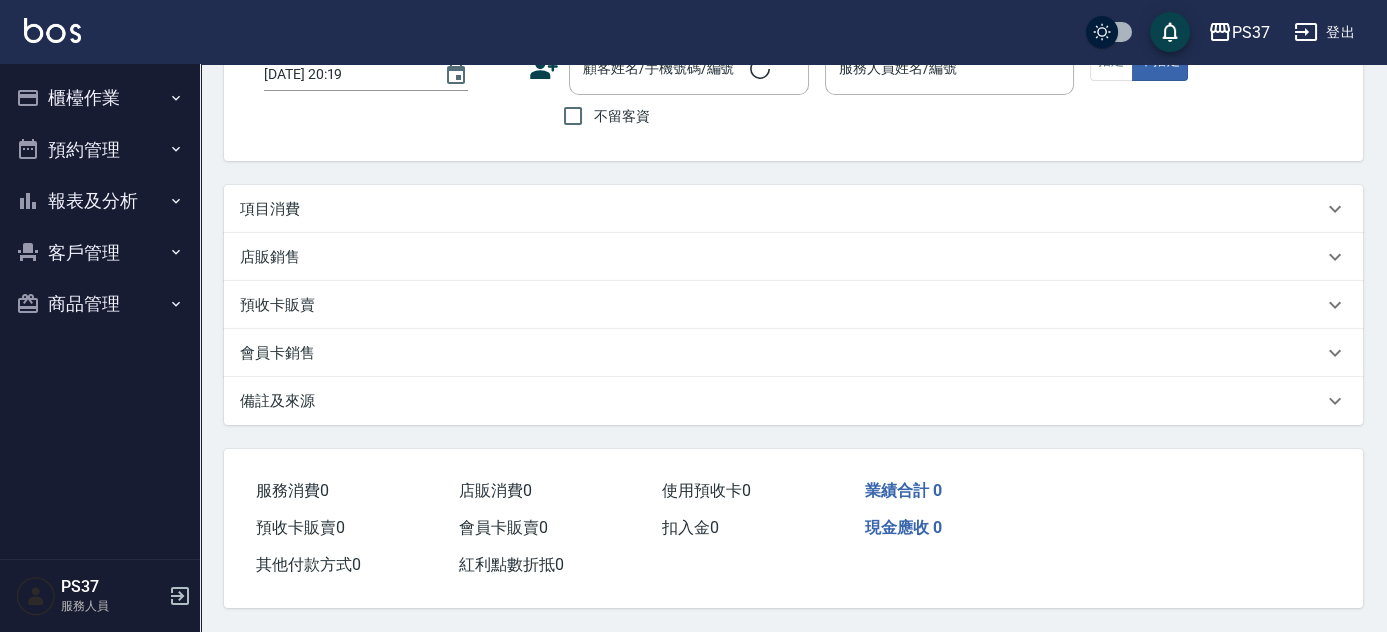 scroll, scrollTop: 0, scrollLeft: 0, axis: both 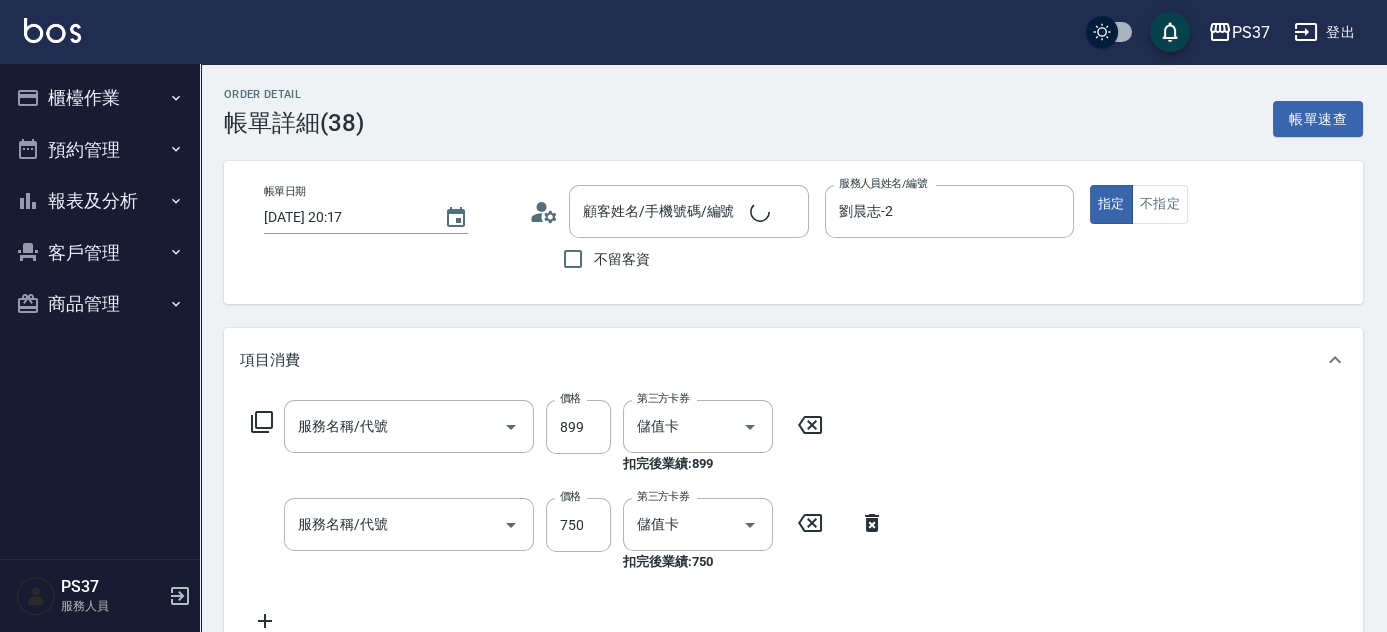 type on "2025/07/11 20:17" 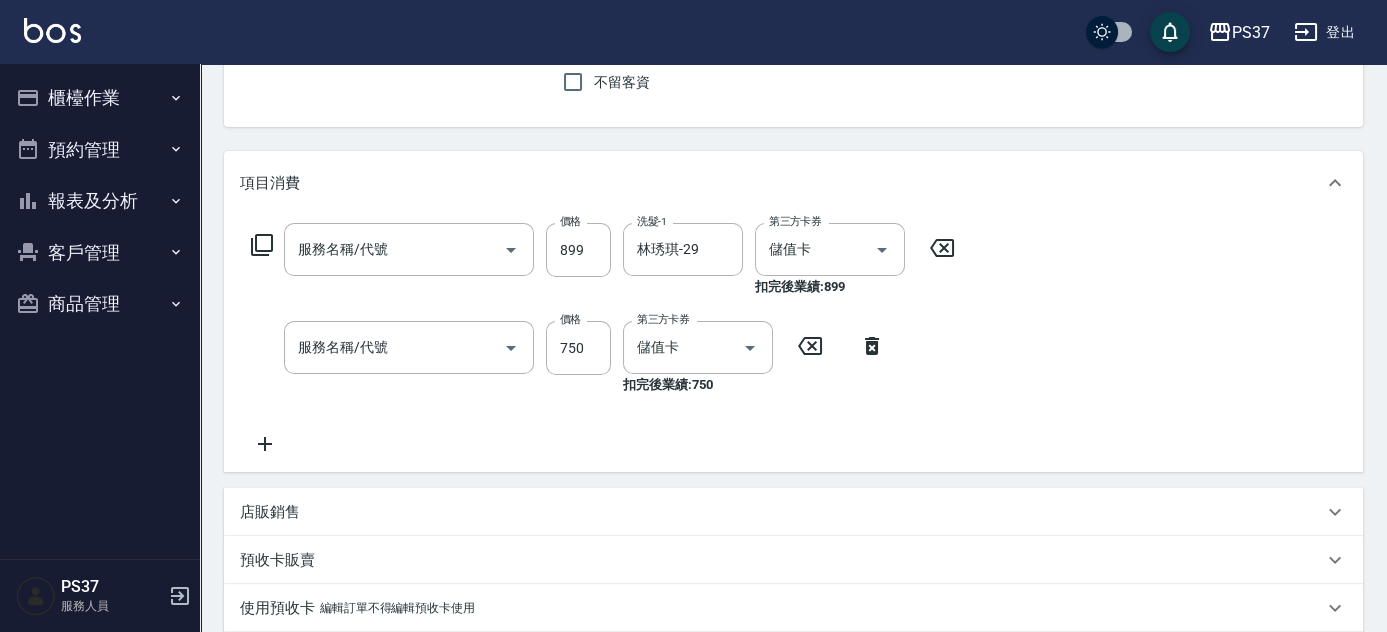 scroll, scrollTop: 181, scrollLeft: 0, axis: vertical 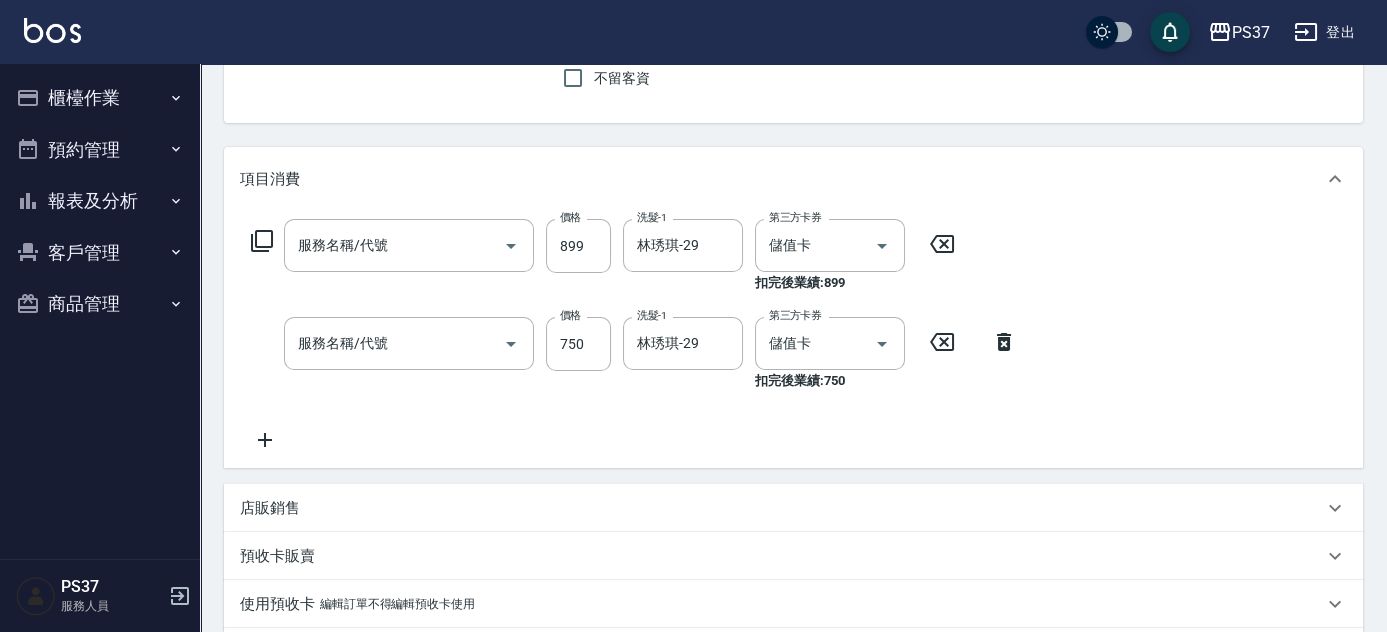 type on "排毒SPA(0899)" 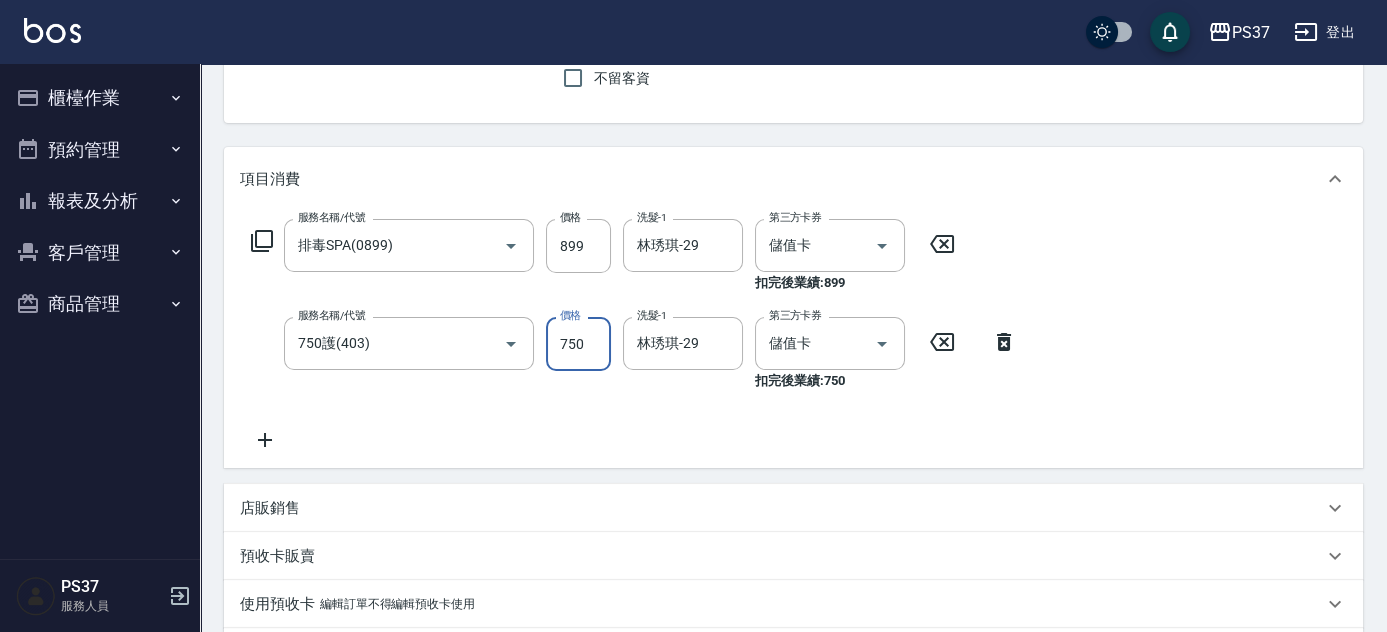 click on "750" at bounding box center [578, 344] 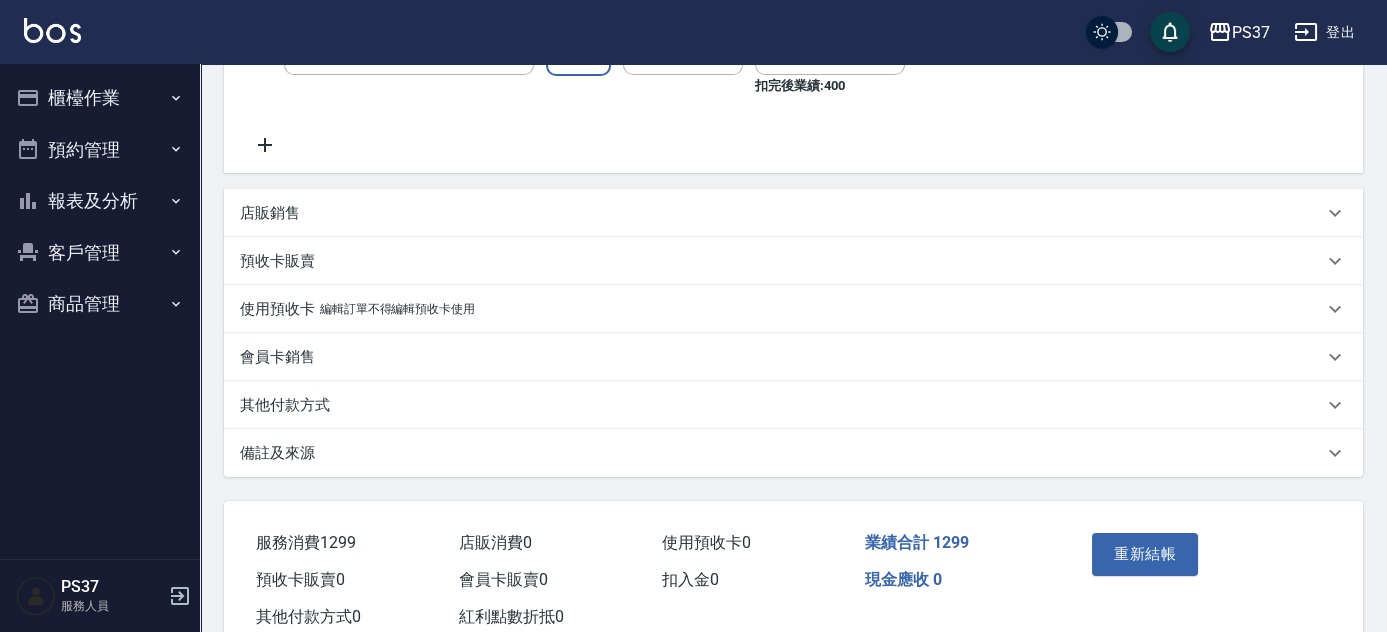 scroll, scrollTop: 535, scrollLeft: 0, axis: vertical 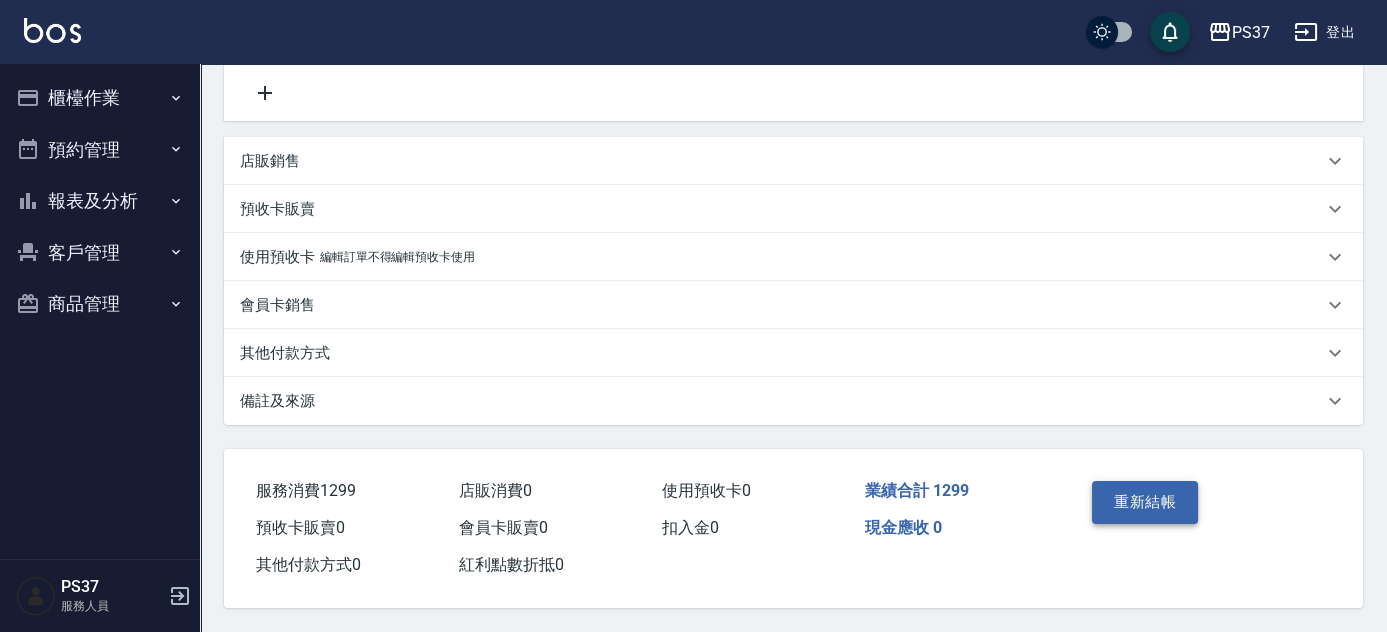type on "400" 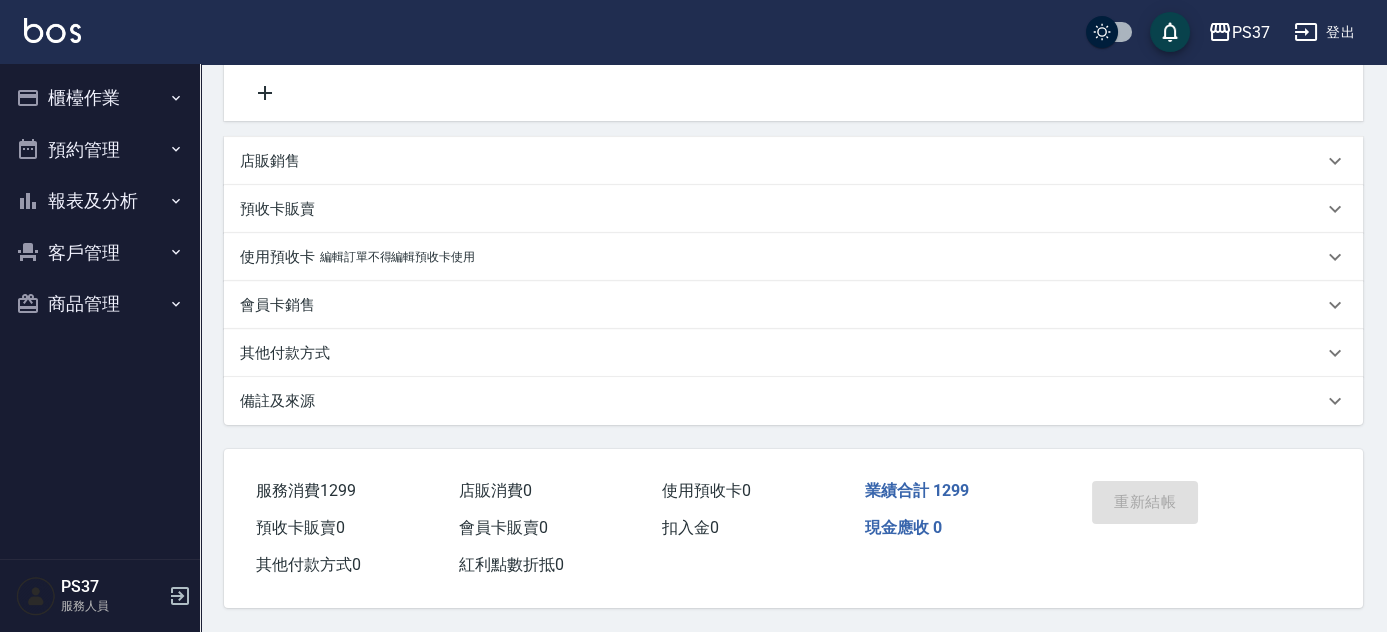 scroll, scrollTop: 0, scrollLeft: 0, axis: both 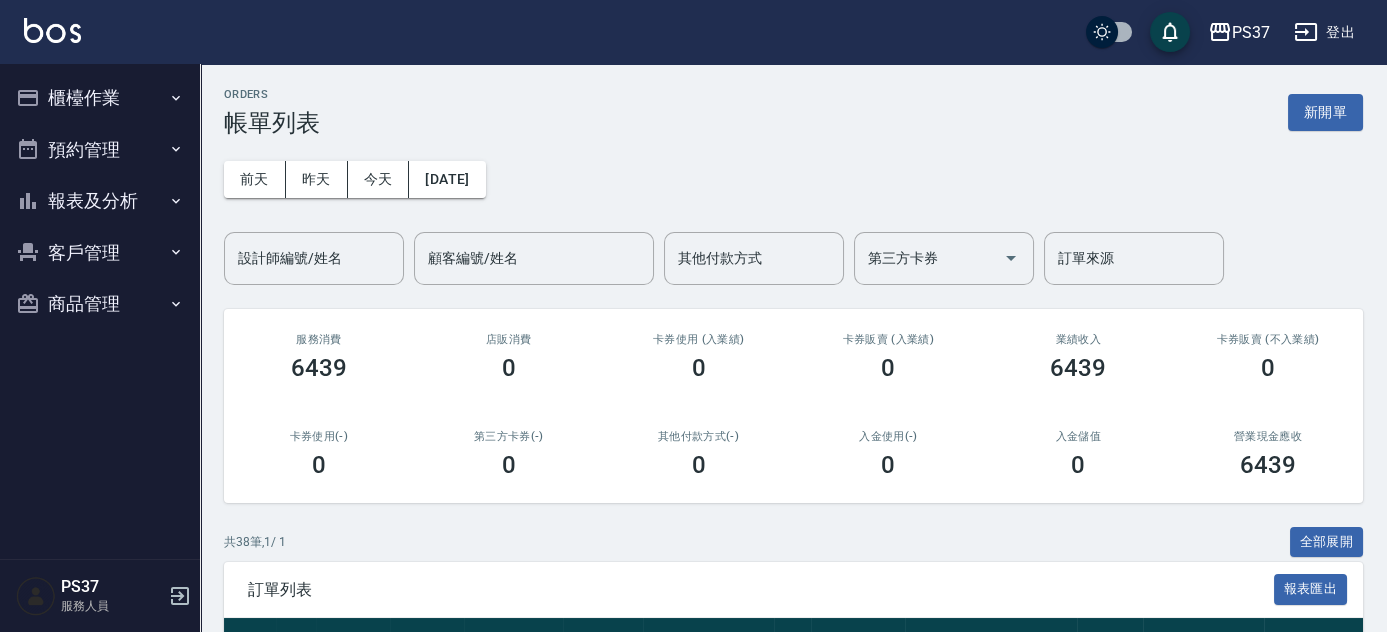 click on "報表及分析" at bounding box center (100, 201) 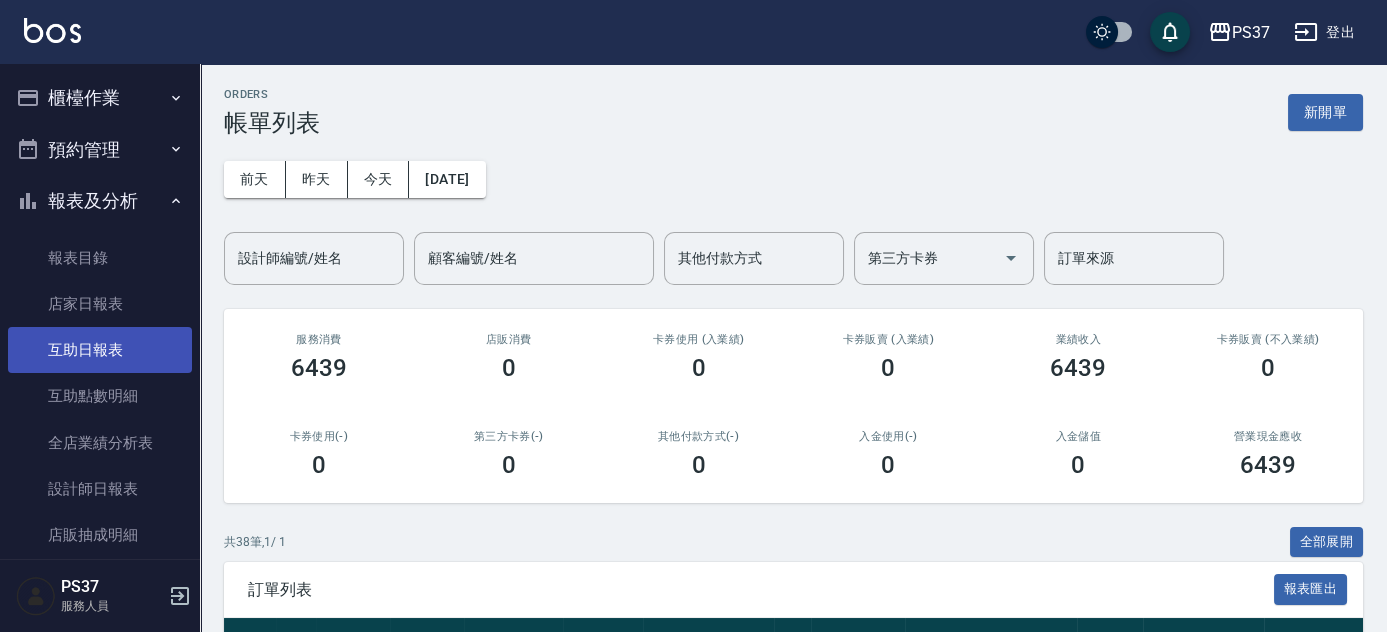 click on "互助日報表" at bounding box center (100, 350) 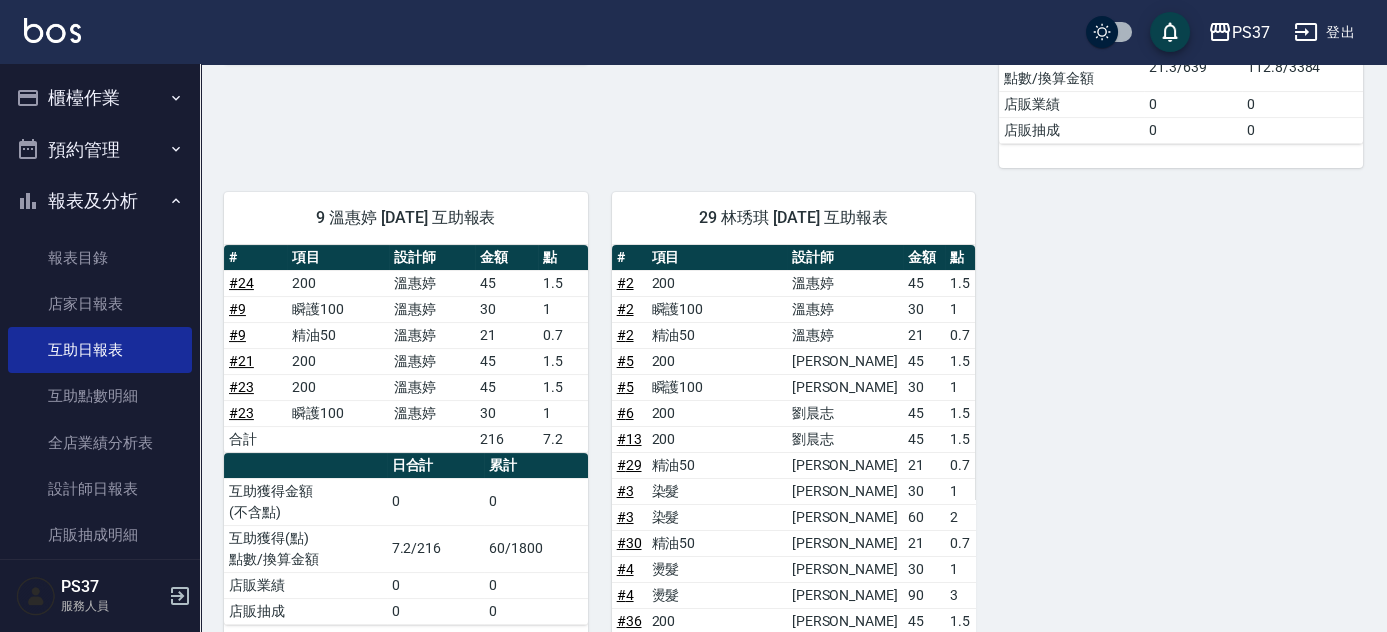 scroll, scrollTop: 181, scrollLeft: 0, axis: vertical 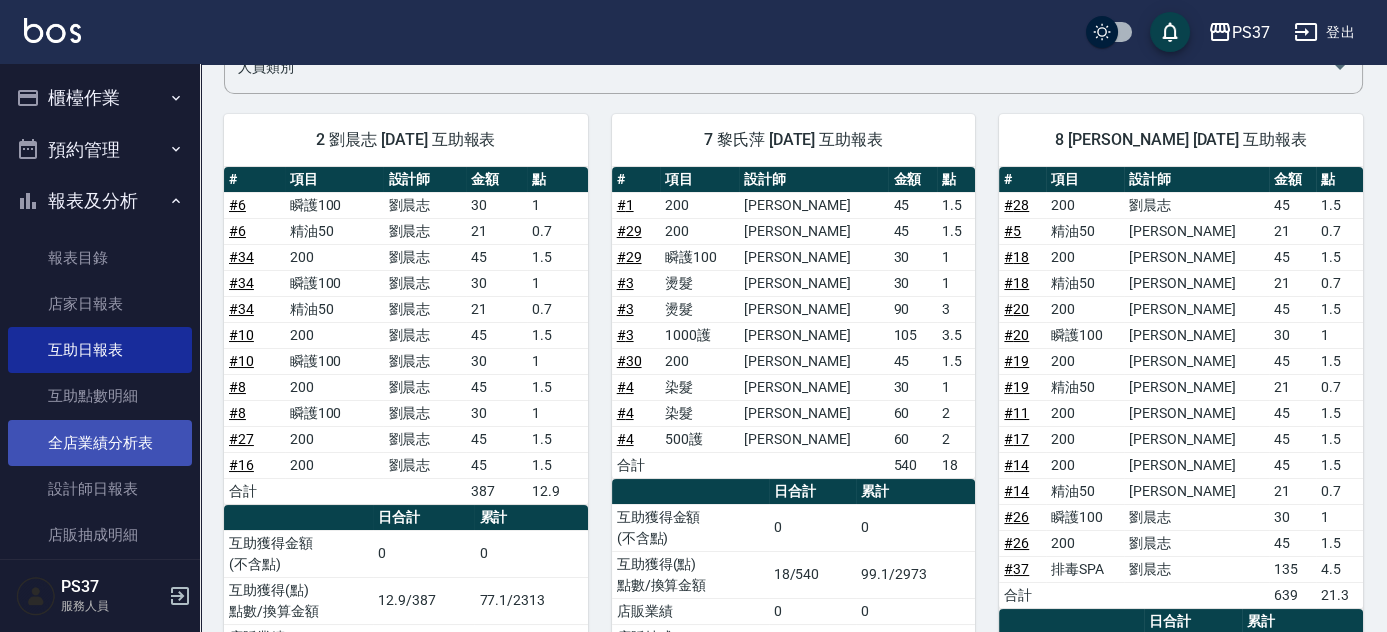 click on "全店業績分析表" at bounding box center [100, 443] 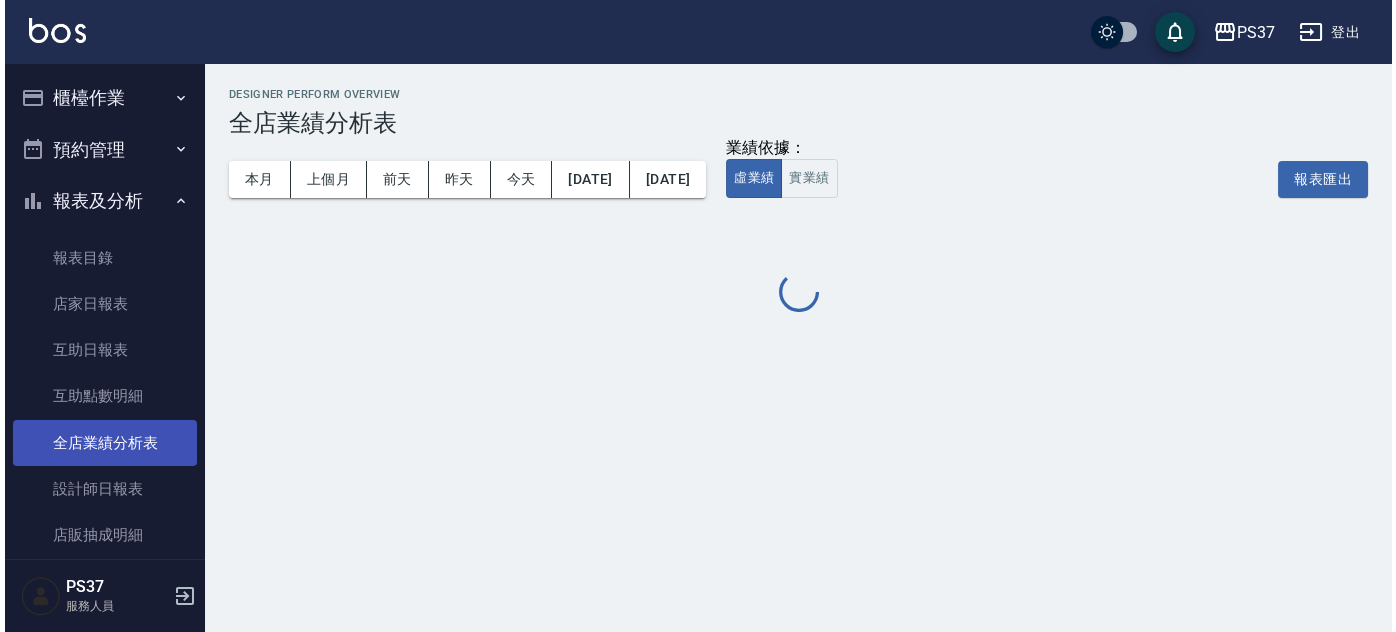 scroll, scrollTop: 0, scrollLeft: 0, axis: both 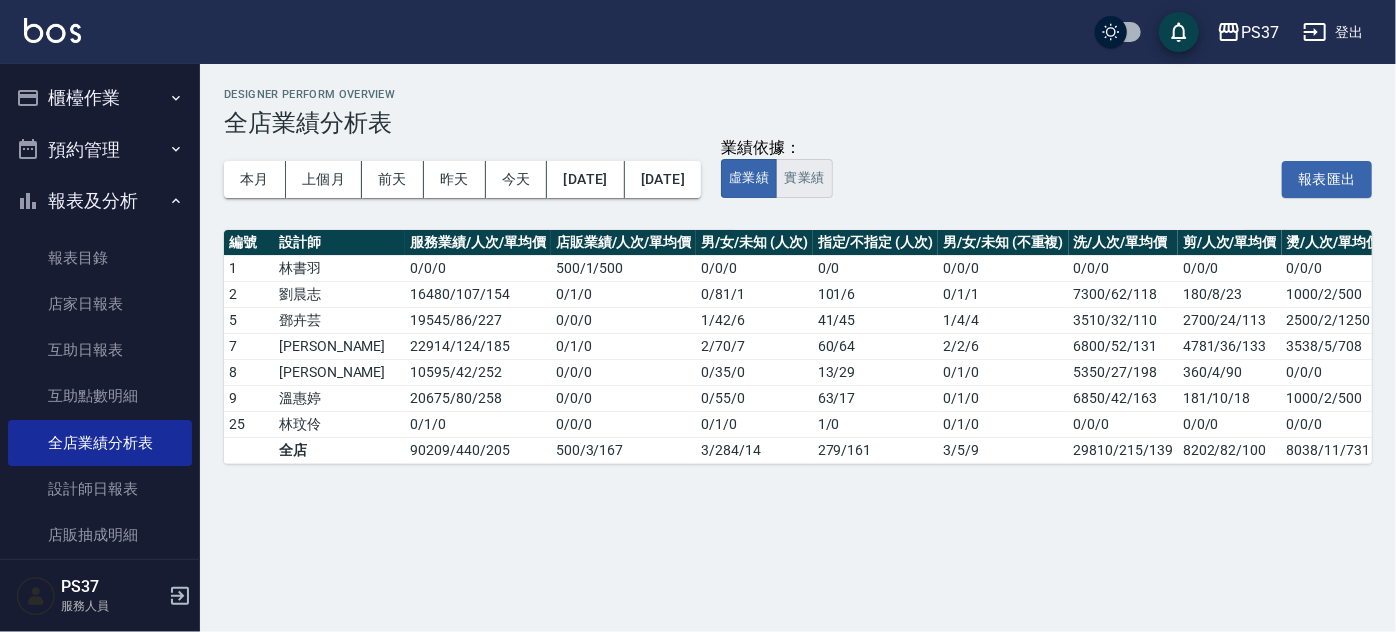 click on "實業績" at bounding box center [804, 178] 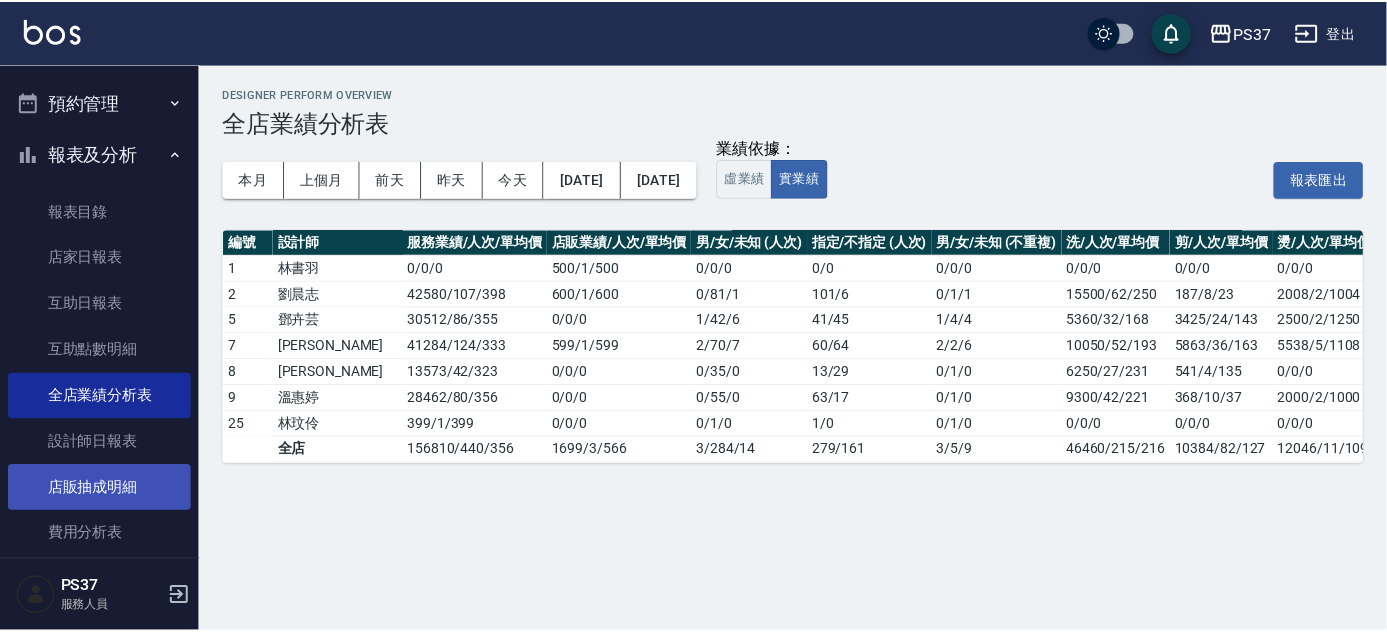 scroll, scrollTop: 90, scrollLeft: 0, axis: vertical 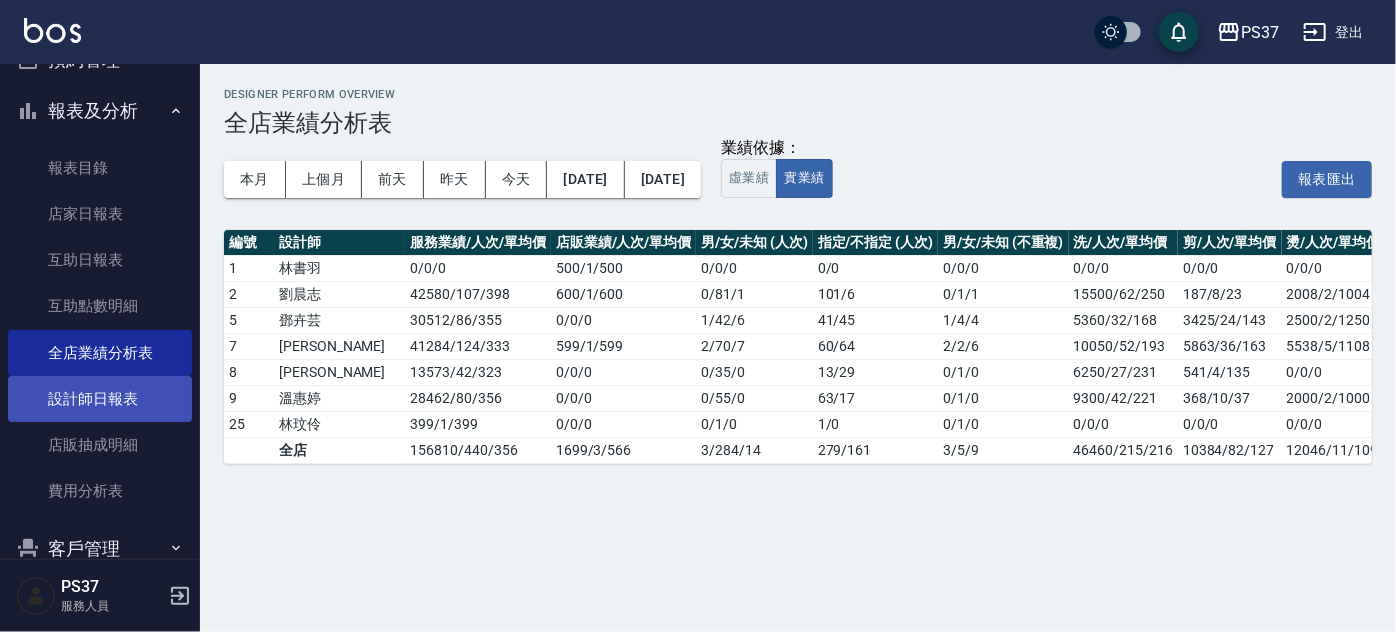 click on "設計師日報表" at bounding box center [100, 399] 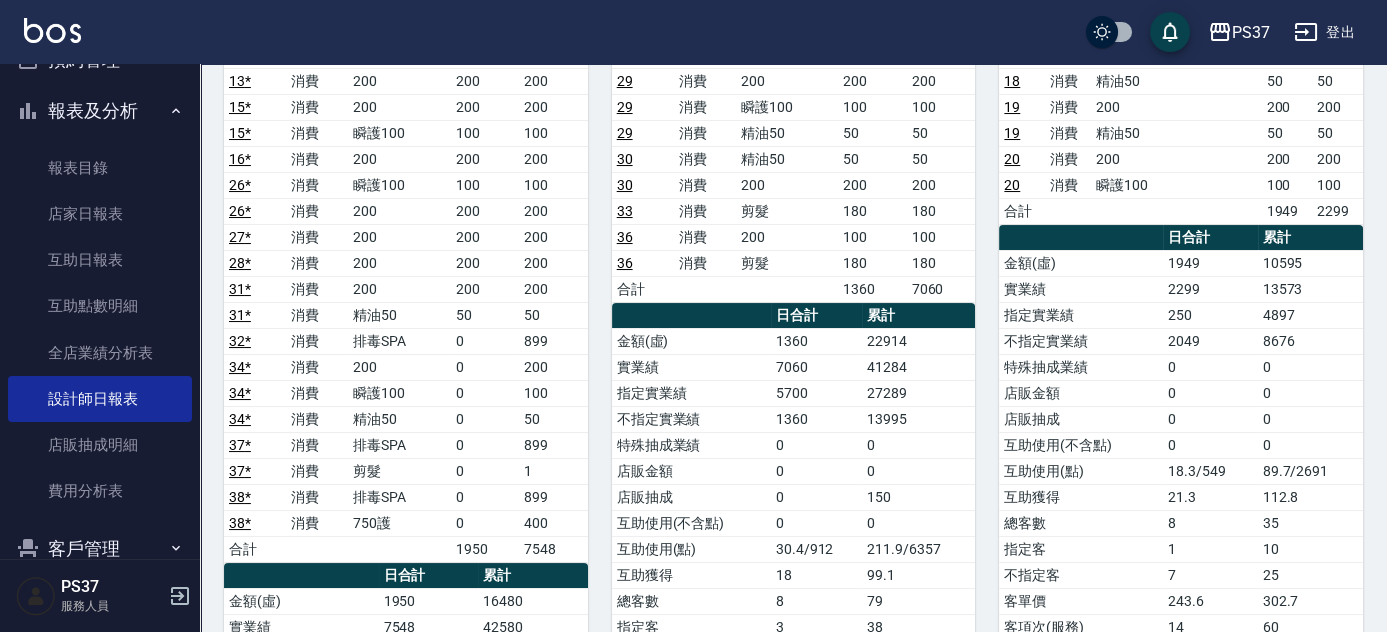 scroll, scrollTop: 636, scrollLeft: 0, axis: vertical 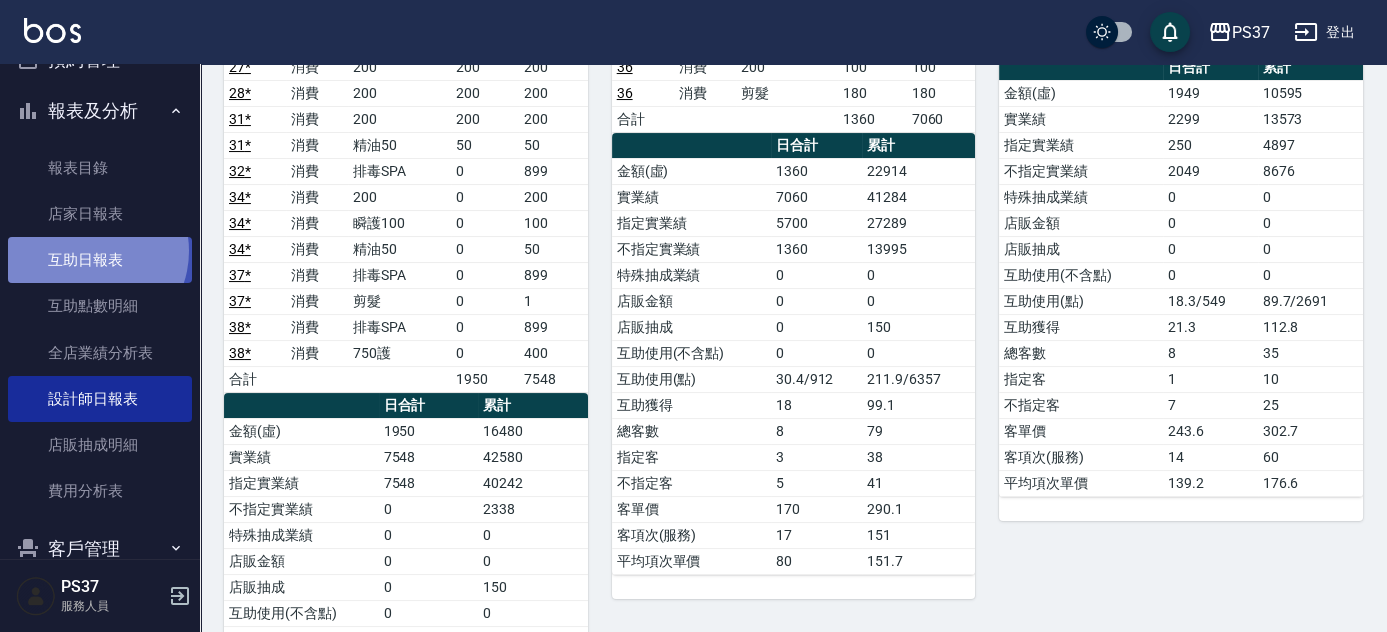 click on "互助日報表" at bounding box center [100, 260] 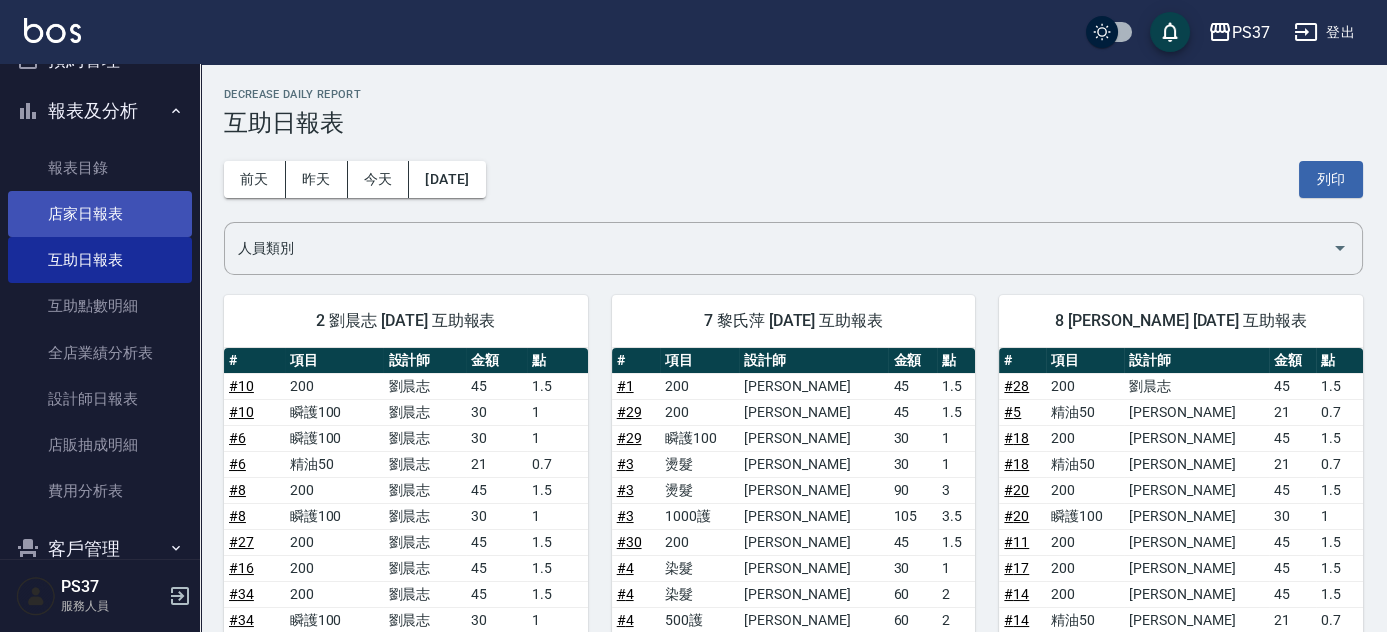 click on "店家日報表" at bounding box center (100, 214) 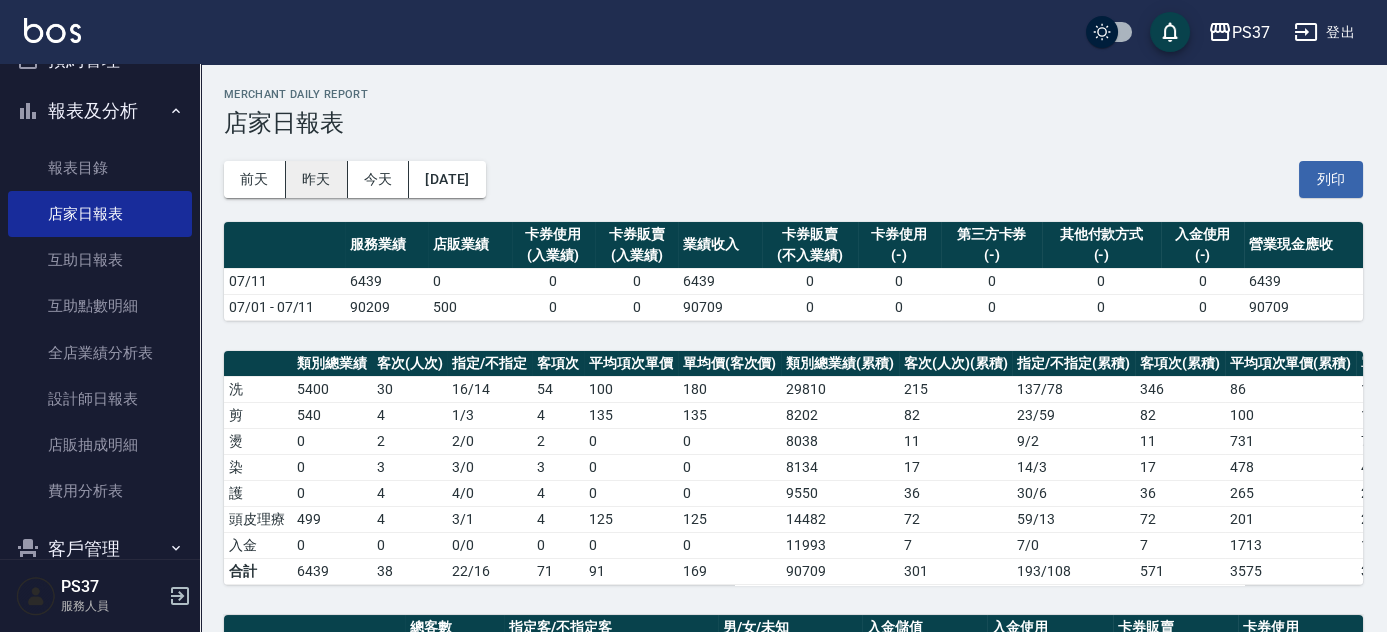 click on "昨天" at bounding box center (317, 179) 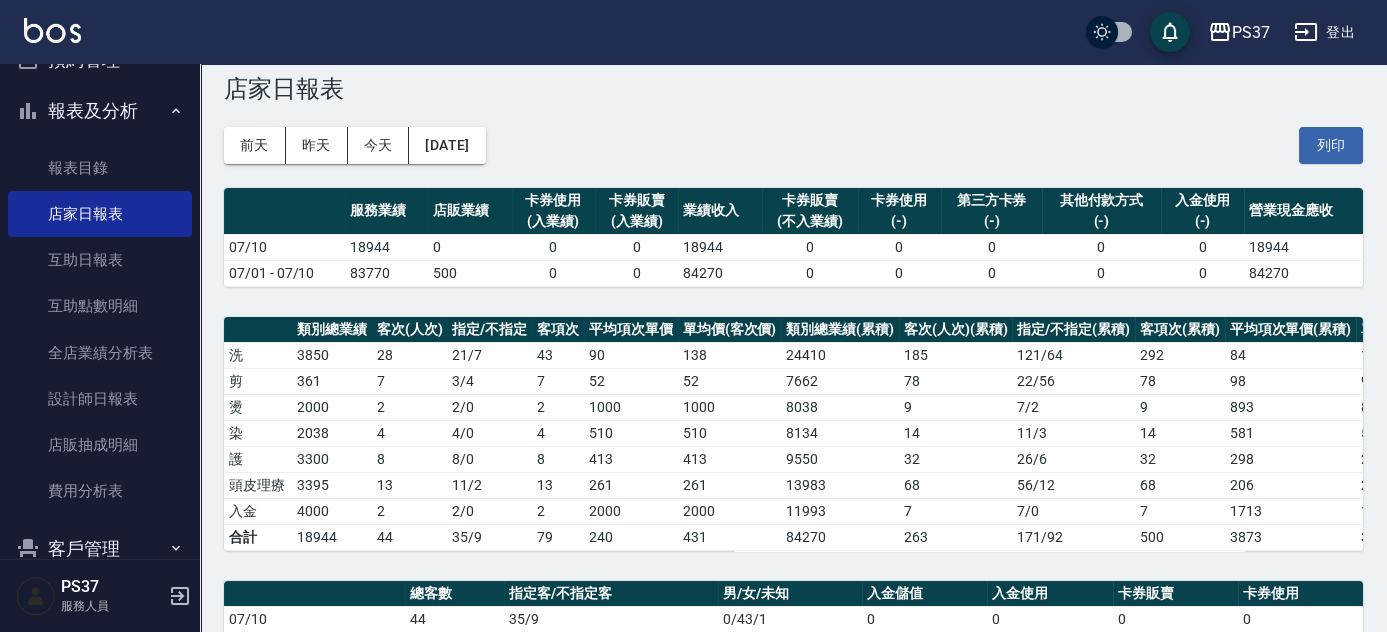 scroll, scrollTop: 0, scrollLeft: 0, axis: both 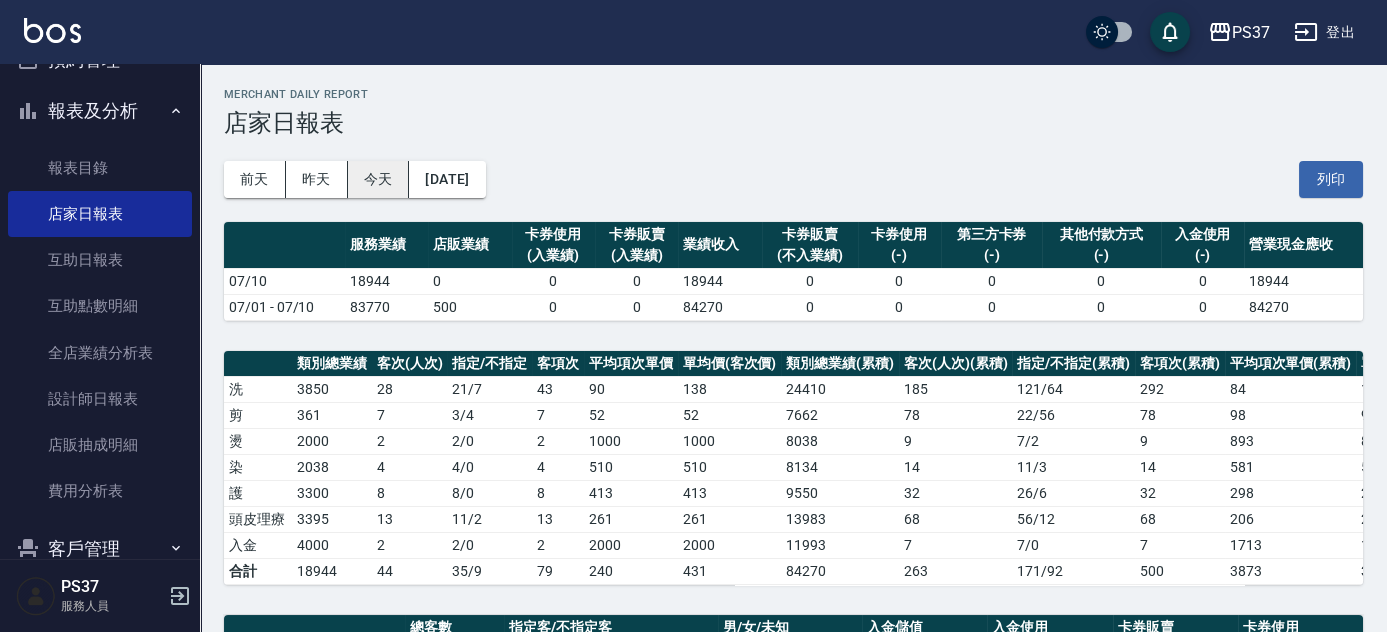 click on "今天" at bounding box center [379, 179] 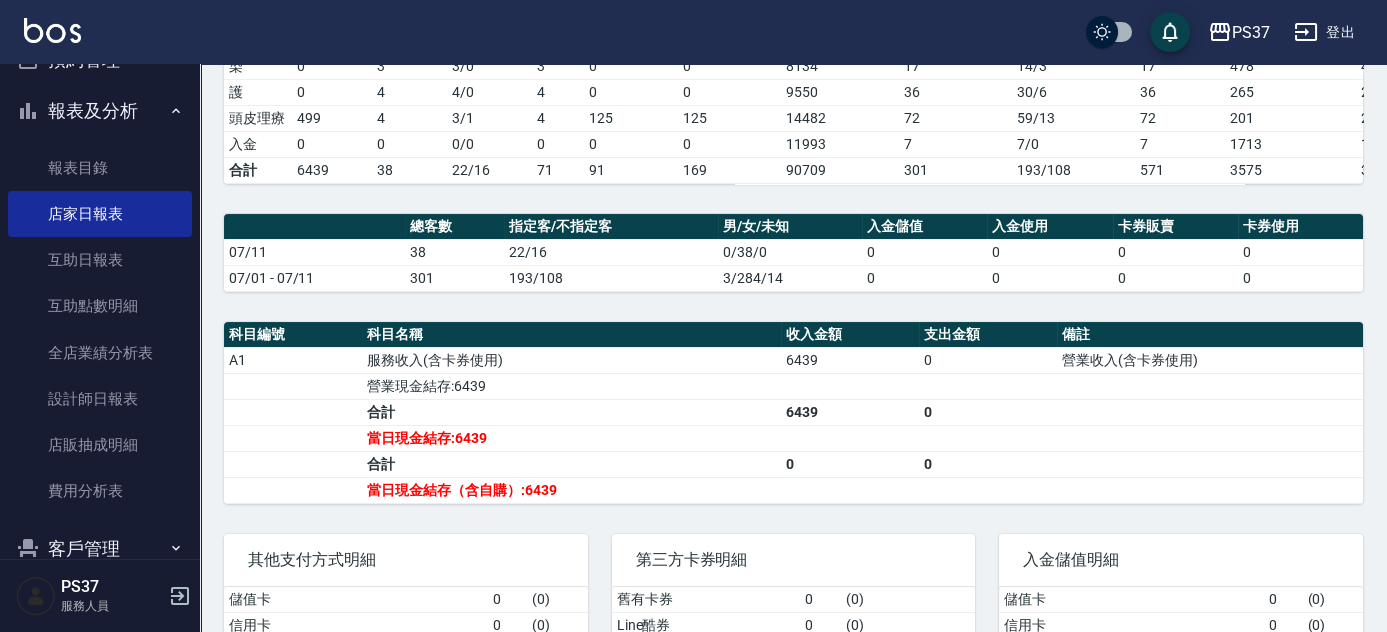 scroll, scrollTop: 539, scrollLeft: 0, axis: vertical 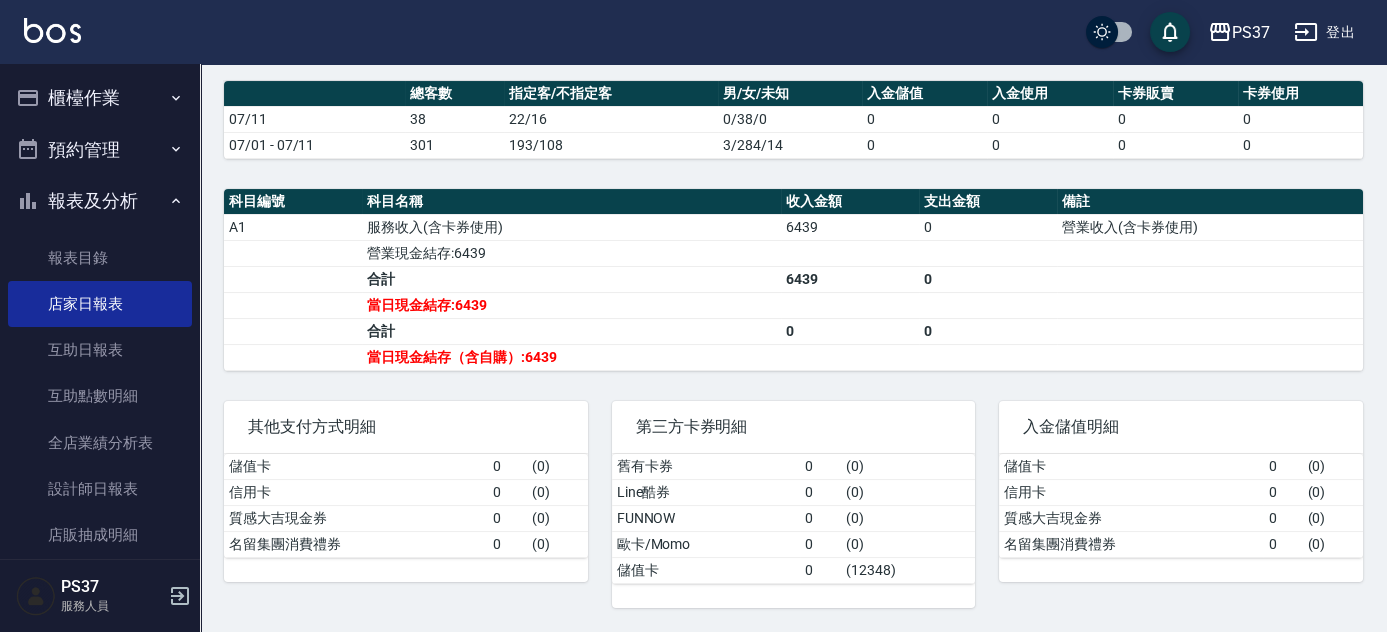 click on "櫃檯作業" at bounding box center [100, 98] 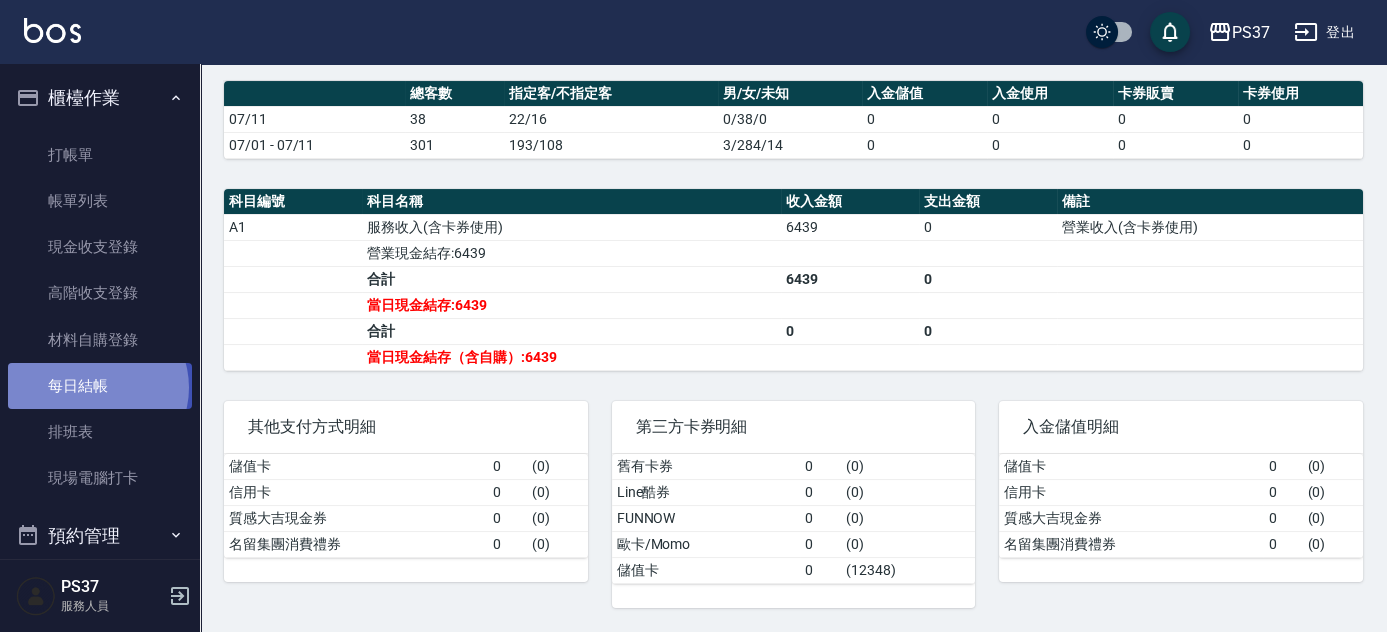 click on "每日結帳" at bounding box center [100, 386] 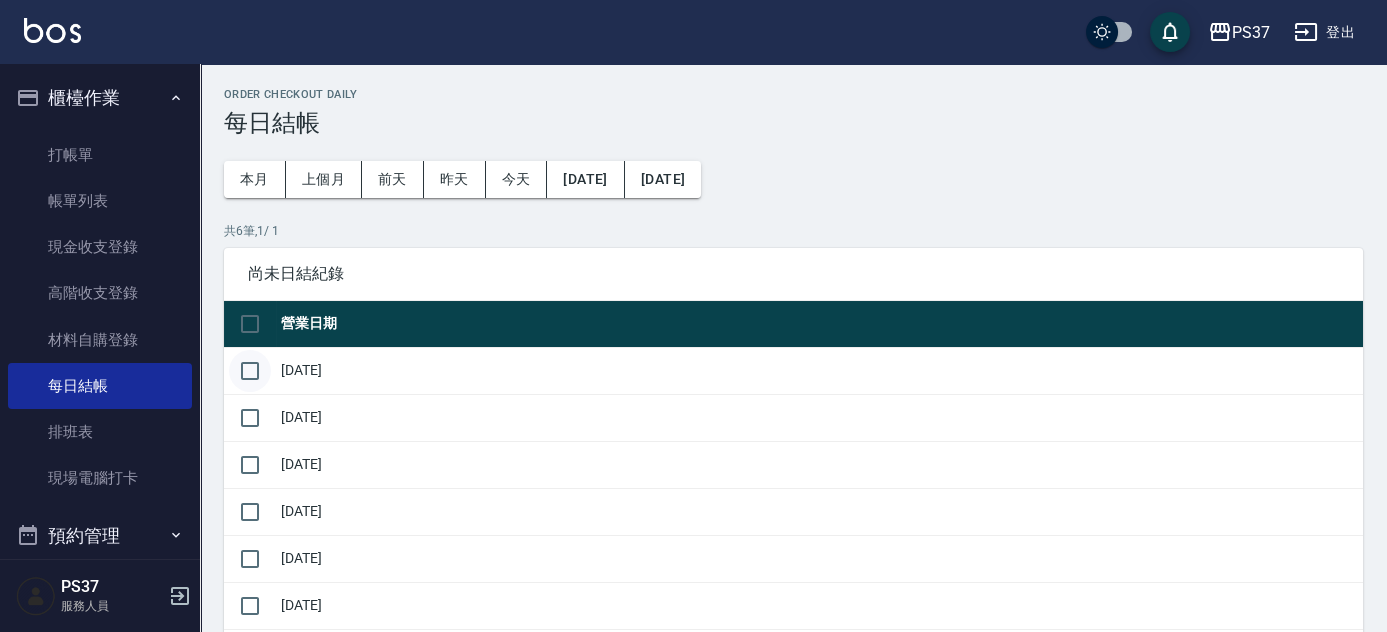 click at bounding box center [250, 371] 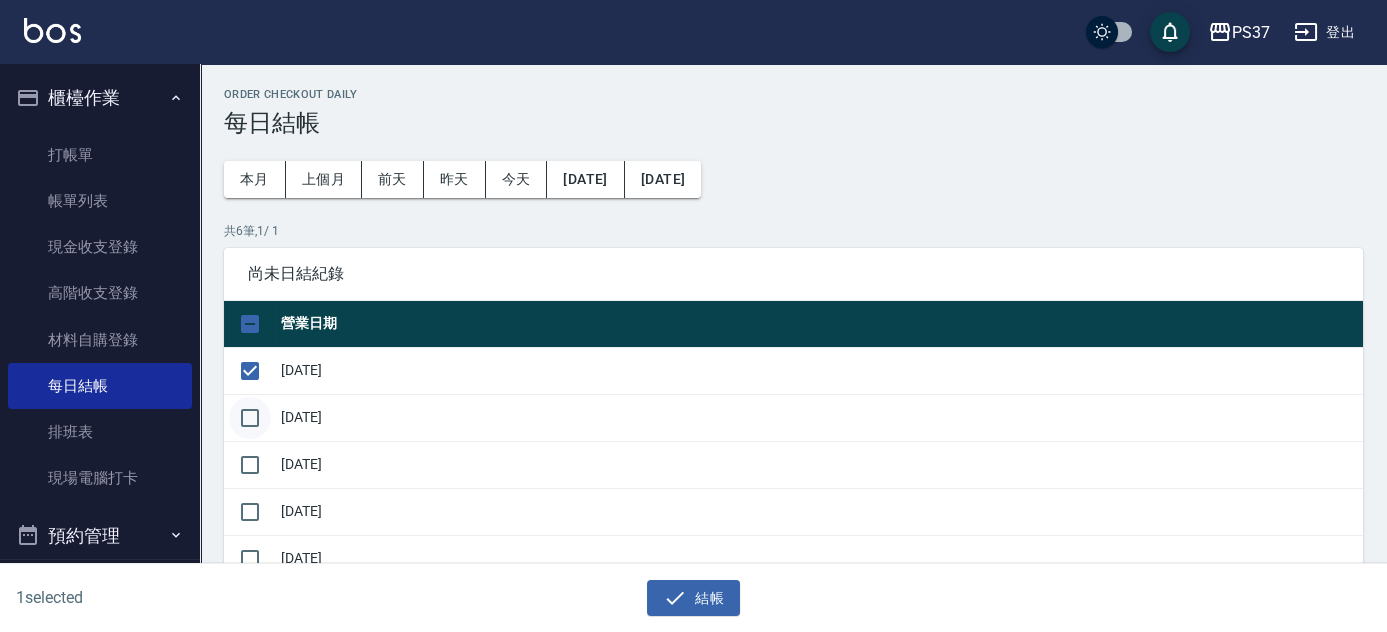 drag, startPoint x: 253, startPoint y: 417, endPoint x: 253, endPoint y: 433, distance: 16 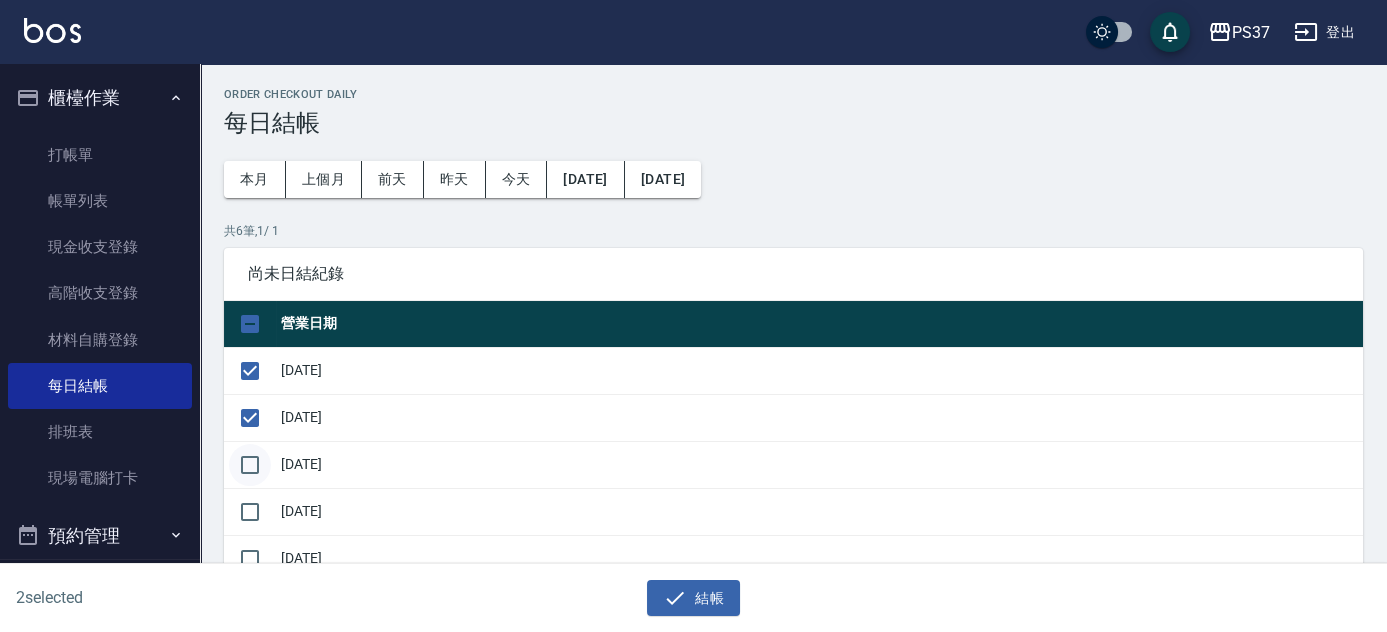click at bounding box center (250, 465) 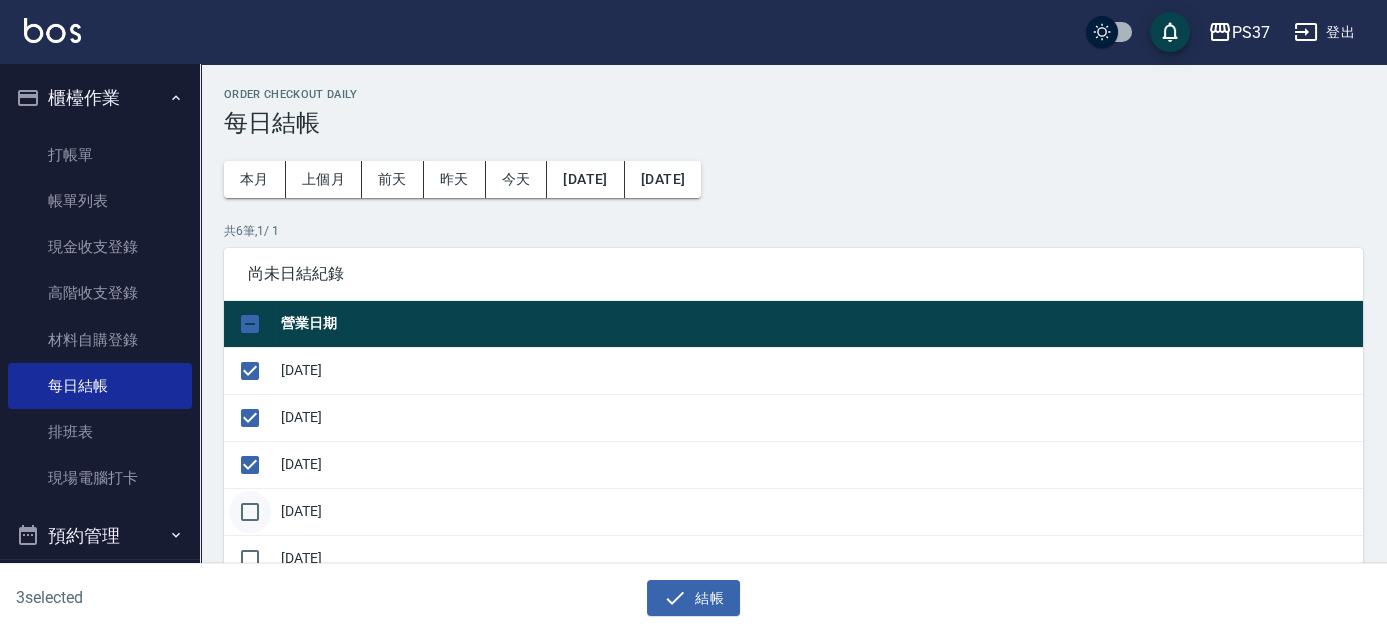 drag, startPoint x: 245, startPoint y: 495, endPoint x: 238, endPoint y: 522, distance: 27.89265 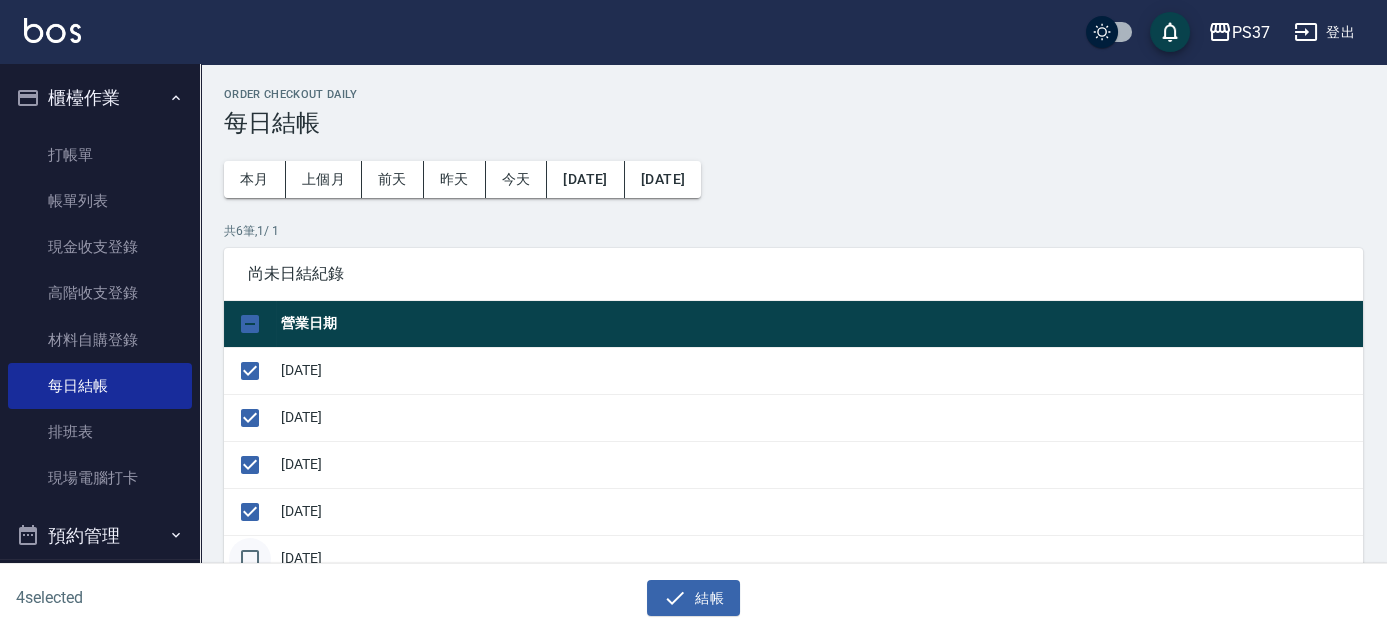click at bounding box center [250, 559] 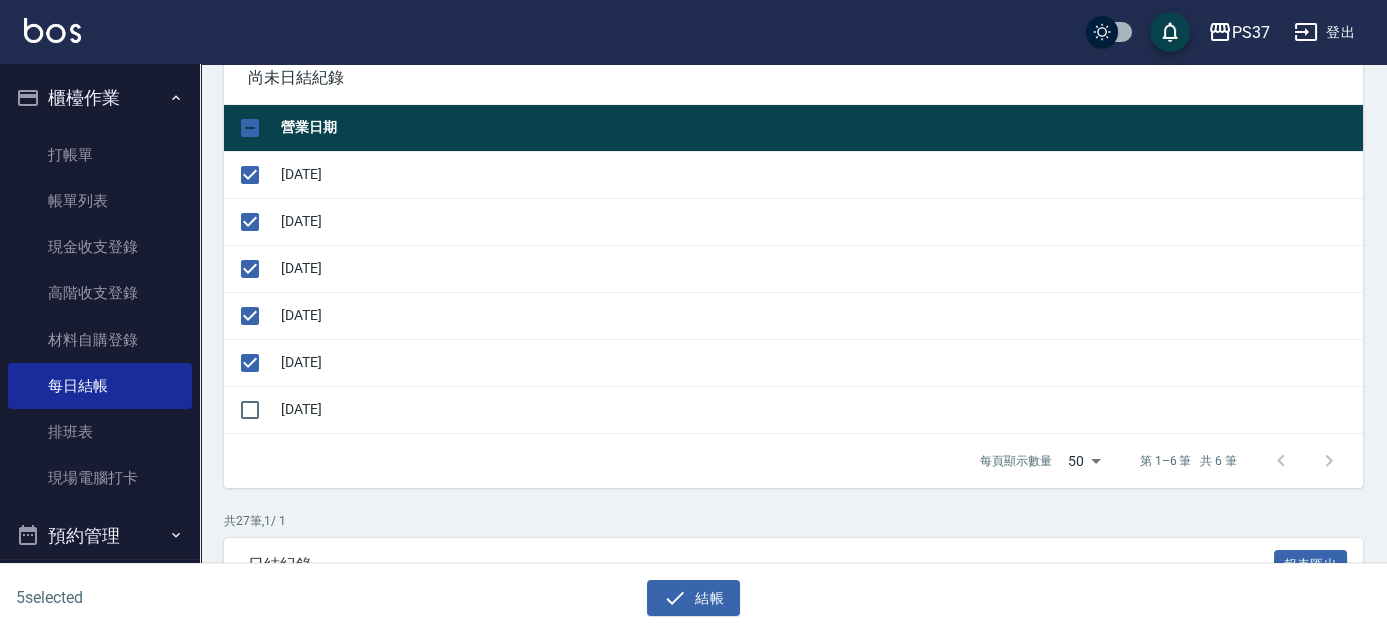 scroll, scrollTop: 272, scrollLeft: 0, axis: vertical 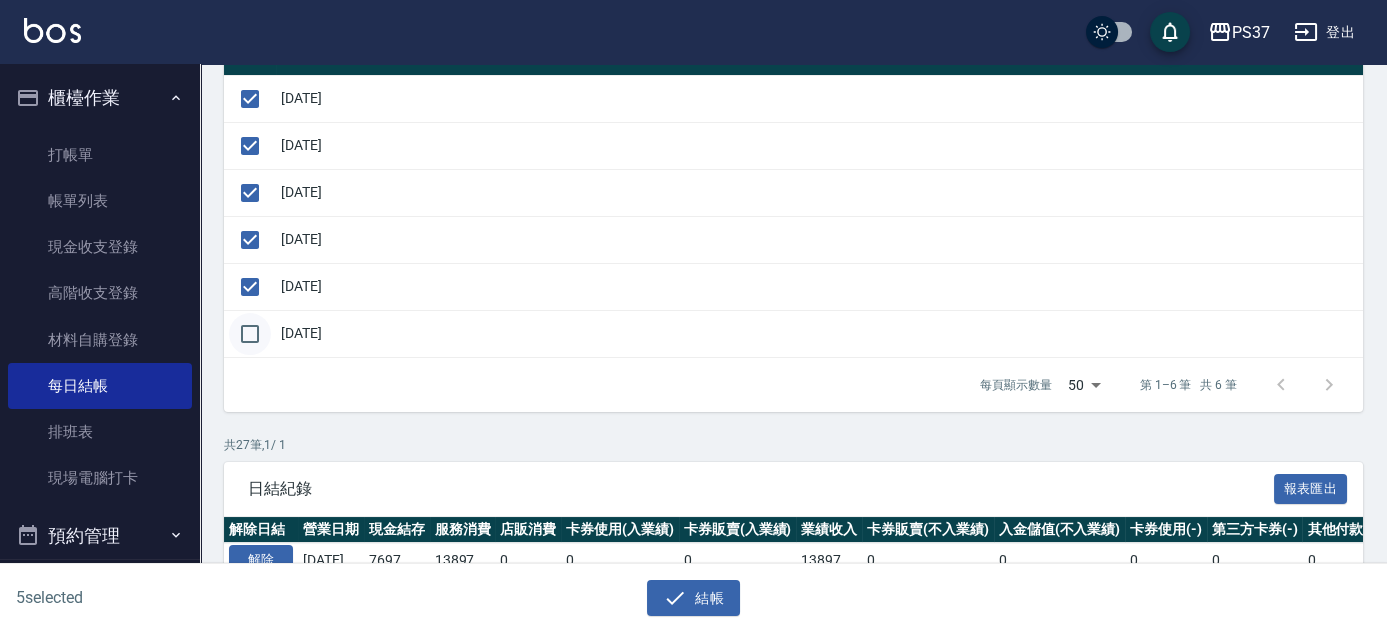 click at bounding box center (250, 334) 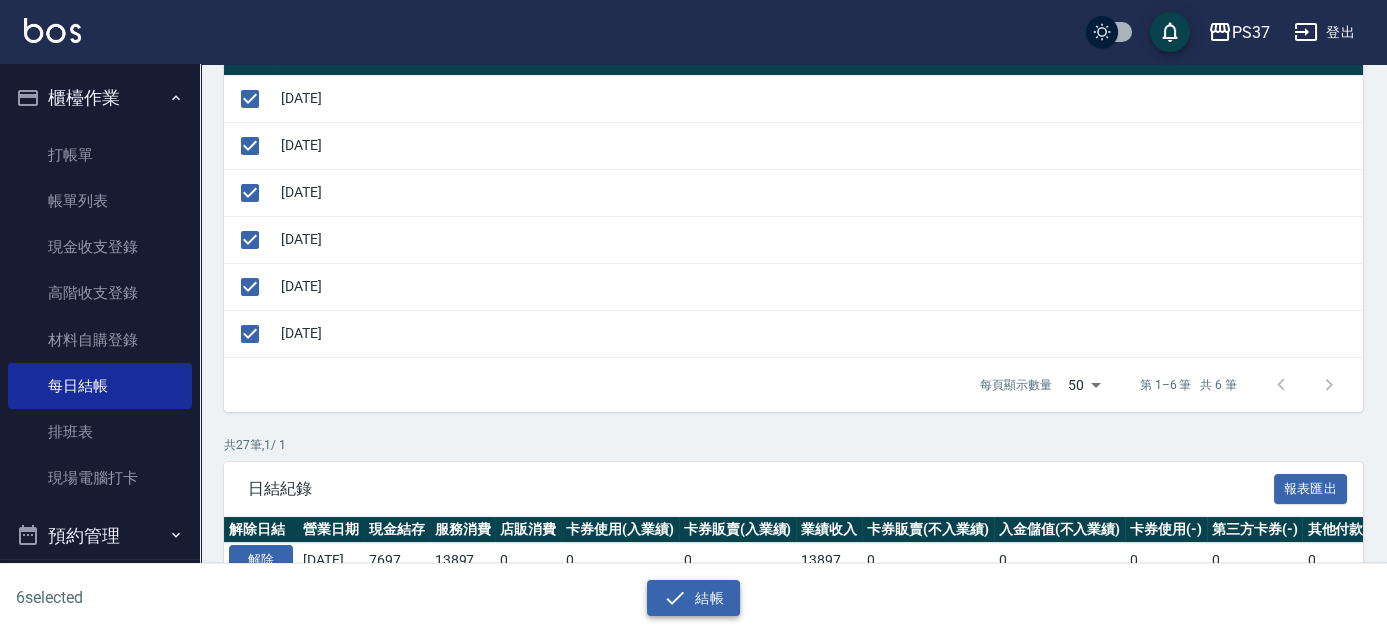 click on "結帳" at bounding box center (693, 598) 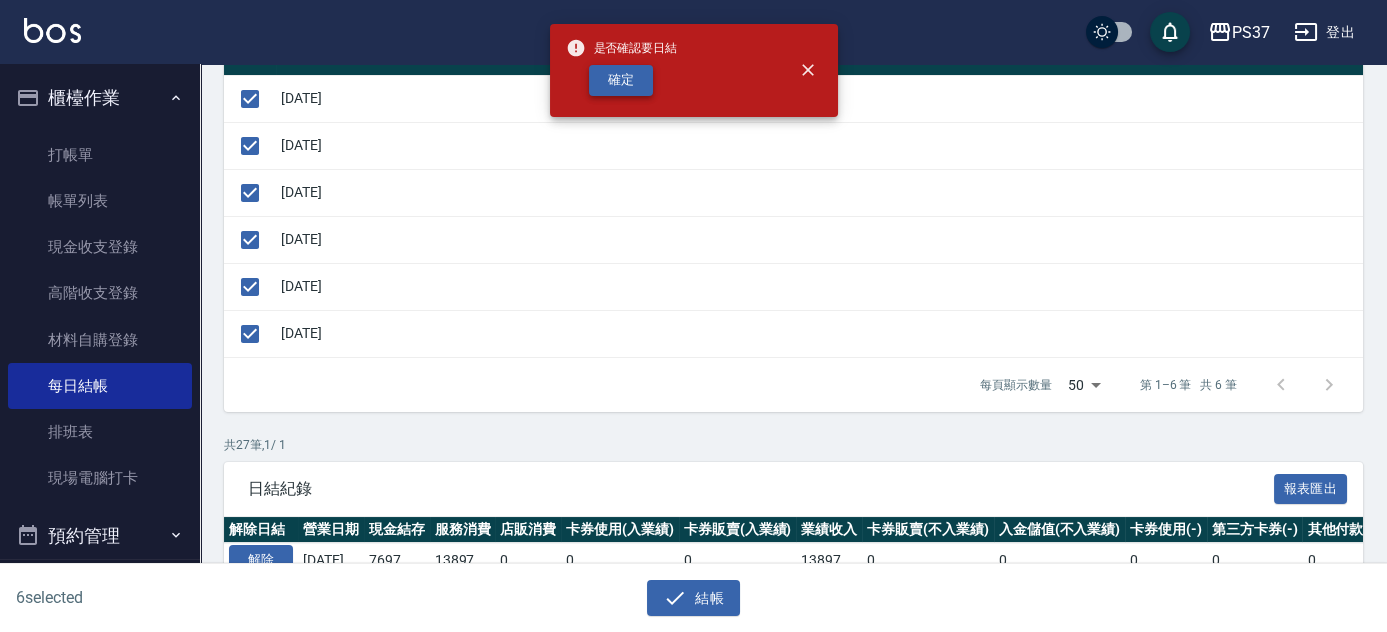 click on "確定" at bounding box center [621, 80] 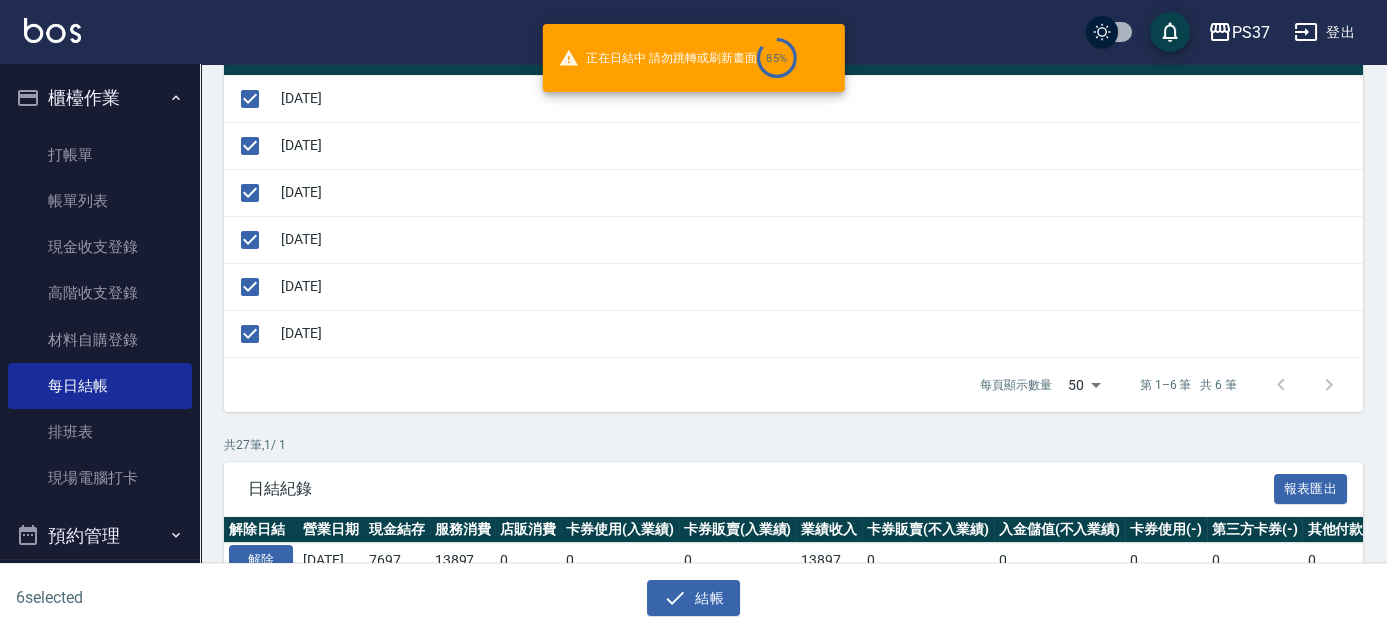 checkbox on "false" 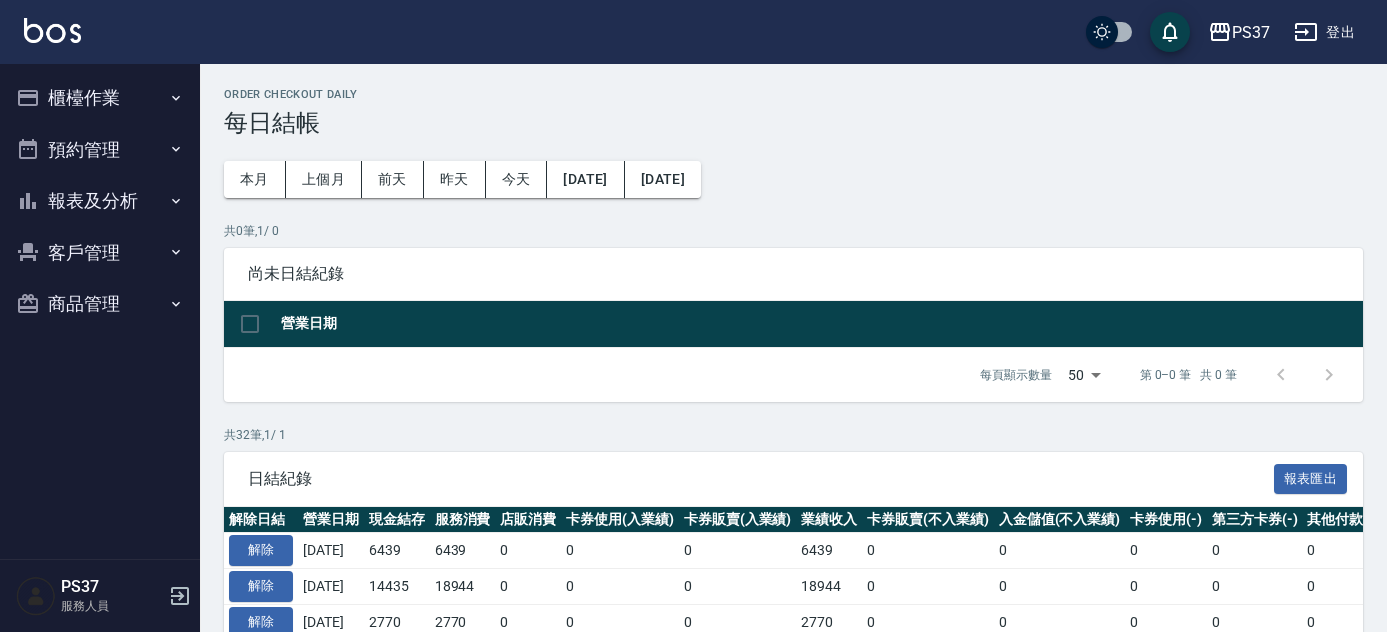 scroll, scrollTop: 272, scrollLeft: 0, axis: vertical 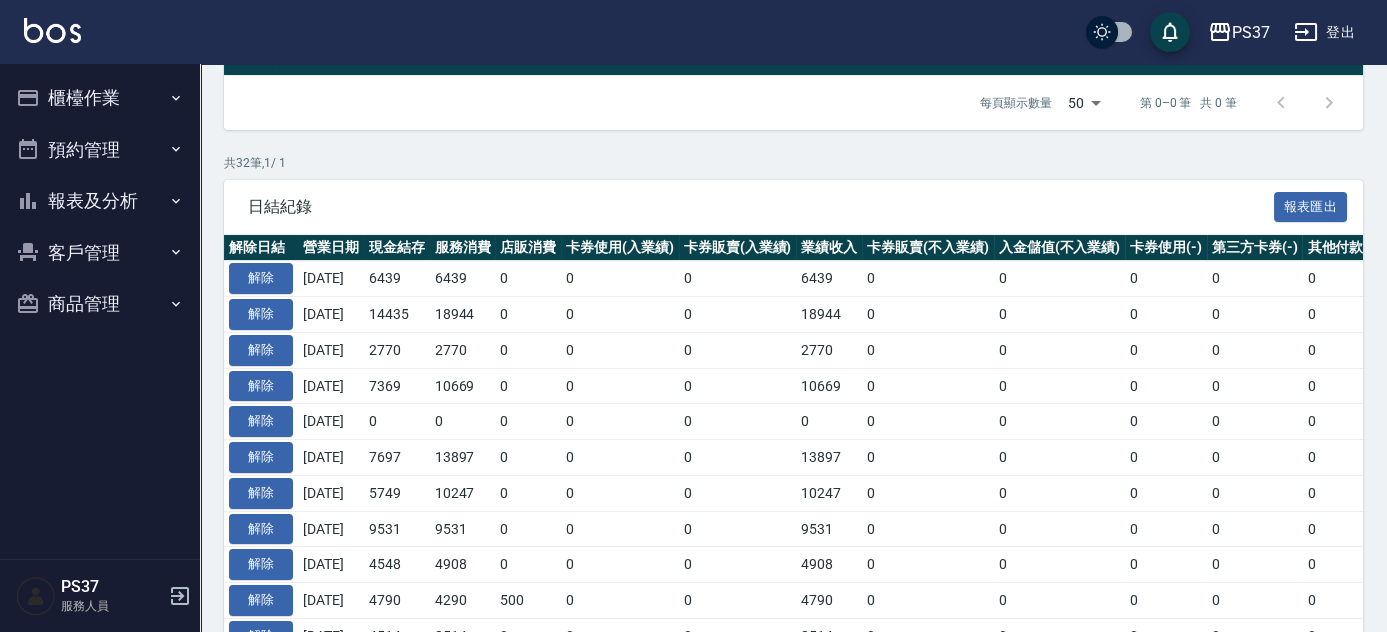 click on "報表及分析" at bounding box center (100, 201) 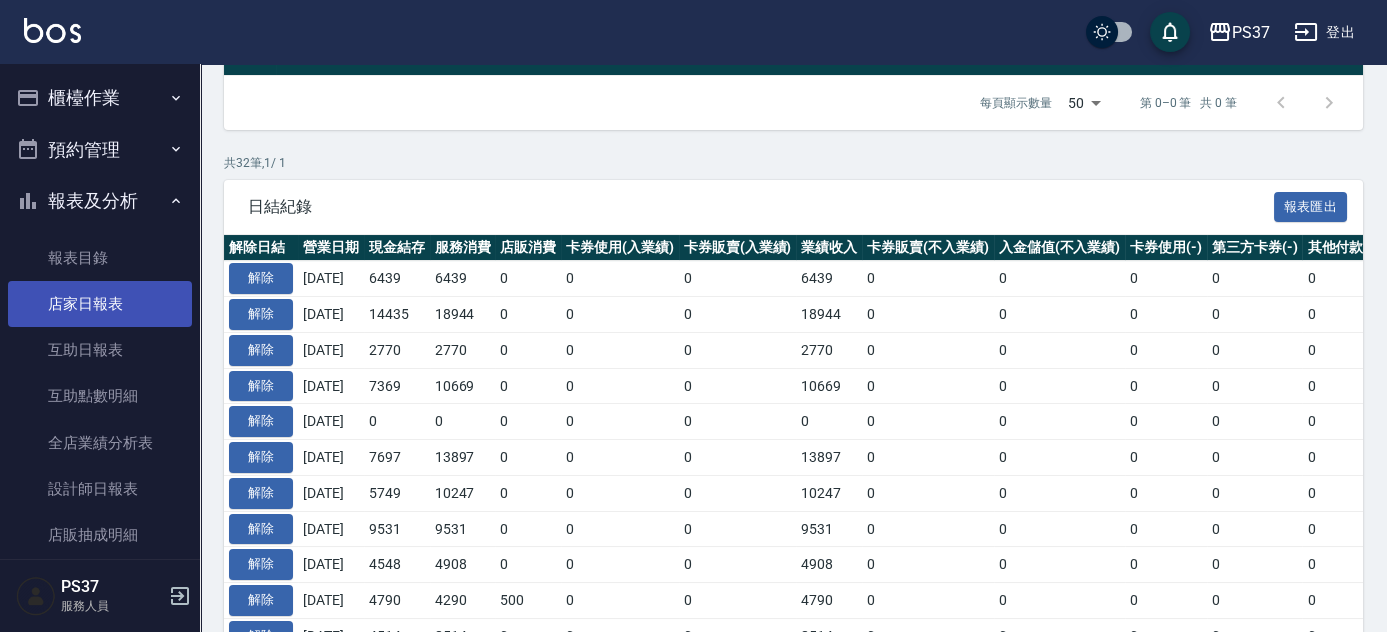 click on "店家日報表" at bounding box center [100, 304] 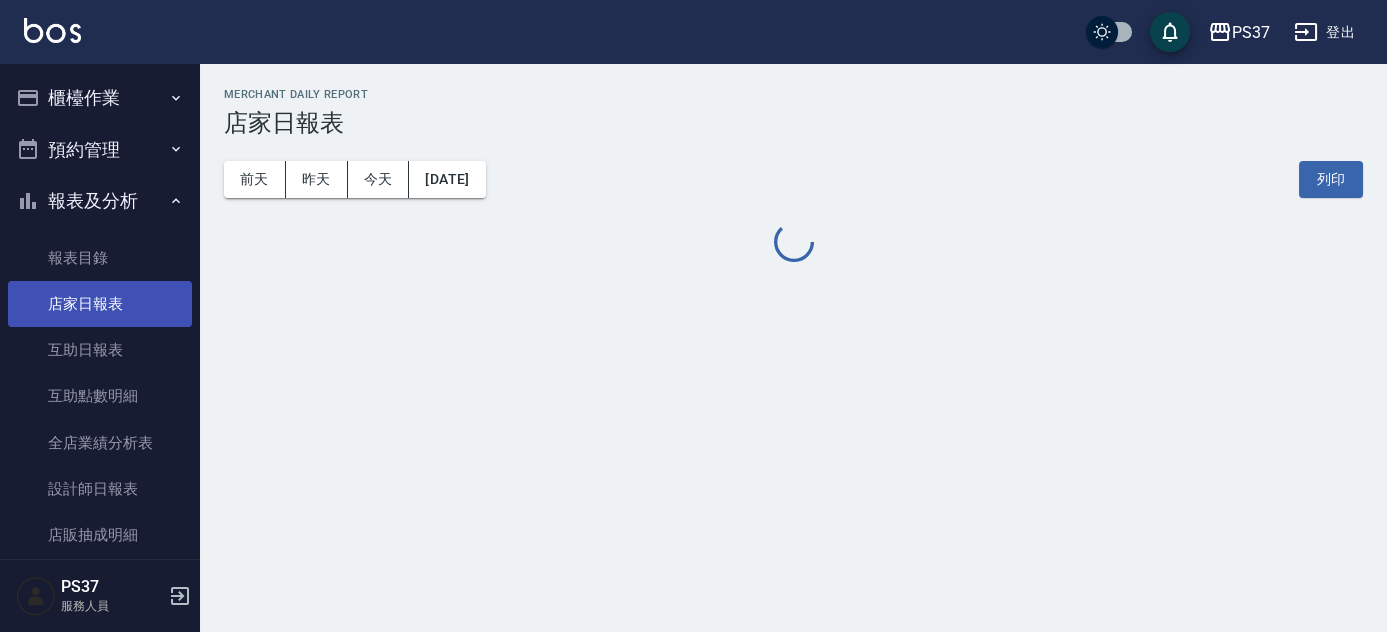 scroll, scrollTop: 0, scrollLeft: 0, axis: both 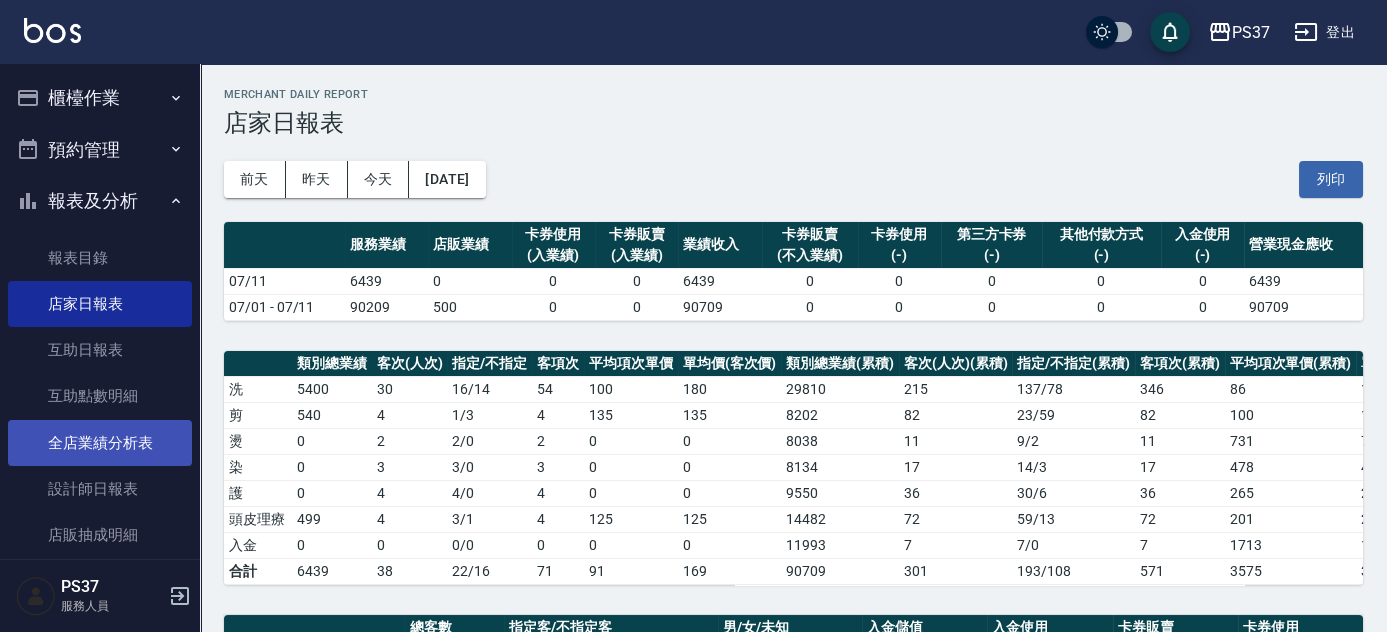 click on "全店業績分析表" at bounding box center [100, 443] 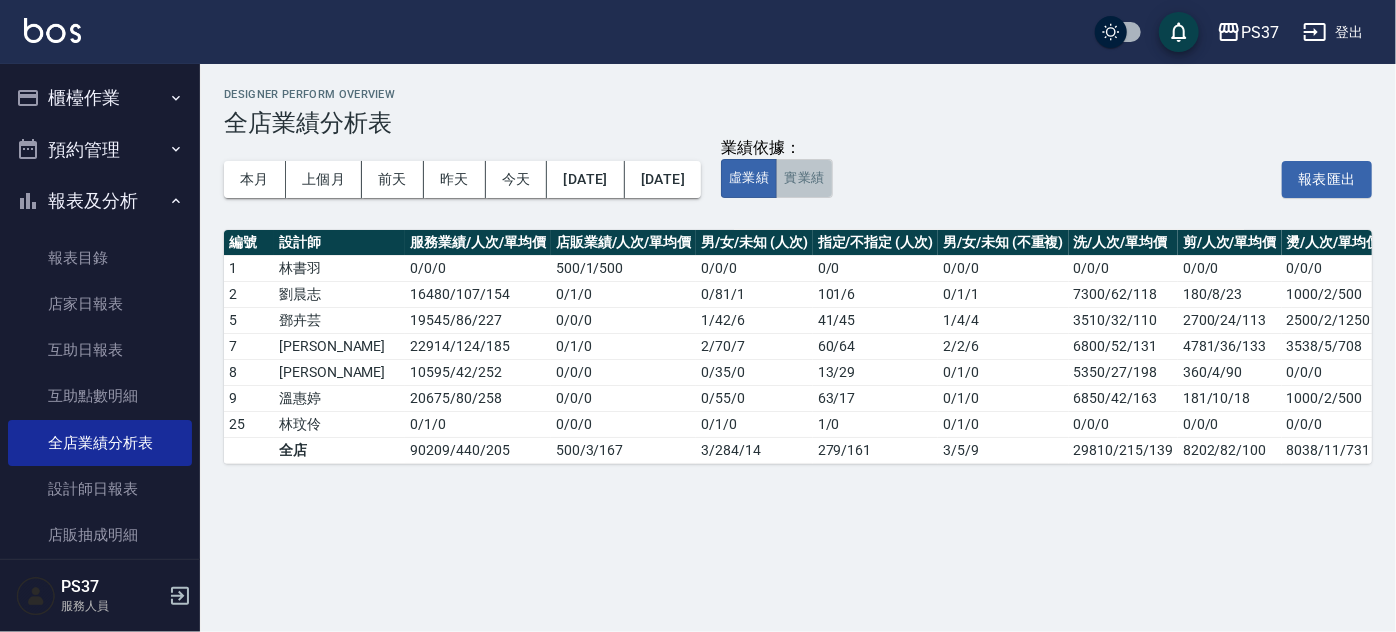 click on "實業績" at bounding box center [804, 178] 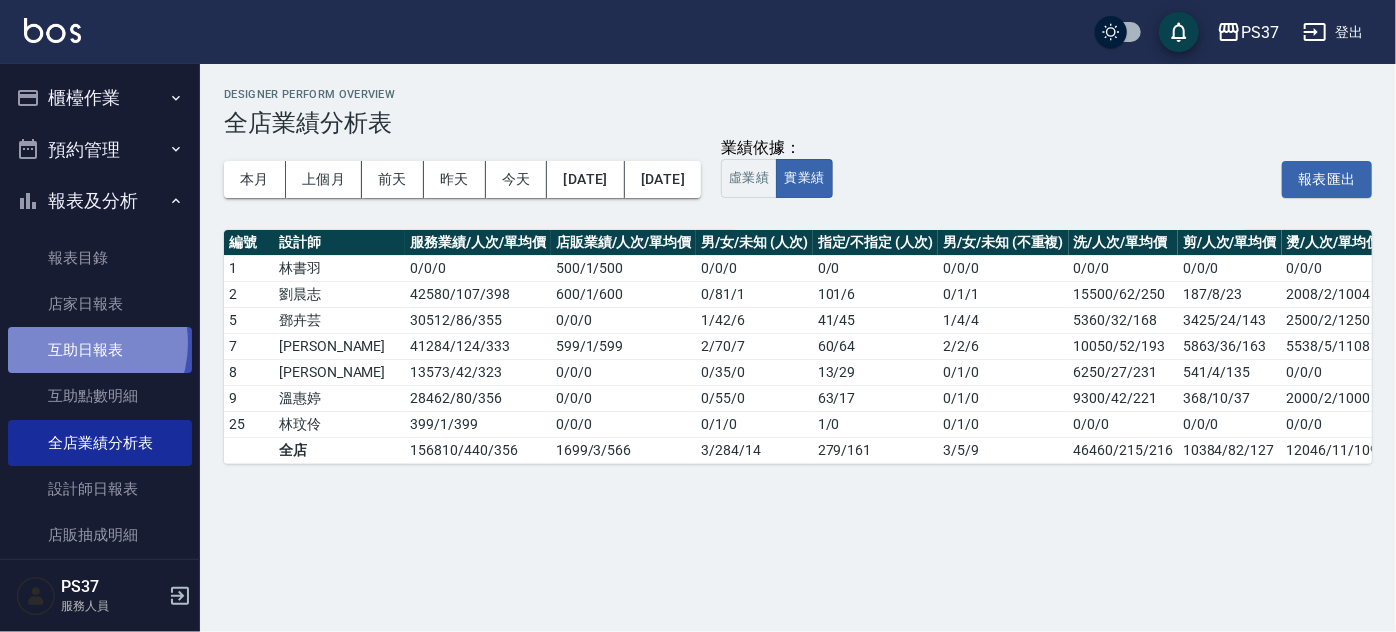 click on "互助日報表" at bounding box center (100, 350) 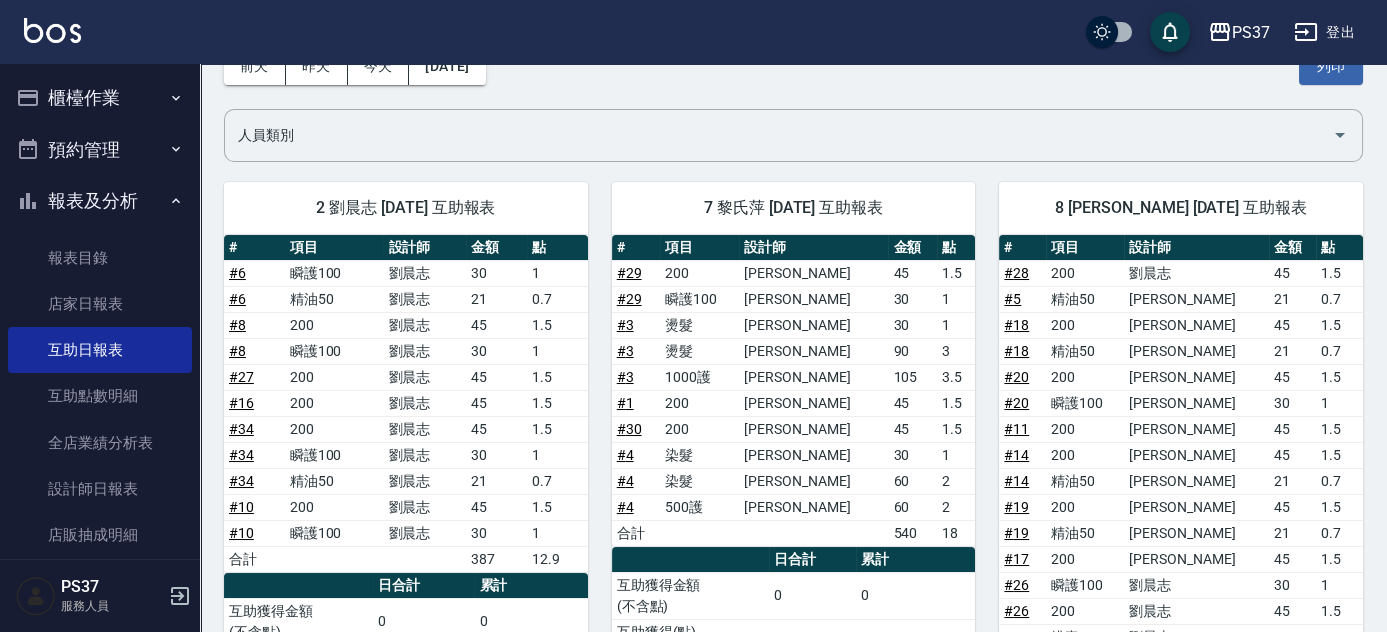 scroll, scrollTop: 0, scrollLeft: 0, axis: both 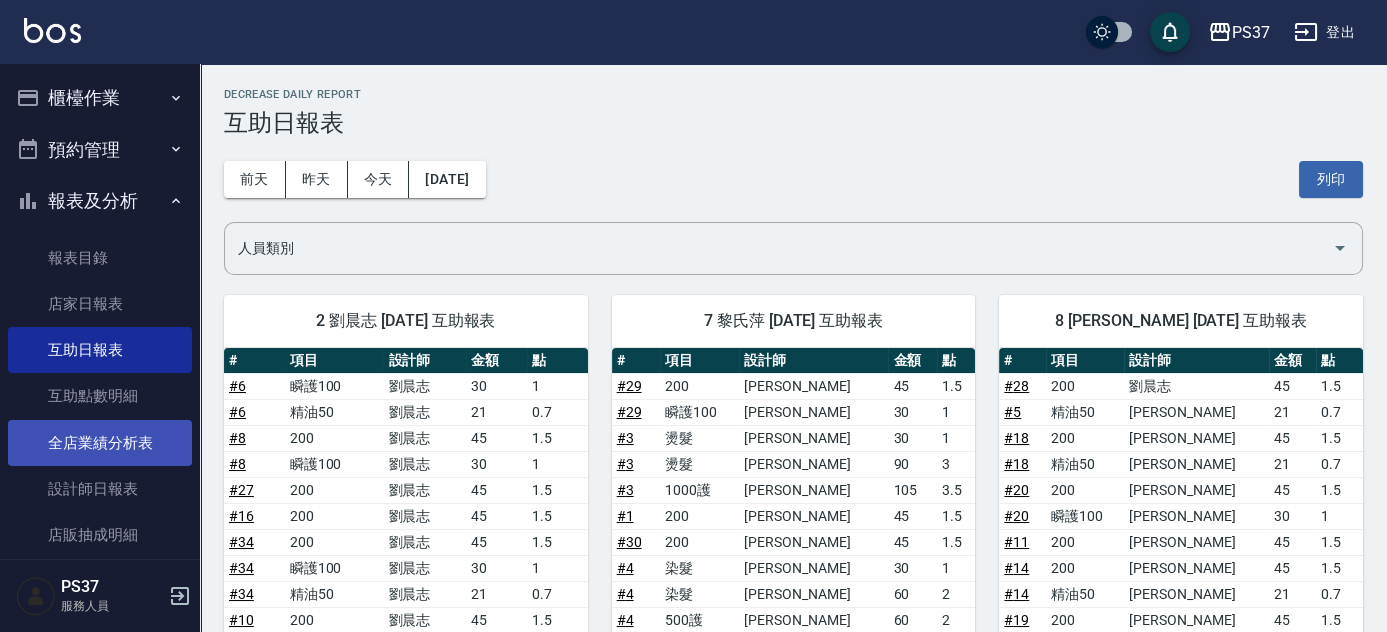 click on "全店業績分析表" at bounding box center (100, 443) 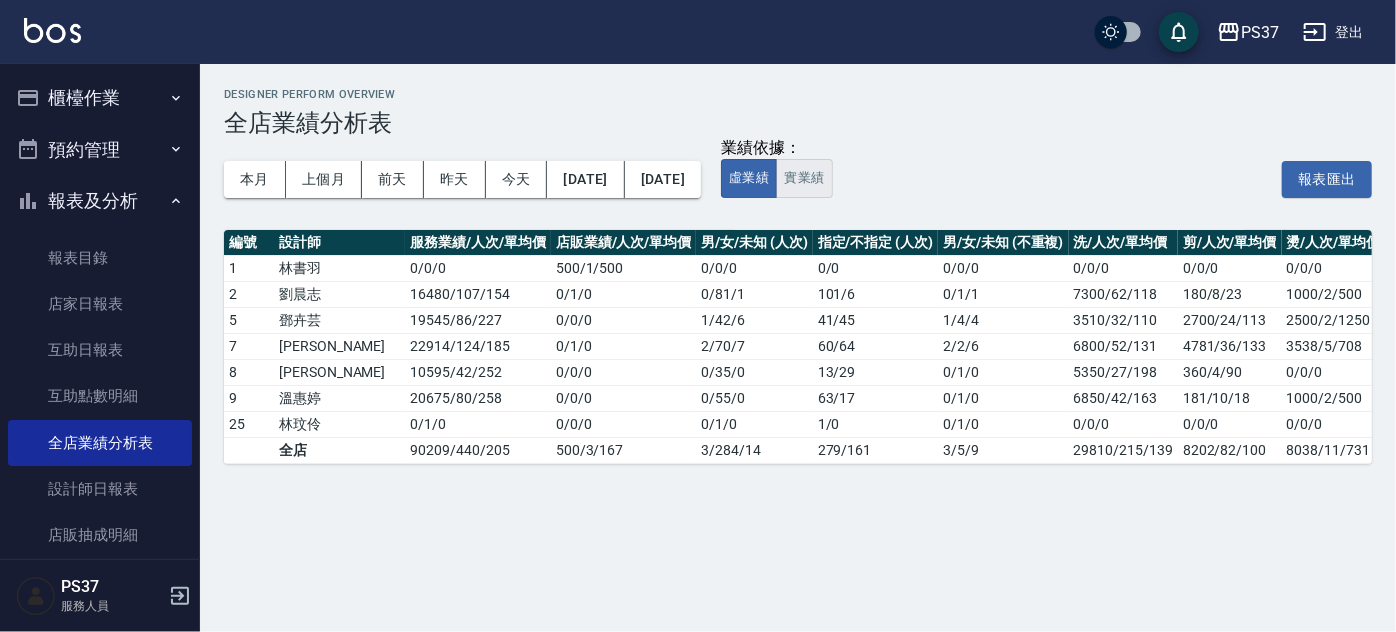 click on "實業績" at bounding box center (804, 178) 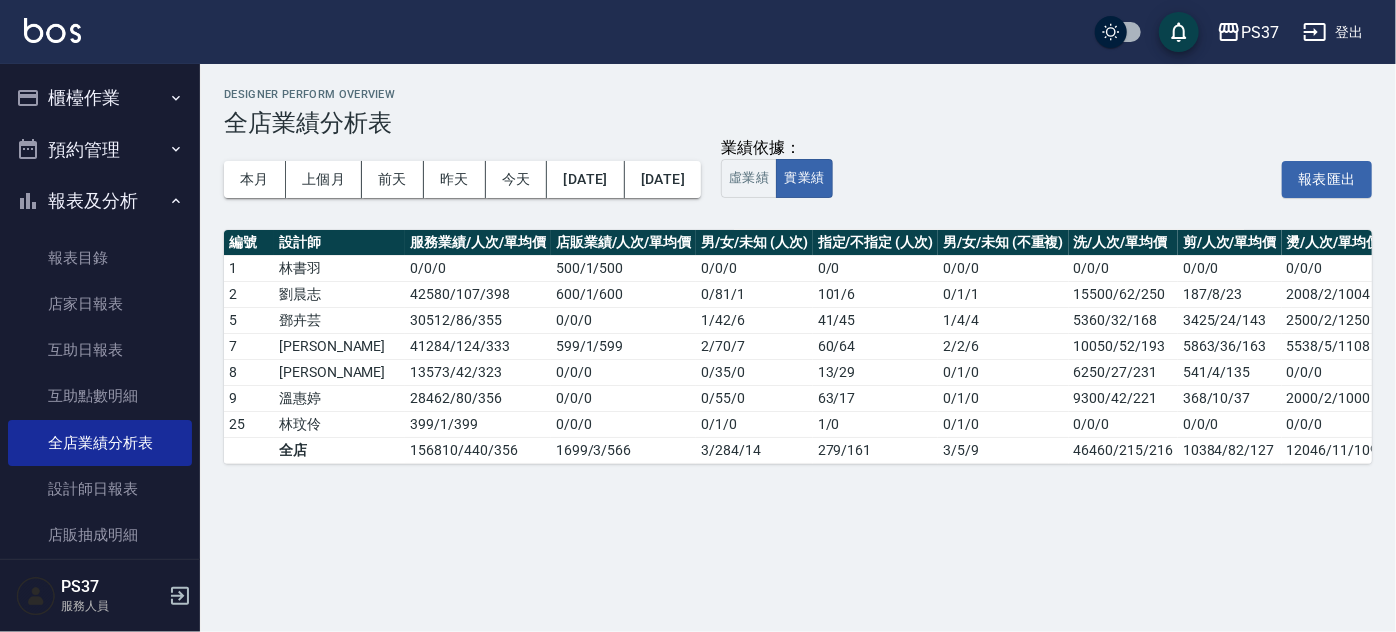 click on "Designer Perform Overview 全店業績分析表 本月 上個月 前天 昨天 今天 2025/07/01 2025/07/11 業績依據： 虛業績 實業績 報表匯出 編號 設計師 服務業績/人次/單均價 店販業績/人次/單均價 男/女/未知 (人次) 指定/不指定 (人次) 男/女/未知 (不重複) 洗/人次/單均價 剪/人次/單均價 燙/人次/單均價 染/人次/單均價 護/人次/單均價 頭皮理療/人次/單均價 入金/人次/單均價 1 林書羽 0 / 0 / 0 500 / 1 / 500 0 / 0 / 0 0 / 0 0 / 0 / 0 0/0/0 0/0/0 0/0/0 0/0/0 0/0/0 0/0/0 0/0/0 2 劉晨志 42580 / 107 / 398 600 / 1 / 600 0 / 81 / 1 101 / 6 0 / 1 / 1 15500/62/250 187/8/23 2008/2/1004 6000/6/1000 6700/11/609 12185/16/762 0/2/0 5 鄧卉芸 30512 / 86 / 355 0 / 0 / 0 1 / 42 / 6 41 / 45 1 / 4 / 4 5360/32/168 3425/24/143 2500/2/1250 5038/5/1008 7100/9/789 7089/12/591 0/2/0 7 黎氏萍 41284 / 124 / 333 599 / 1 / 599 2 / 70 / 7 60 / 64 2 / 2 / 6 10050/52/193 5863/36/163 5538/5/1108 2000/2/1000 5150/9/572 12683/18/705 0/2/0 8 /" at bounding box center [798, 276] 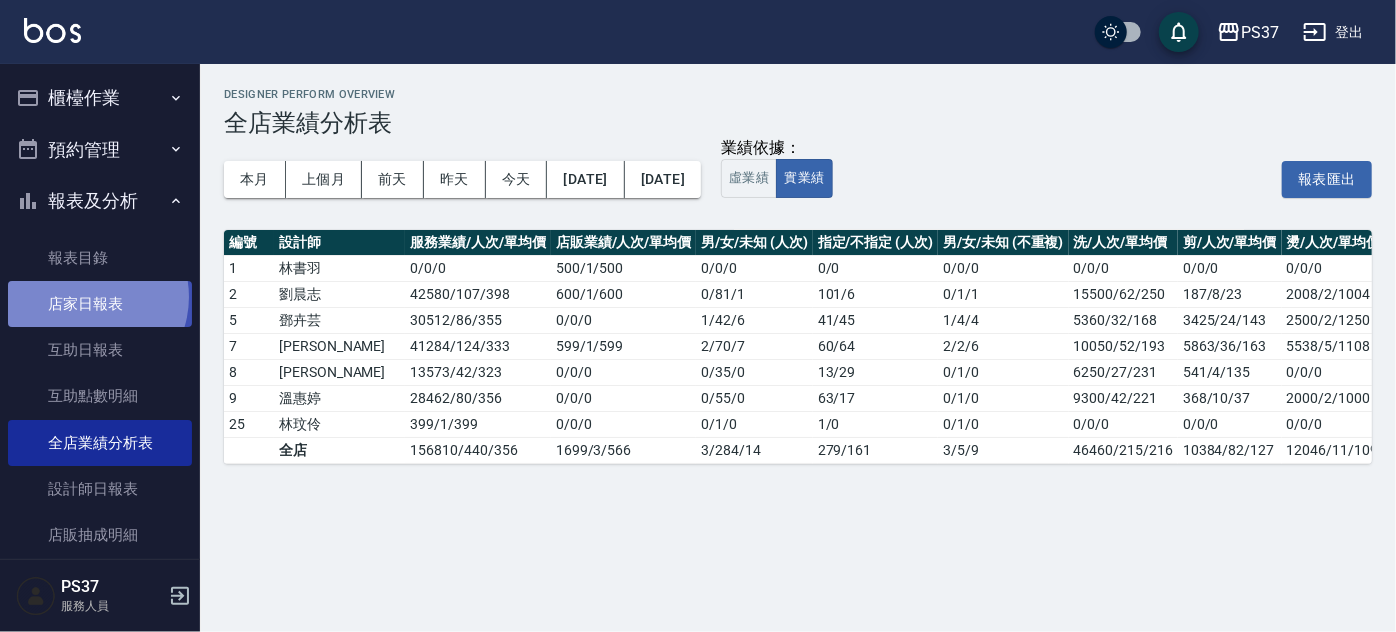 click on "店家日報表" at bounding box center (100, 304) 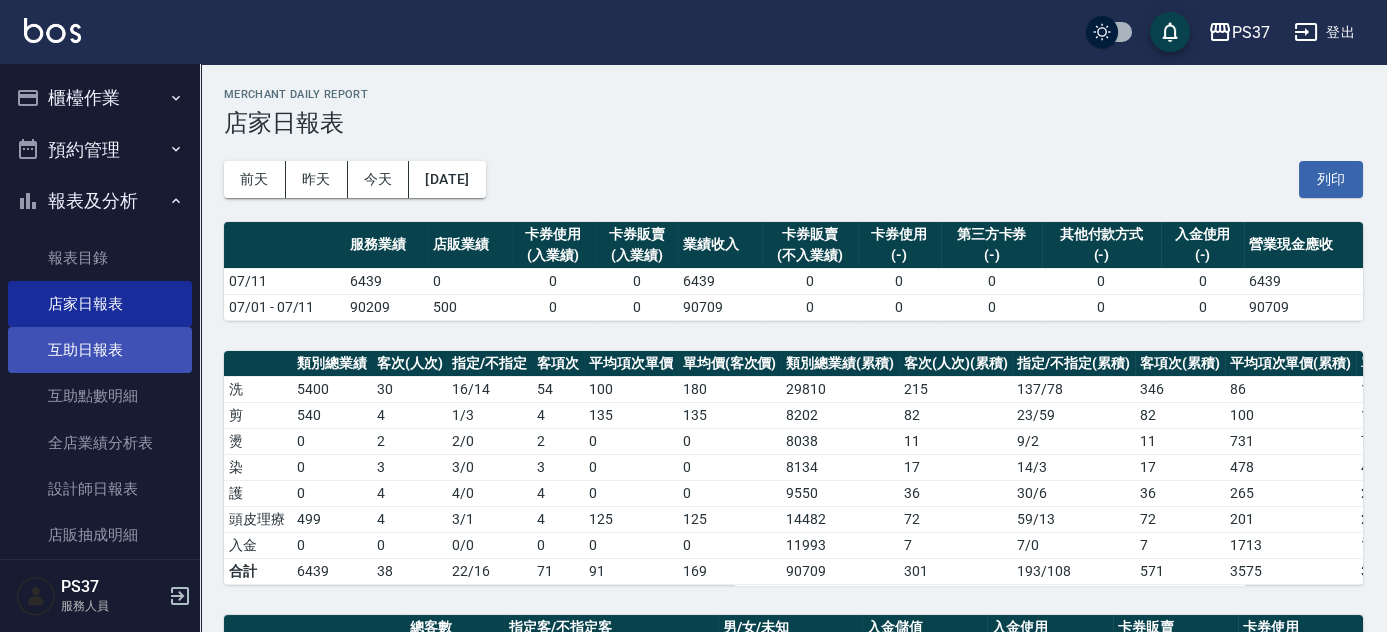 click on "互助日報表" at bounding box center (100, 350) 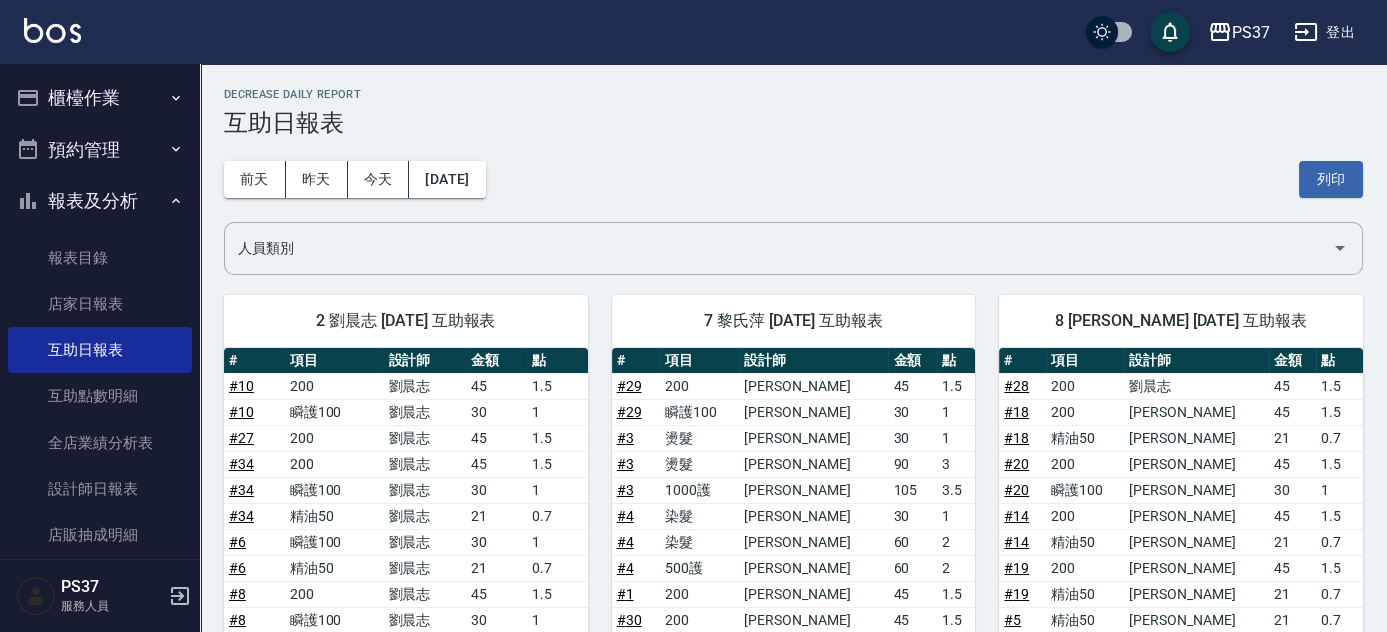 click on "前天 昨天 今天 2025/07/11 列印" at bounding box center (793, 179) 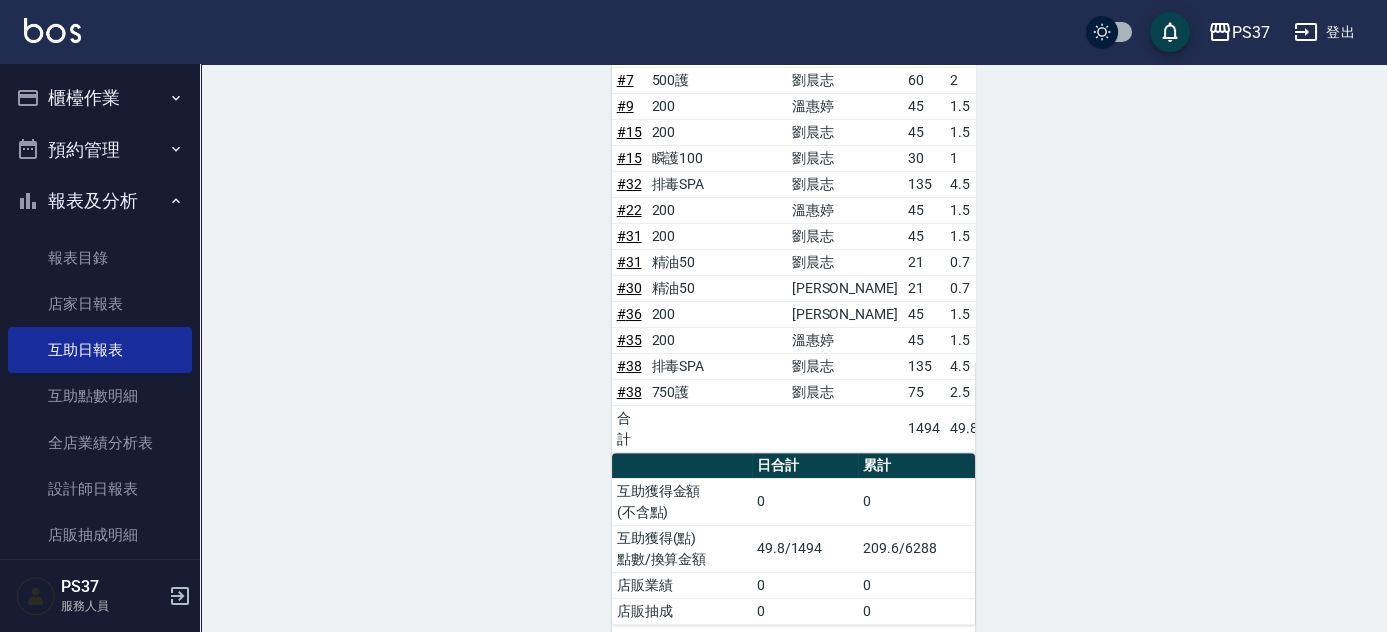 scroll, scrollTop: 1466, scrollLeft: 0, axis: vertical 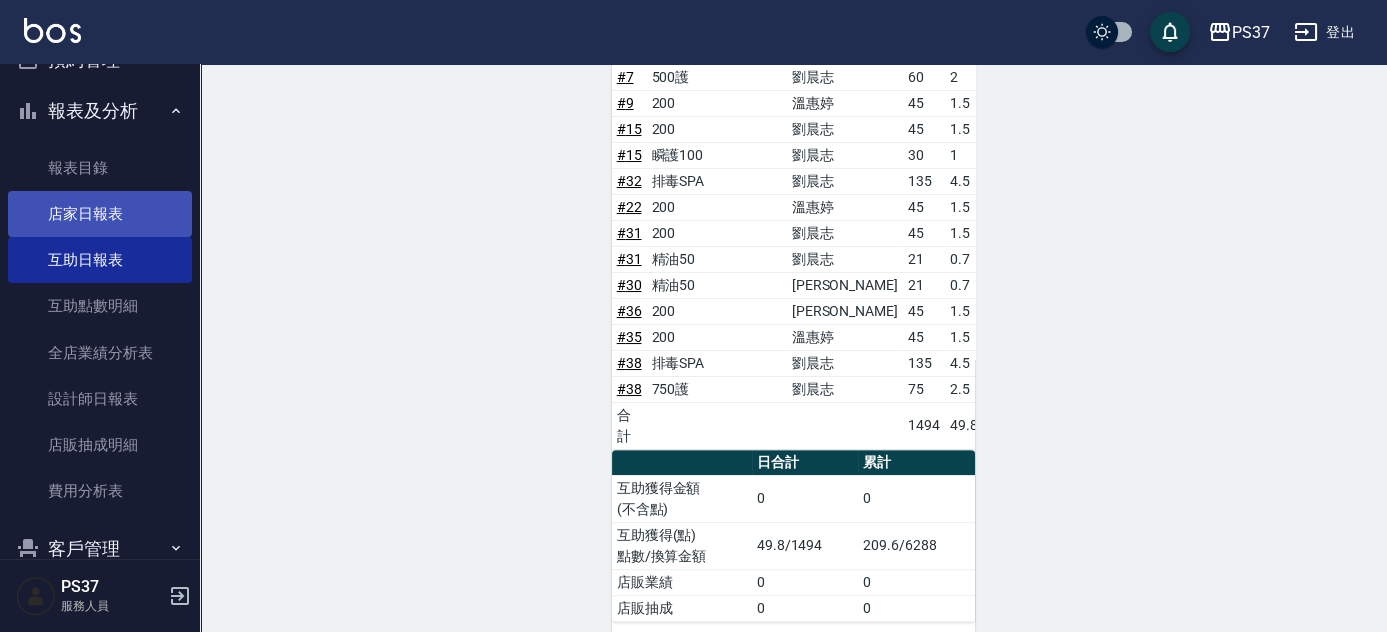 click on "店家日報表" at bounding box center (100, 214) 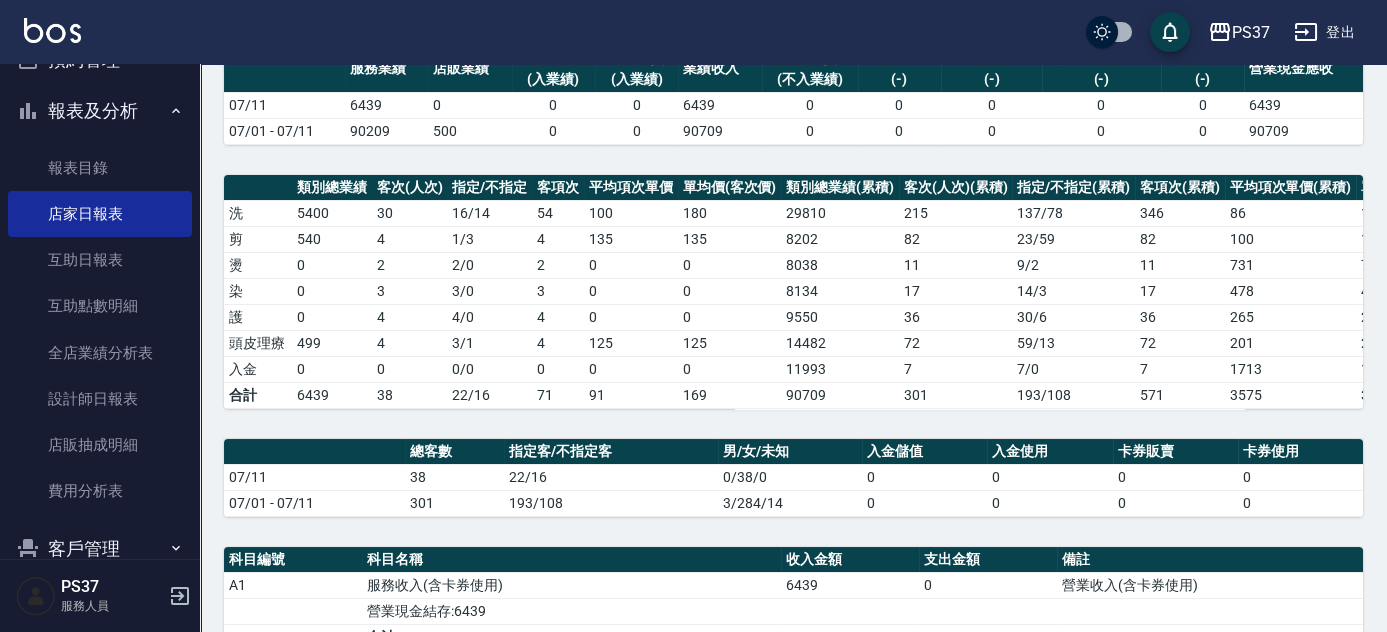 scroll, scrollTop: 0, scrollLeft: 0, axis: both 